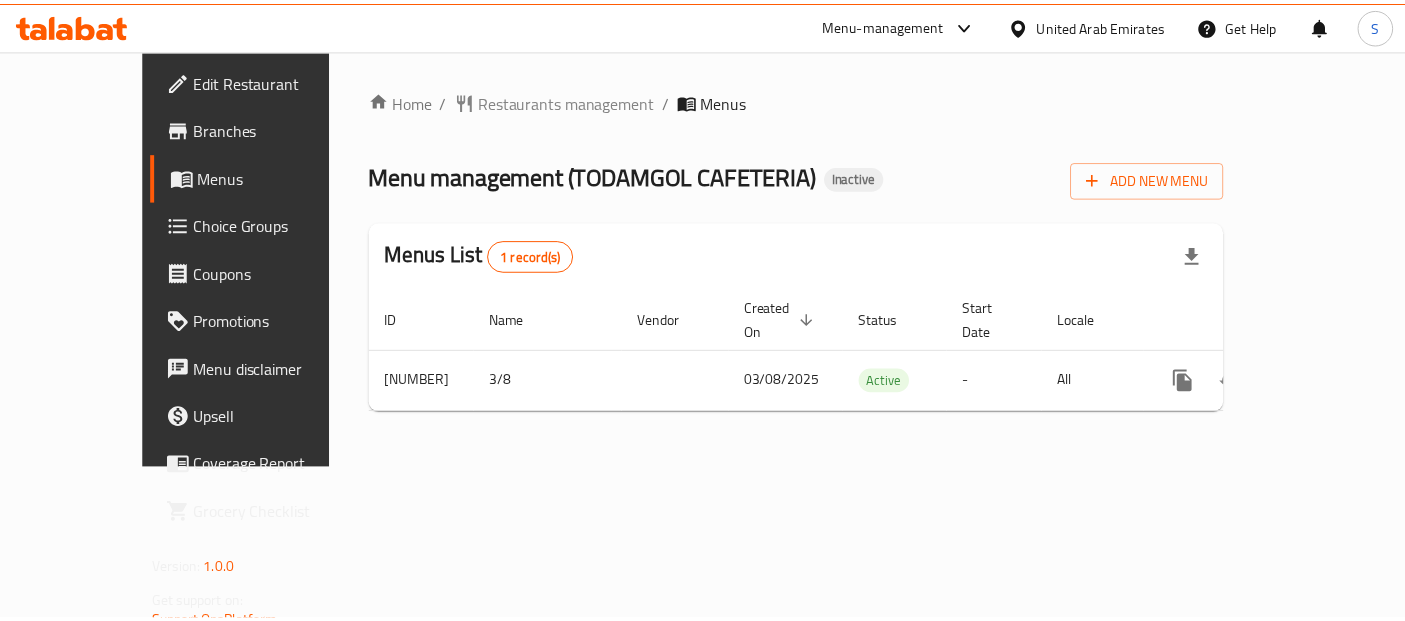 scroll, scrollTop: 0, scrollLeft: 0, axis: both 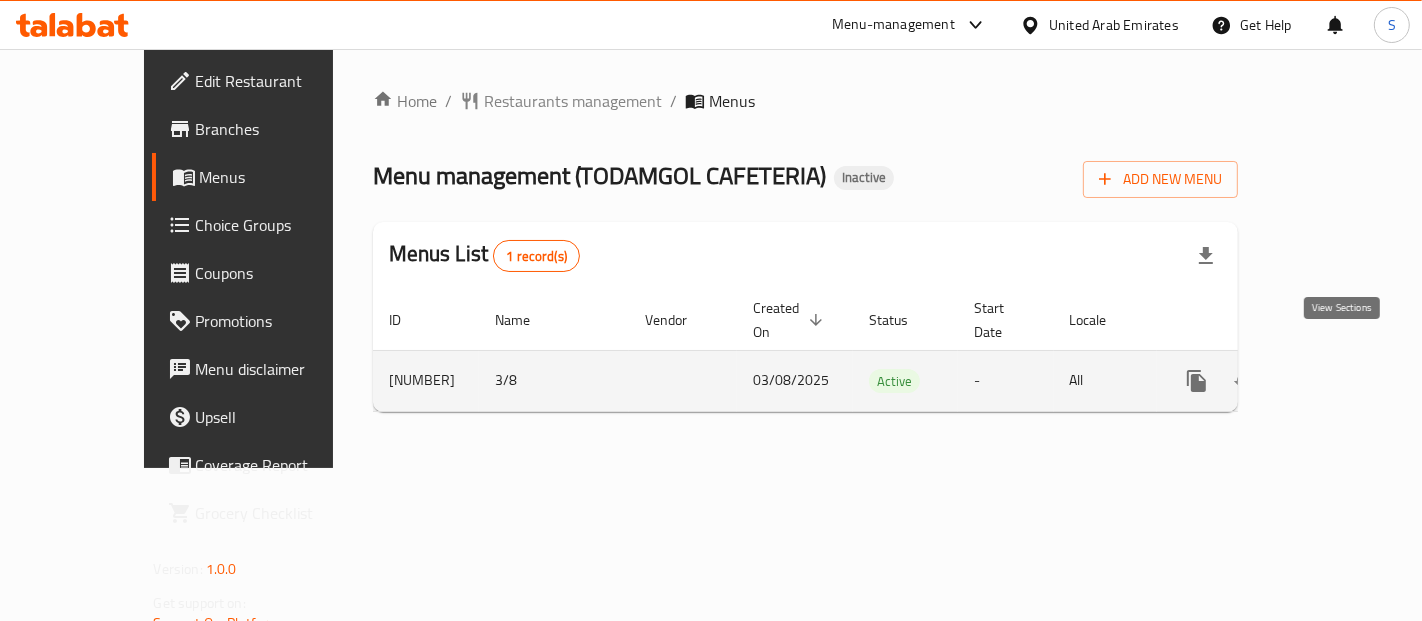 click 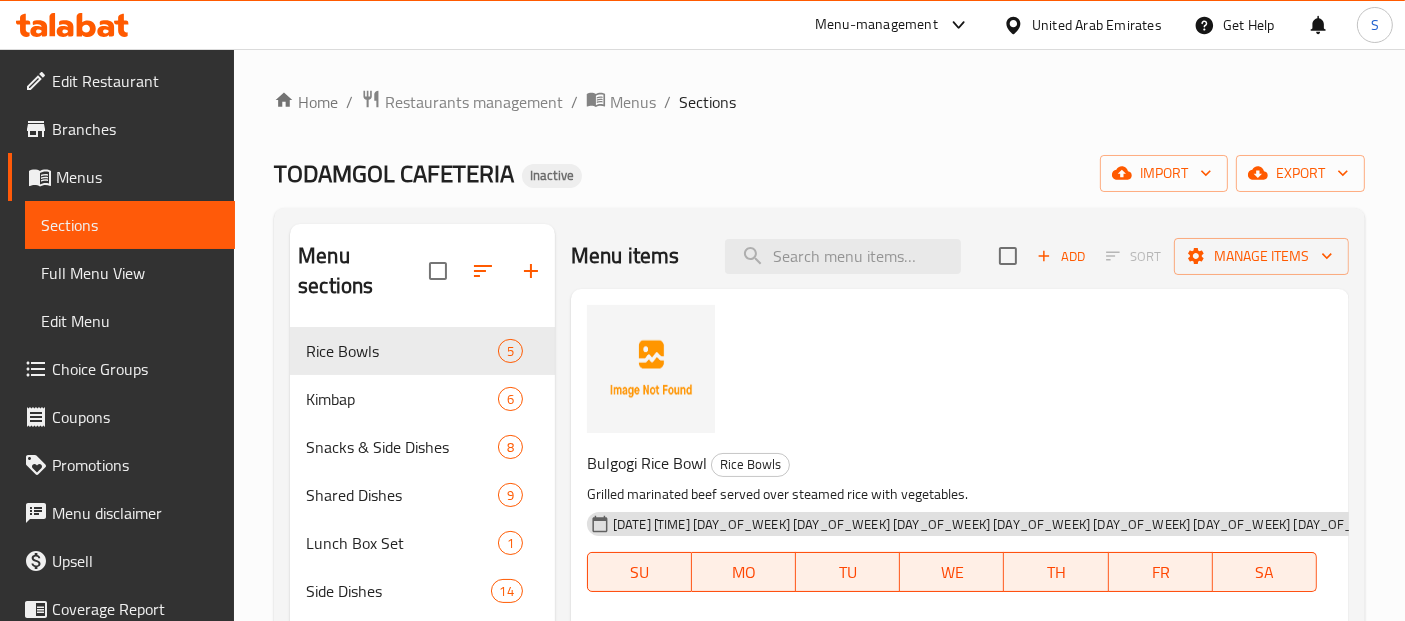 click on "Full Menu View" at bounding box center (130, 273) 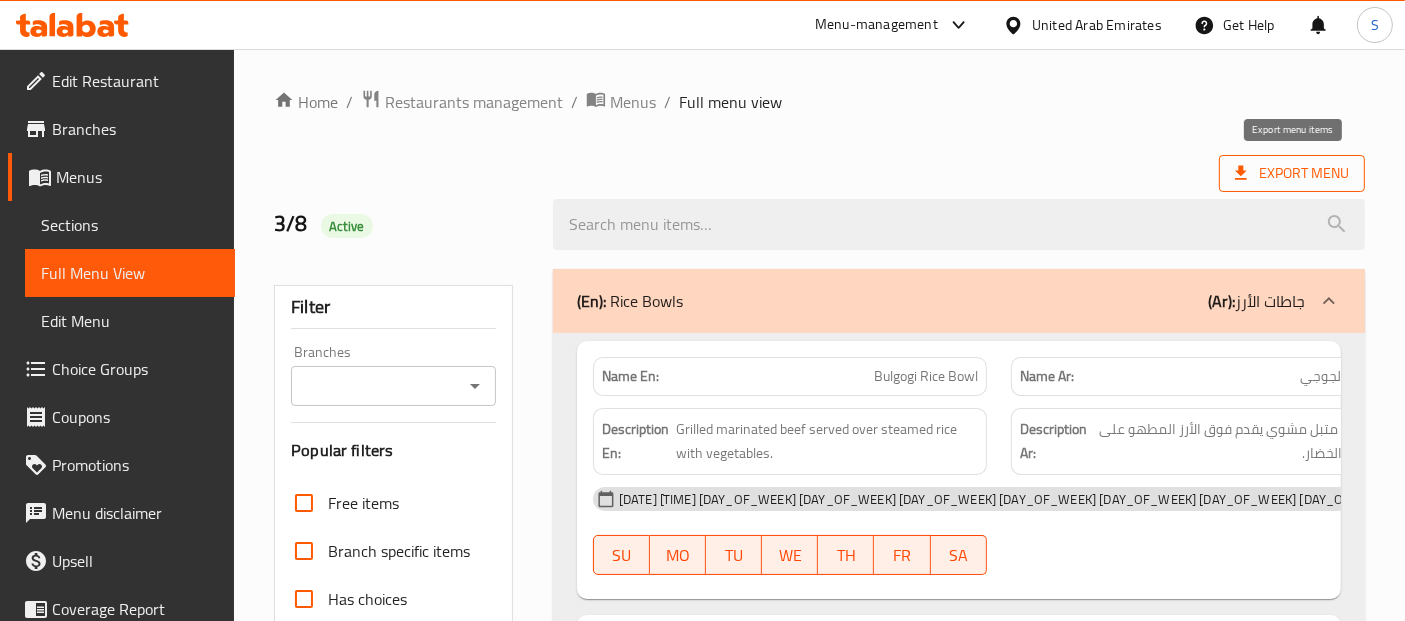click on "Export Menu" at bounding box center (1292, 173) 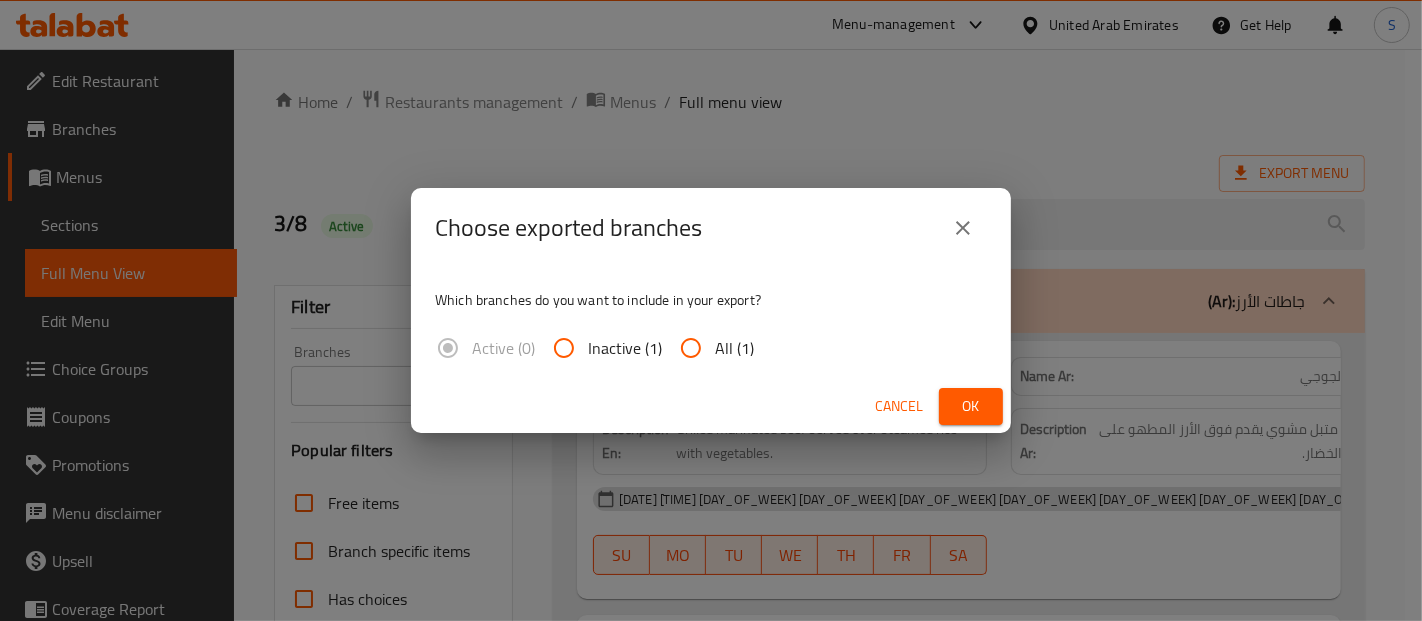 click on "All (1)" at bounding box center [734, 348] 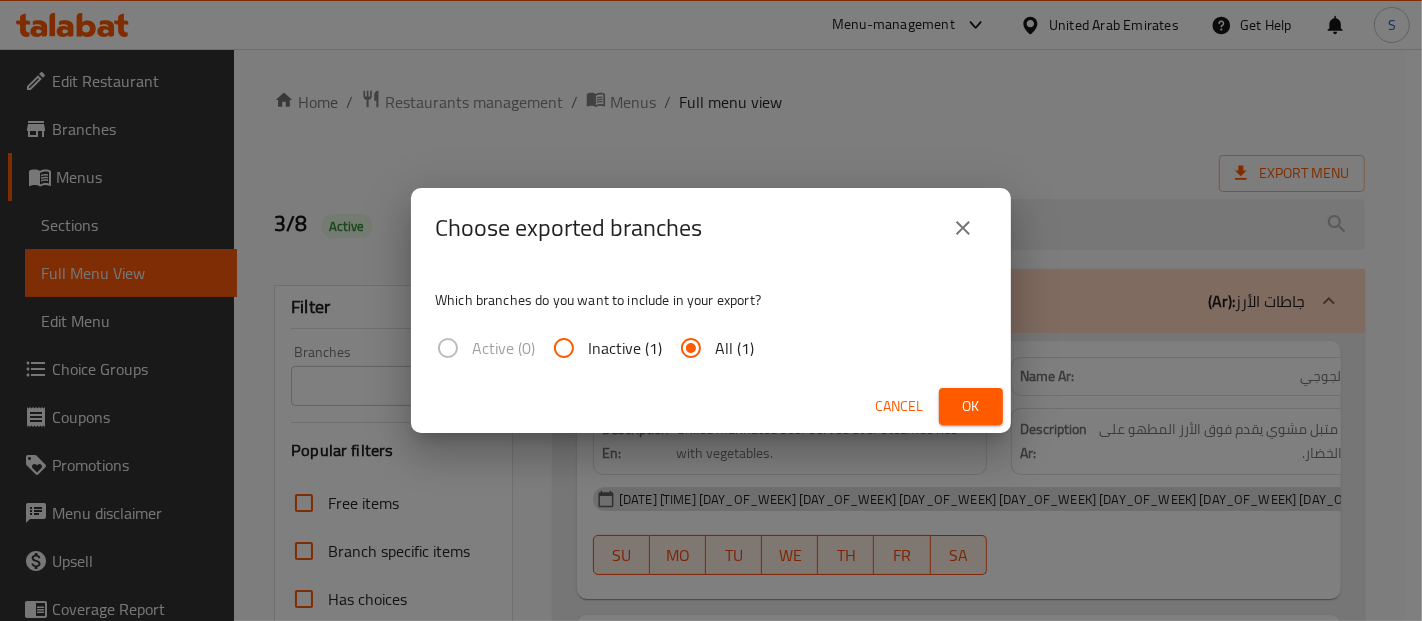 click on "Ok" at bounding box center (971, 406) 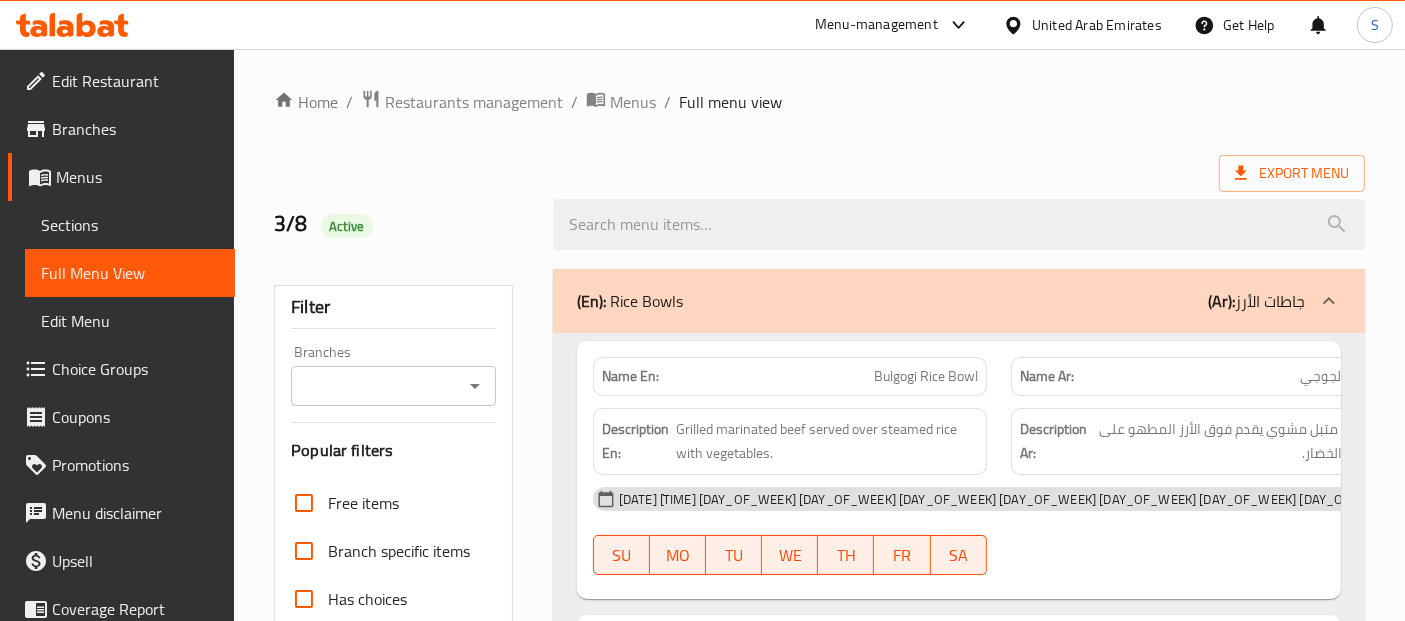 click on "(En):   Rice Bowls (Ar): جاطات الأرز" at bounding box center [941, 301] 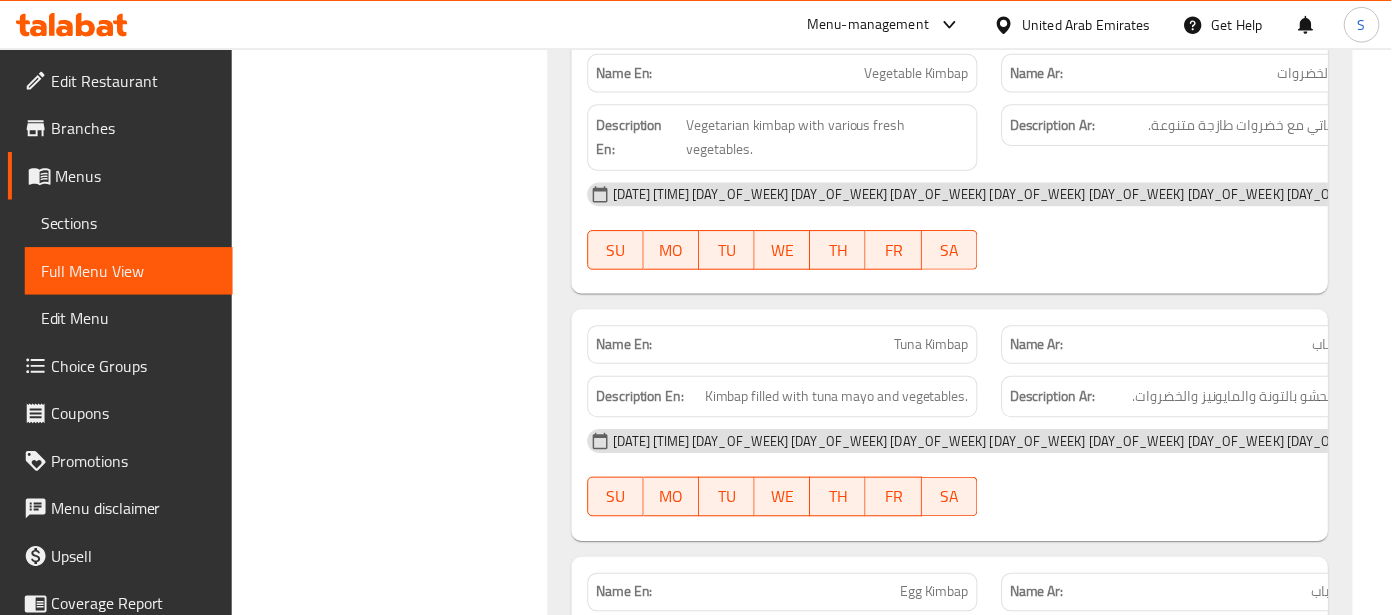 scroll, scrollTop: 1203, scrollLeft: 0, axis: vertical 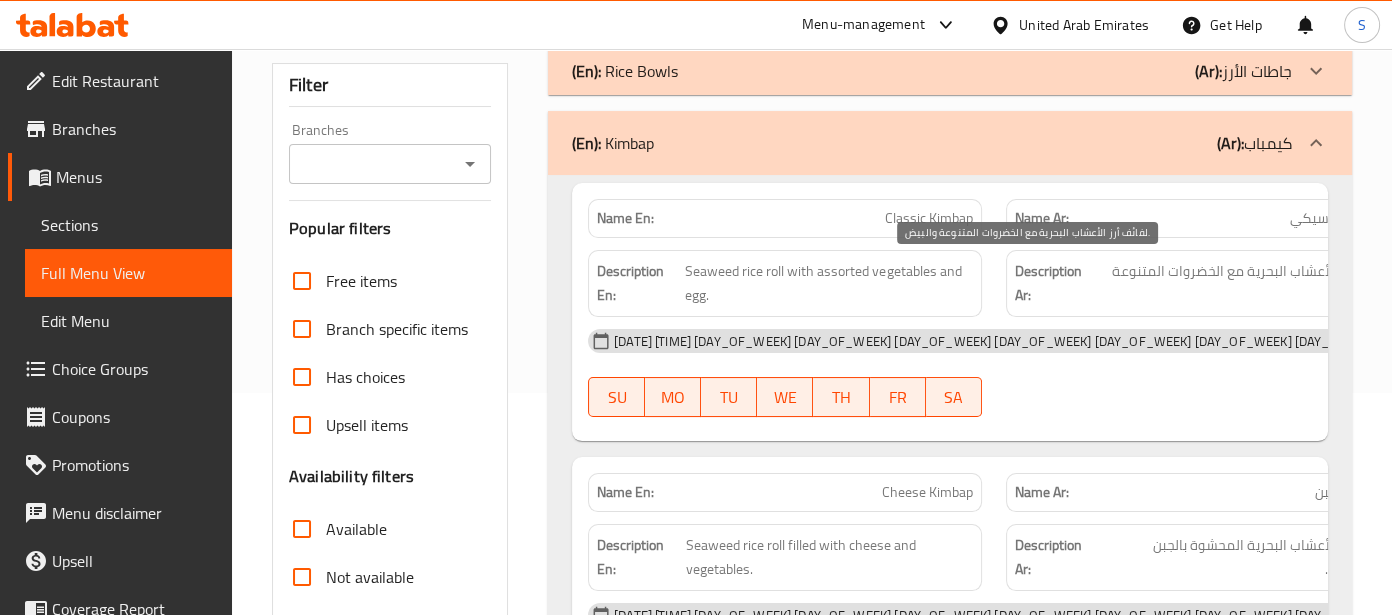 click on "لفائف أرز الأعشاب البحرية مع الخضروات المتنوعة والبيض." at bounding box center (1243, 283) 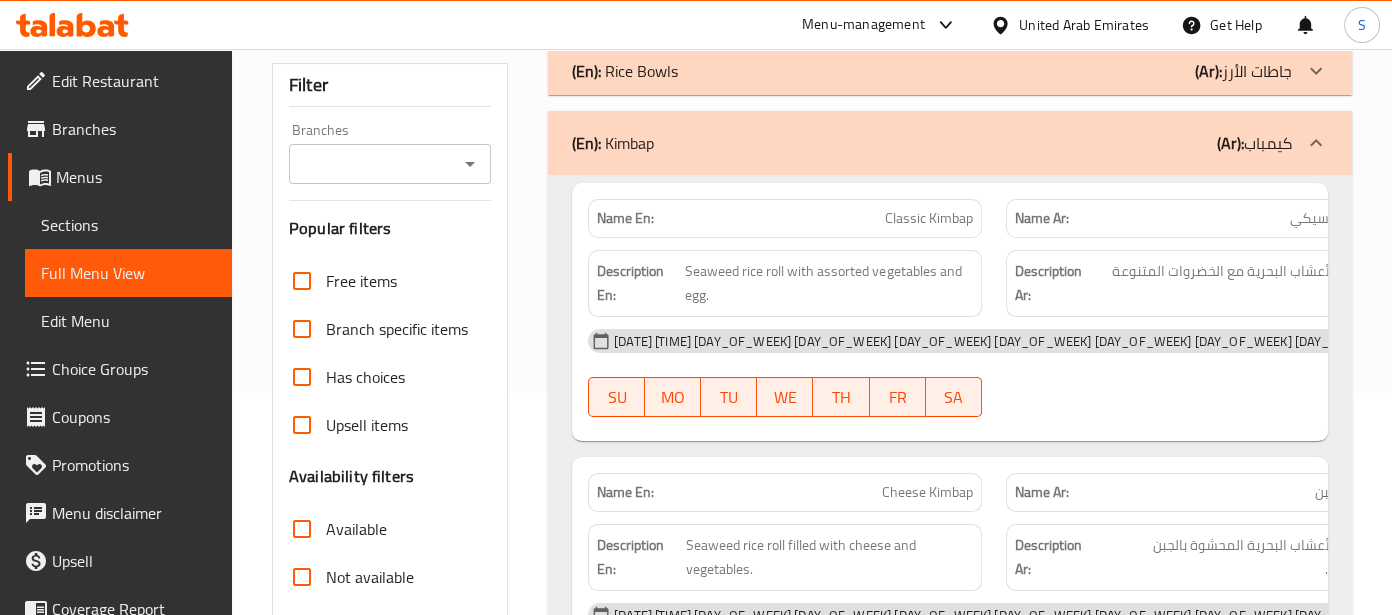 click on "Description Ar: لفائف أرز الأعشاب البحرية مع الخضروات المتنوعة والبيض." at bounding box center (1203, 283) 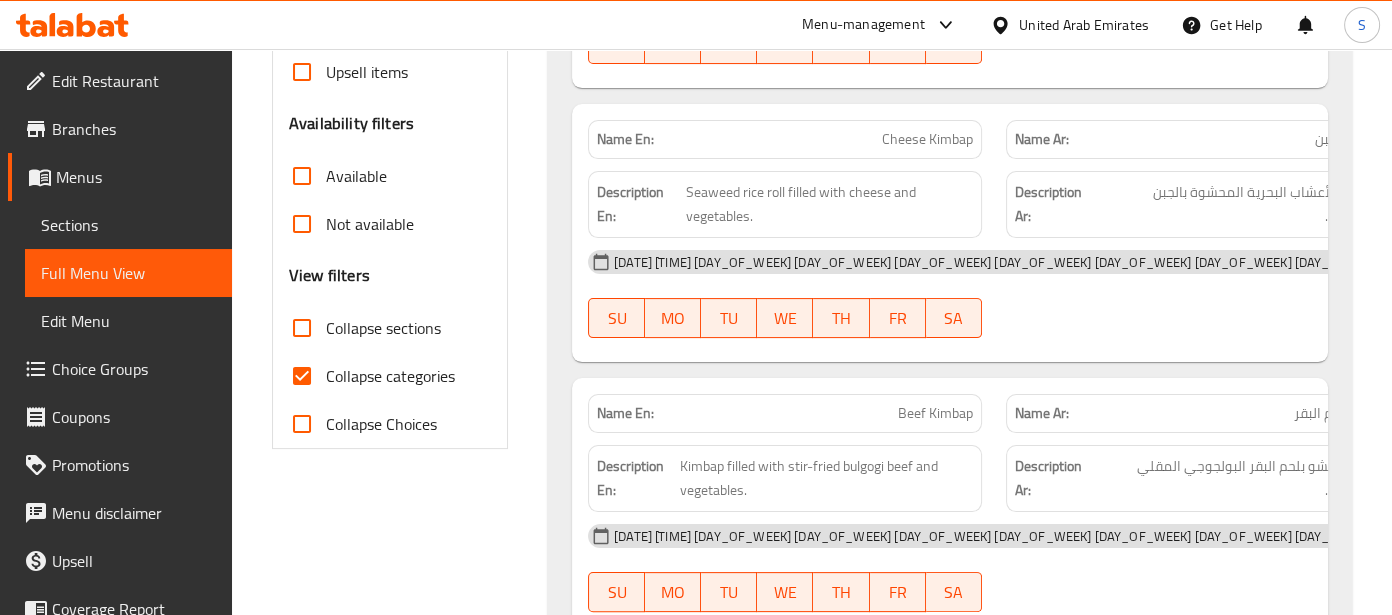 scroll, scrollTop: 577, scrollLeft: 0, axis: vertical 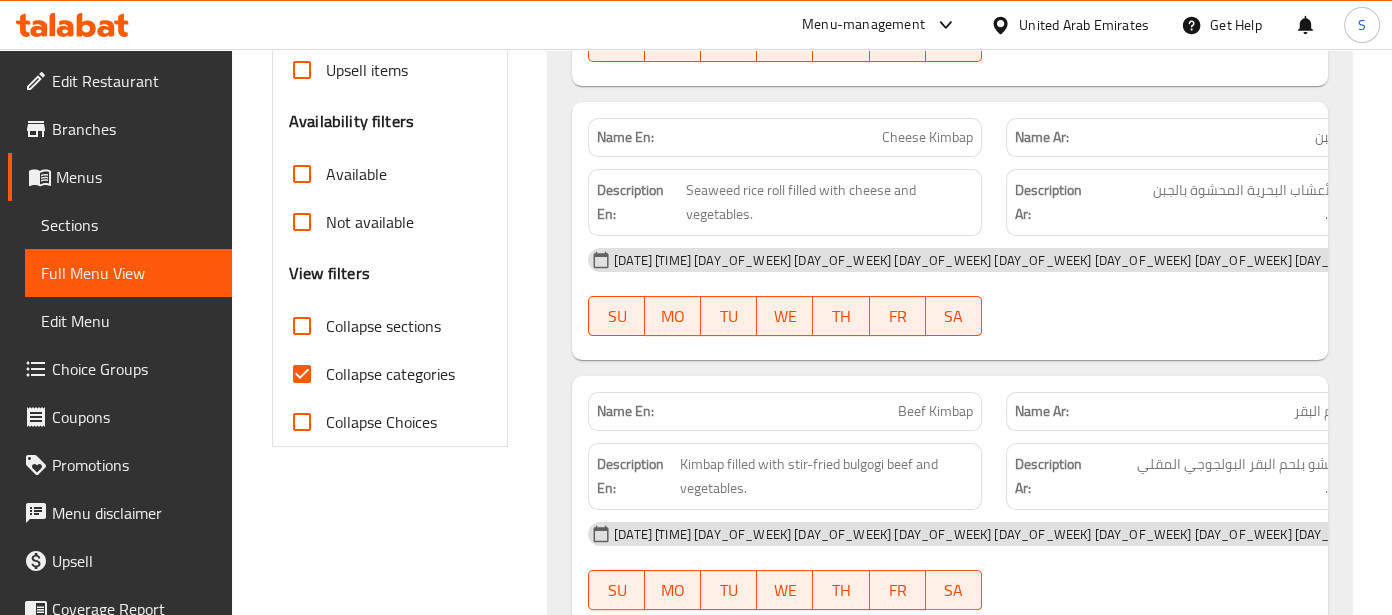 click on "كيمباب الجبن" at bounding box center [1353, 137] 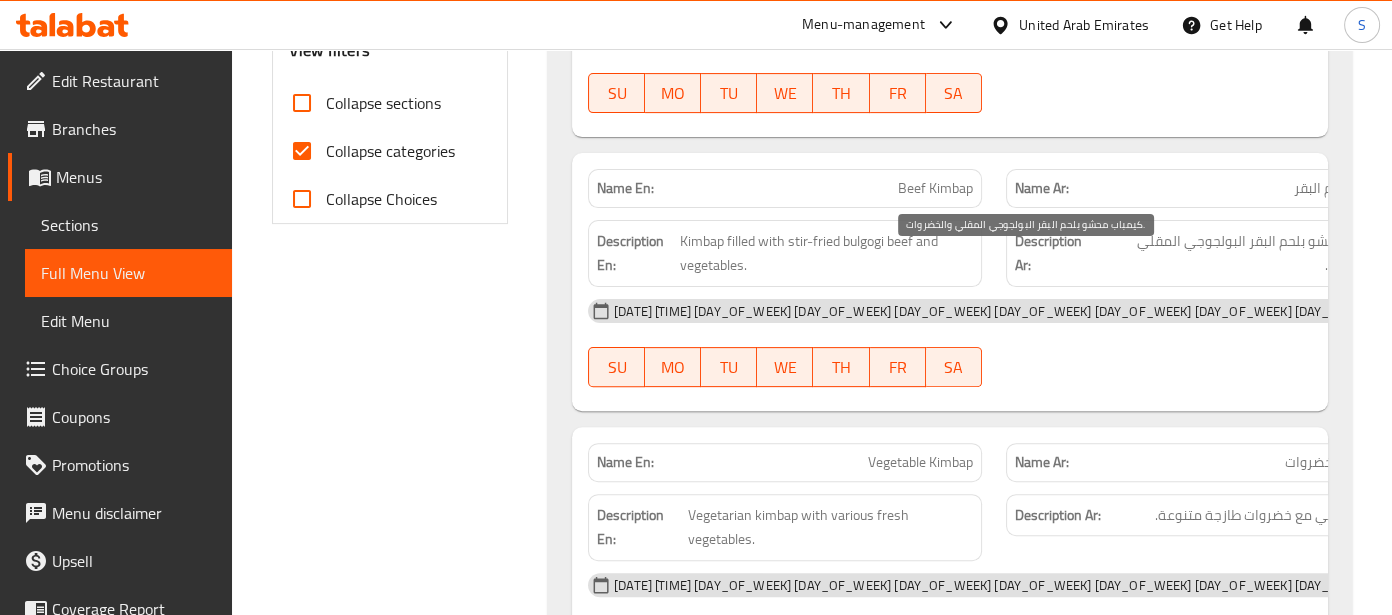 scroll, scrollTop: 844, scrollLeft: 0, axis: vertical 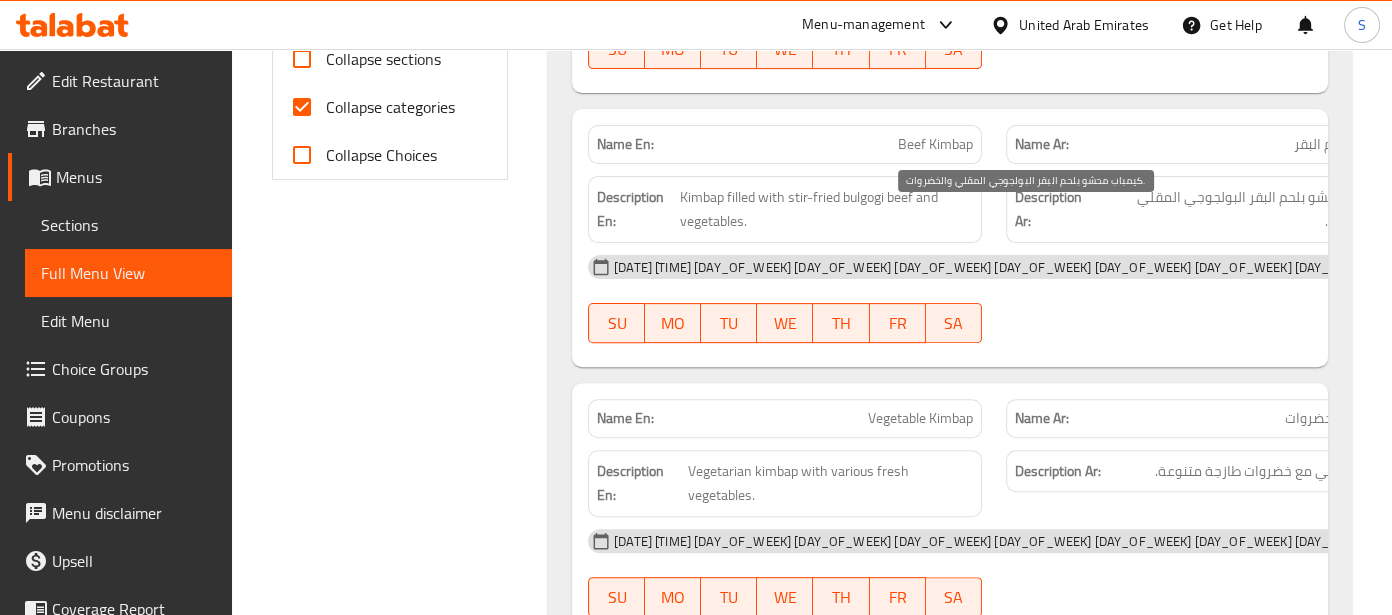 click on "كيمباب محشو بلحم البقر البولجوجي المقلي والخضروات." at bounding box center (1244, 209) 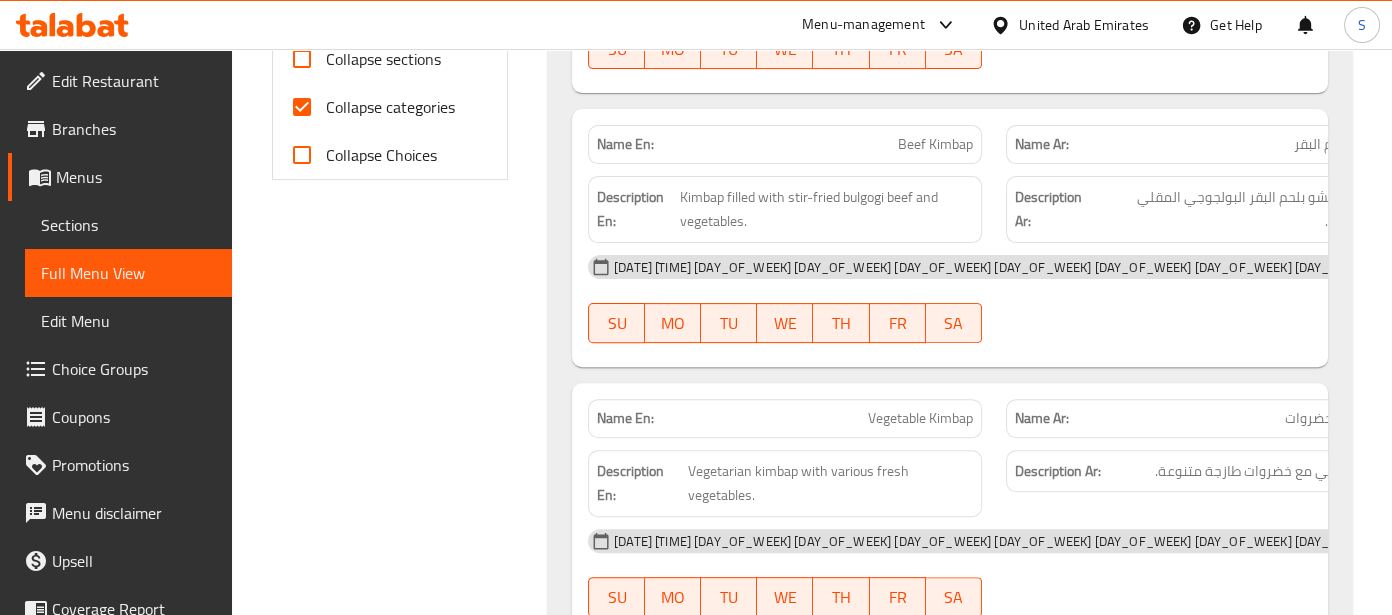 click on "Description Ar: كيمباب محشو بلحم البقر البولجوجي المقلي والخضروات." at bounding box center (1203, 209) 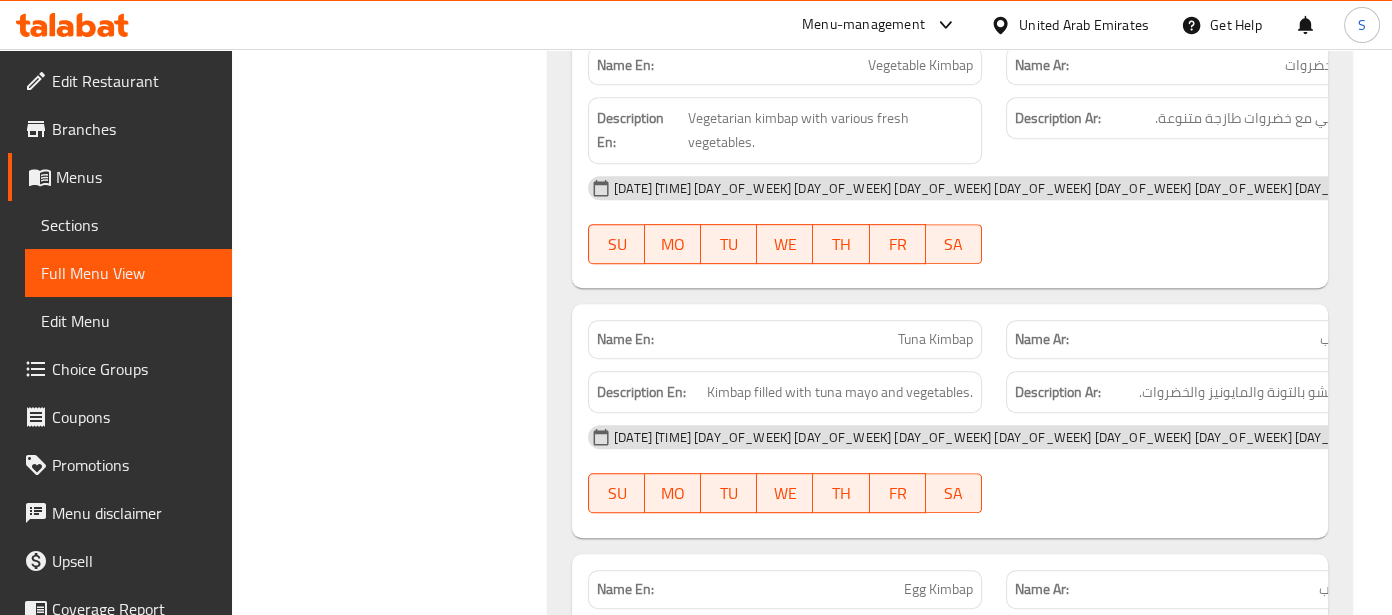 scroll, scrollTop: 1200, scrollLeft: 0, axis: vertical 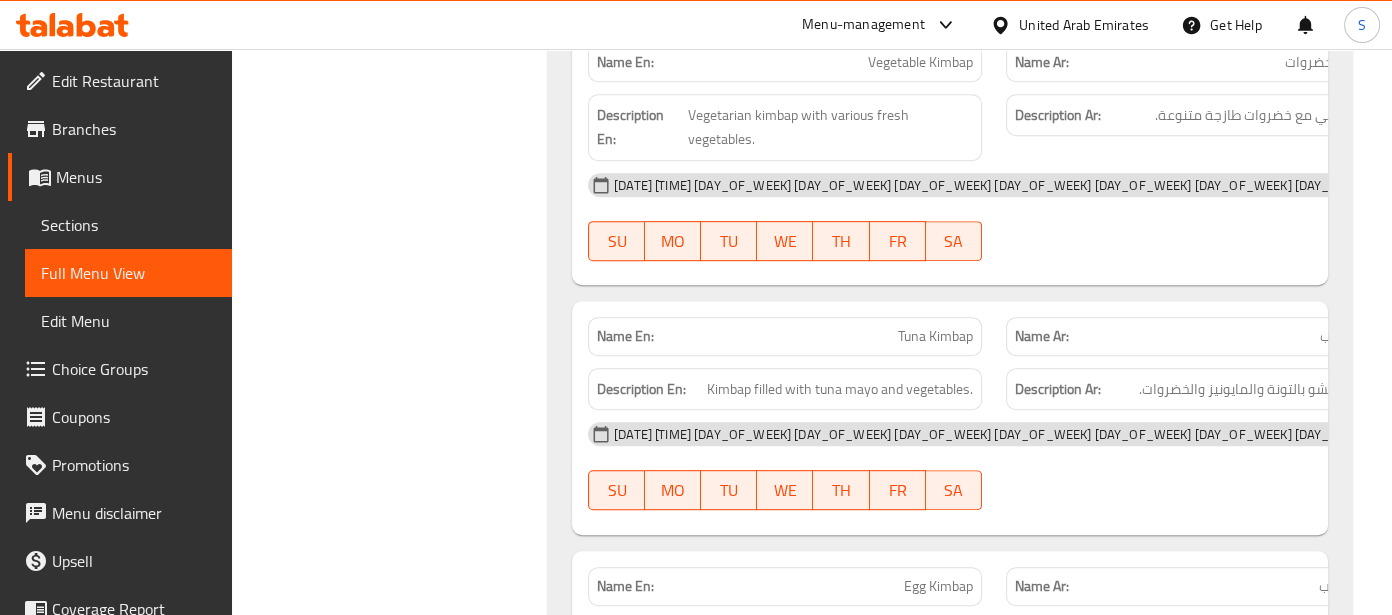 click at bounding box center (1203, 261) 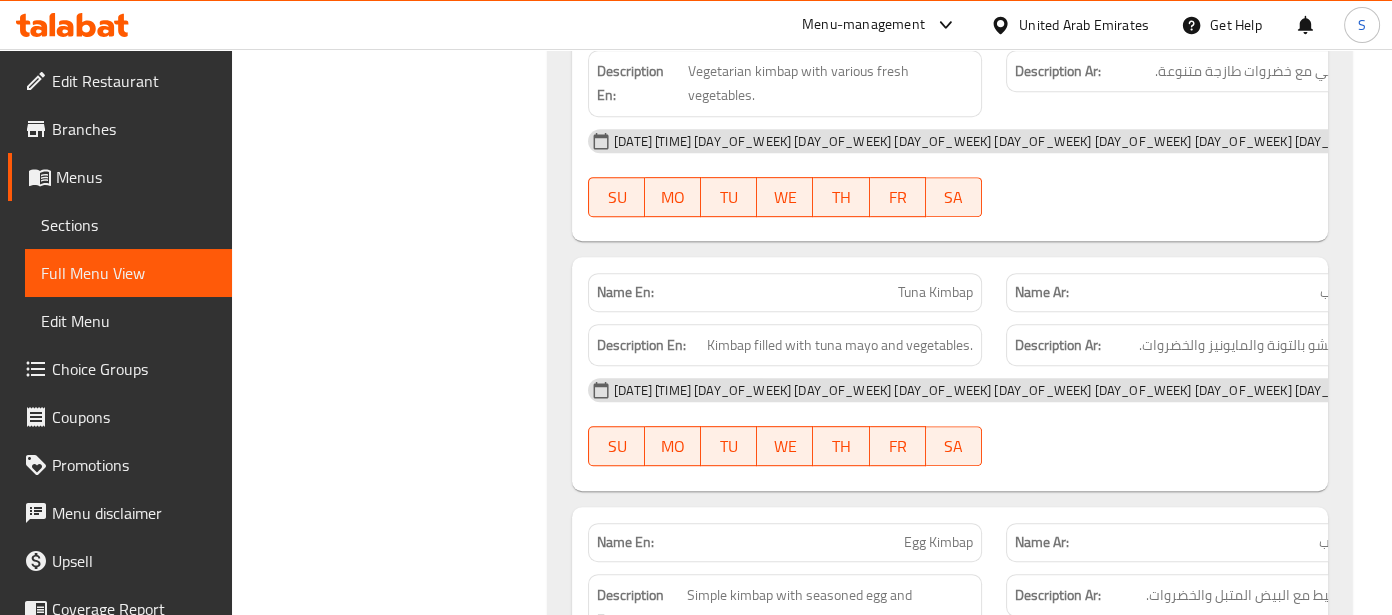 scroll, scrollTop: 1466, scrollLeft: 0, axis: vertical 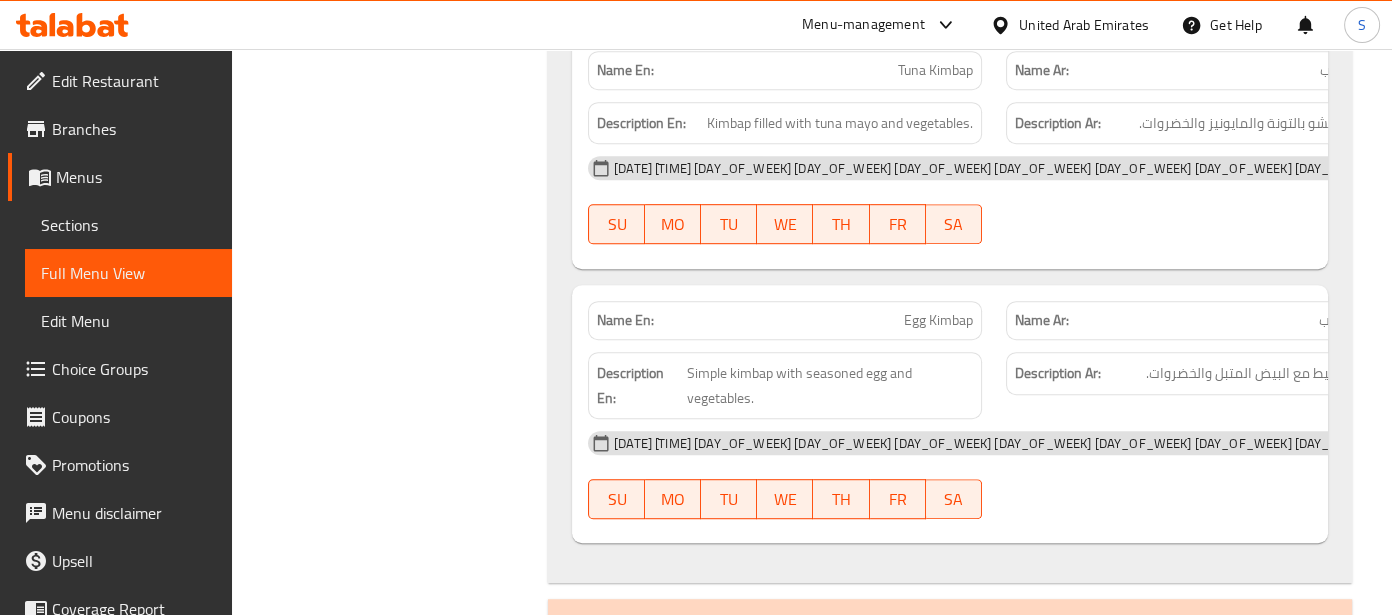 click on "SU MO TU WE TH FR SA" at bounding box center [785, 224] 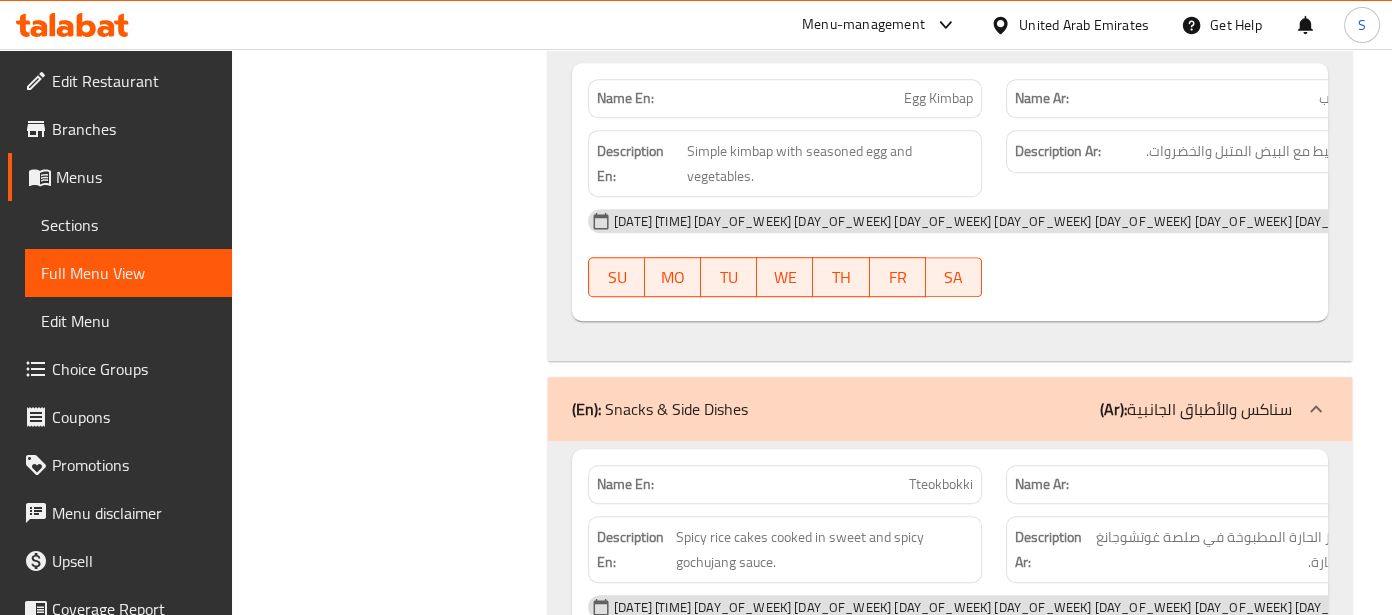 scroll, scrollTop: 1733, scrollLeft: 0, axis: vertical 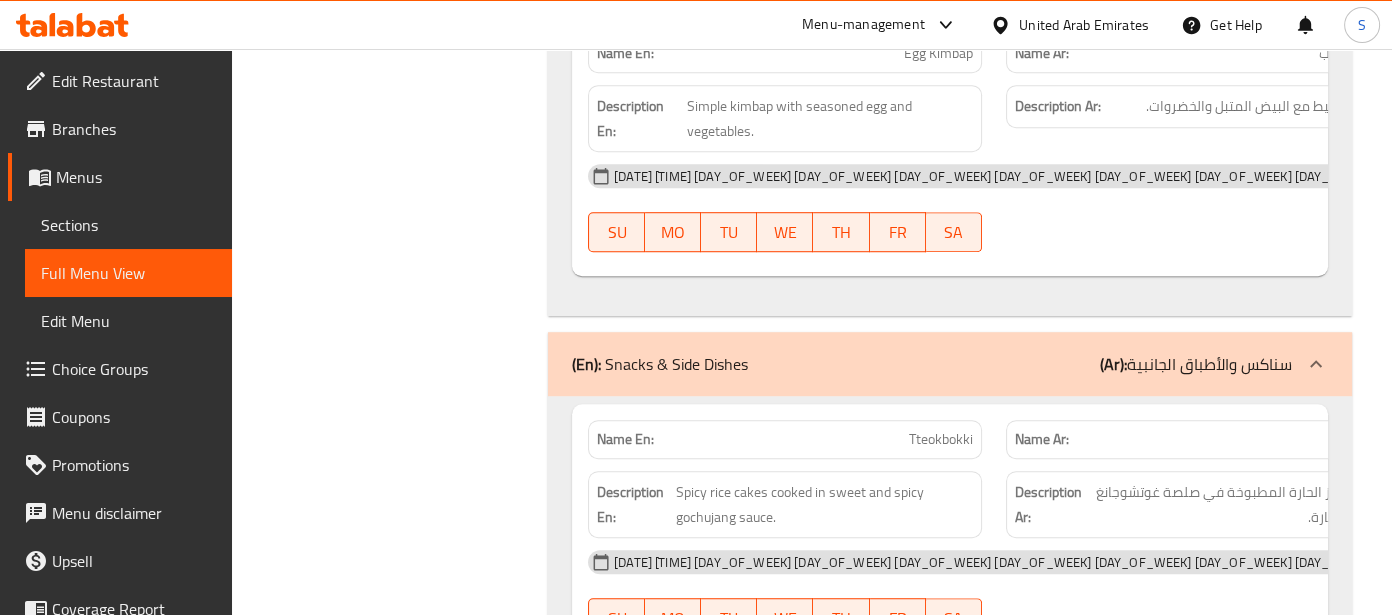 click on "03-08-2025 11:13 AM" at bounding box center [994, 176] 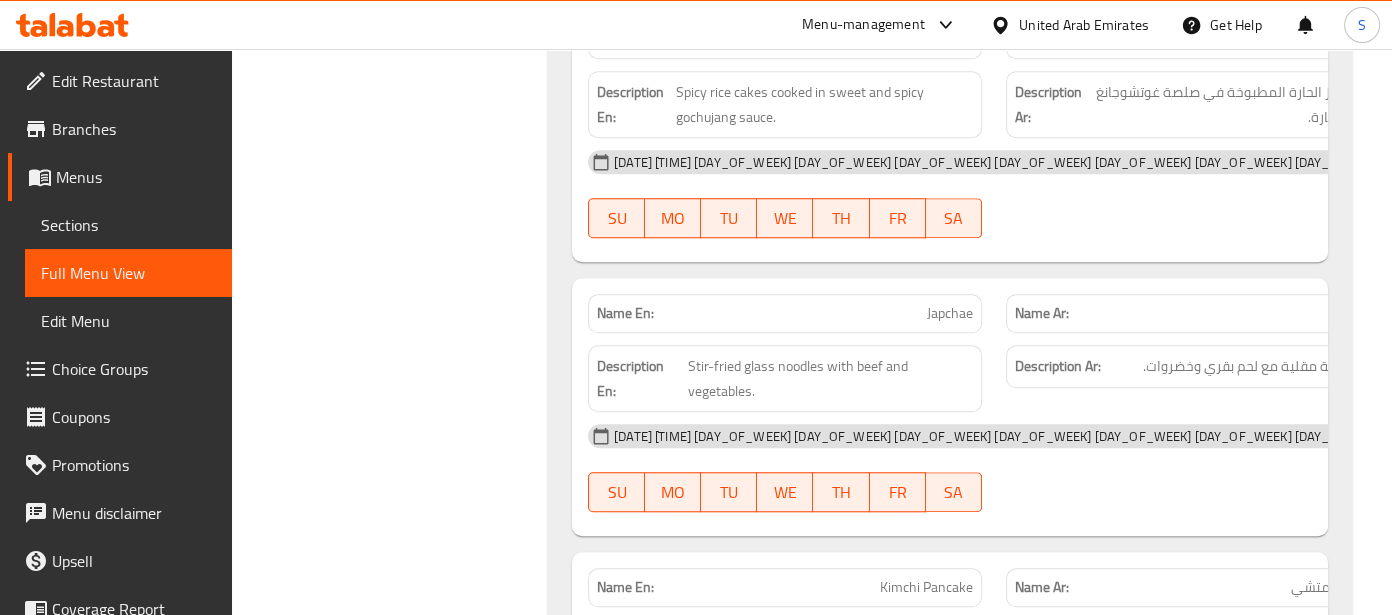 scroll, scrollTop: 2177, scrollLeft: 0, axis: vertical 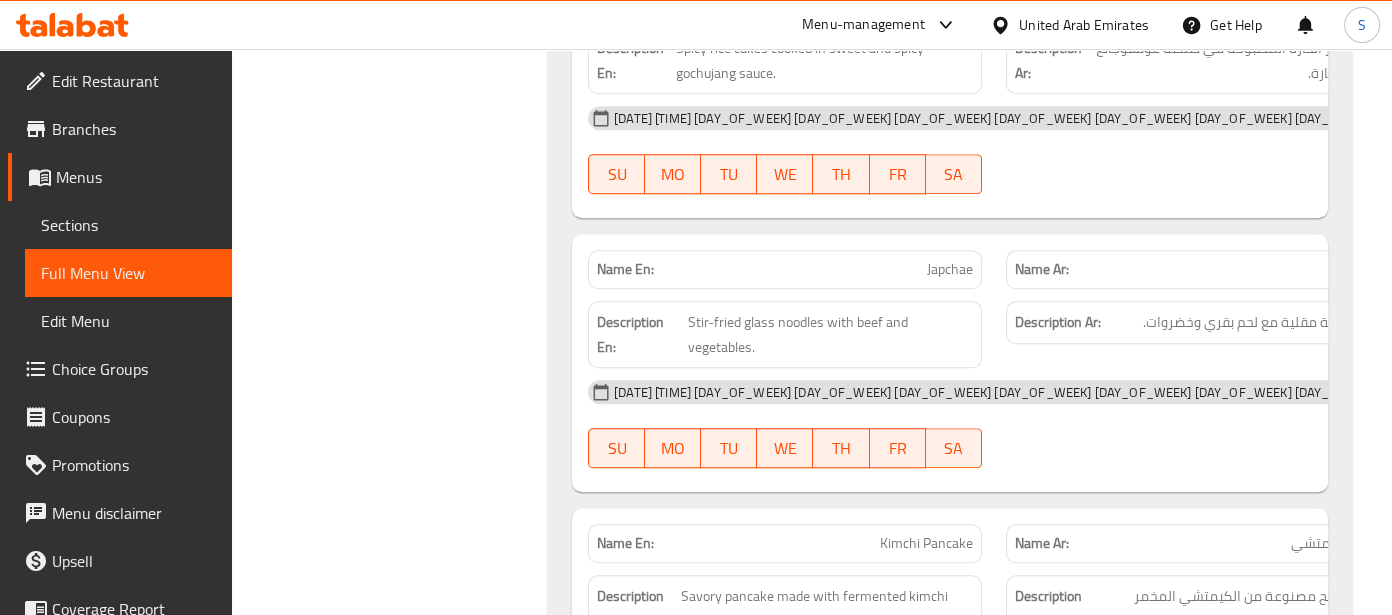 click on "03-08-2025 11:13 AM" at bounding box center (994, -1614) 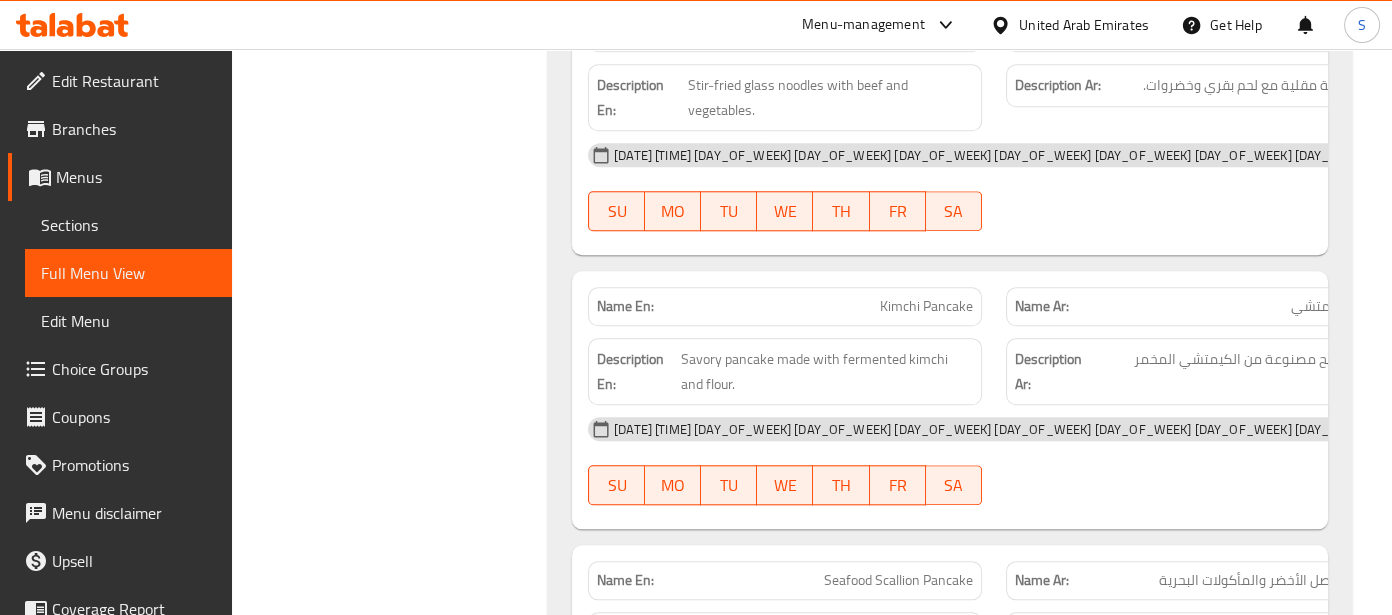 scroll, scrollTop: 2418, scrollLeft: 0, axis: vertical 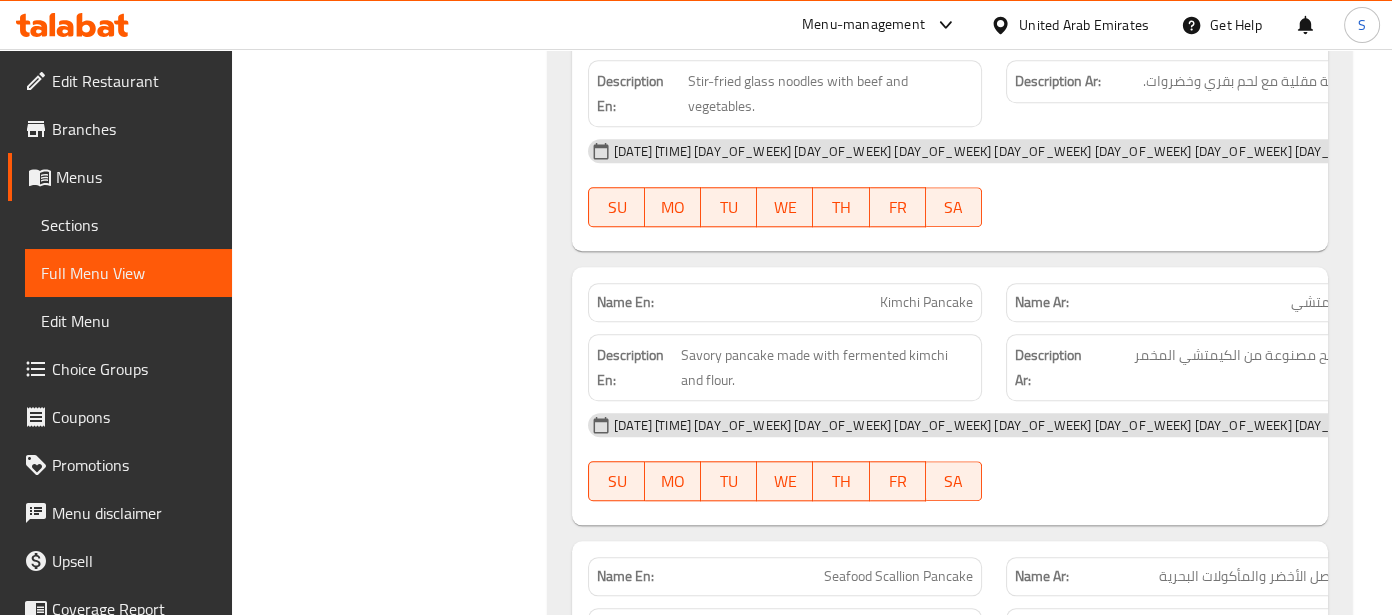 click on "03-08-2025 11:13 AM" at bounding box center (994, -1581) 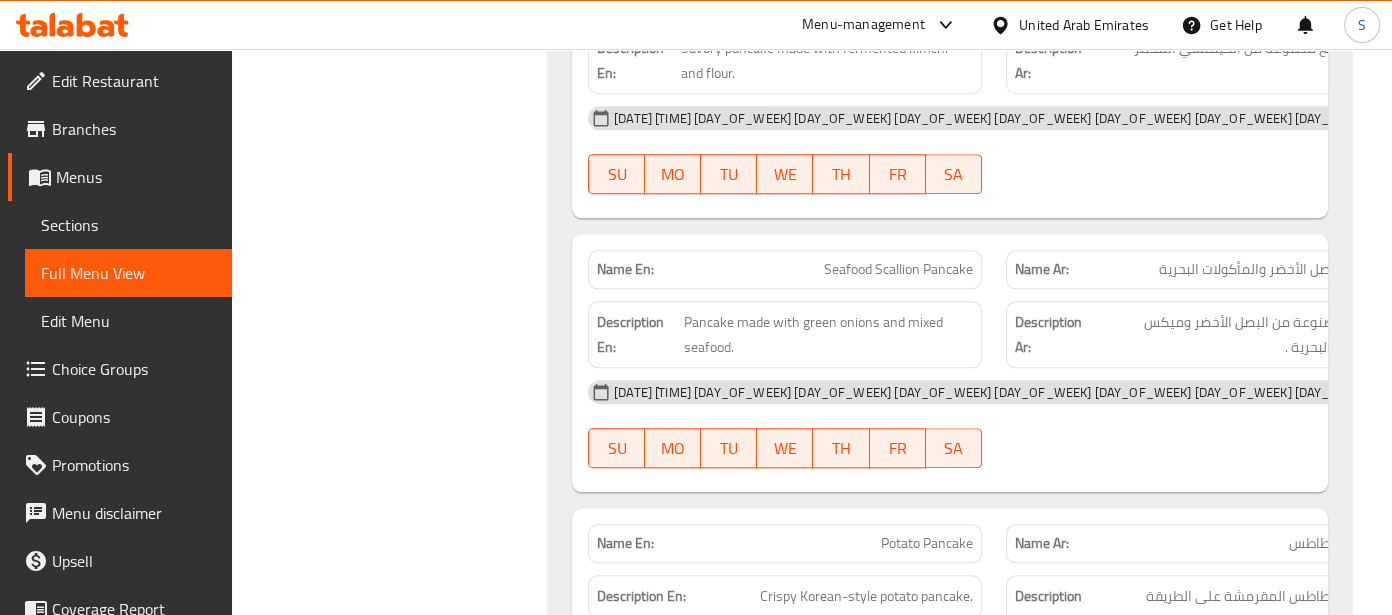 scroll, scrollTop: 2729, scrollLeft: 0, axis: vertical 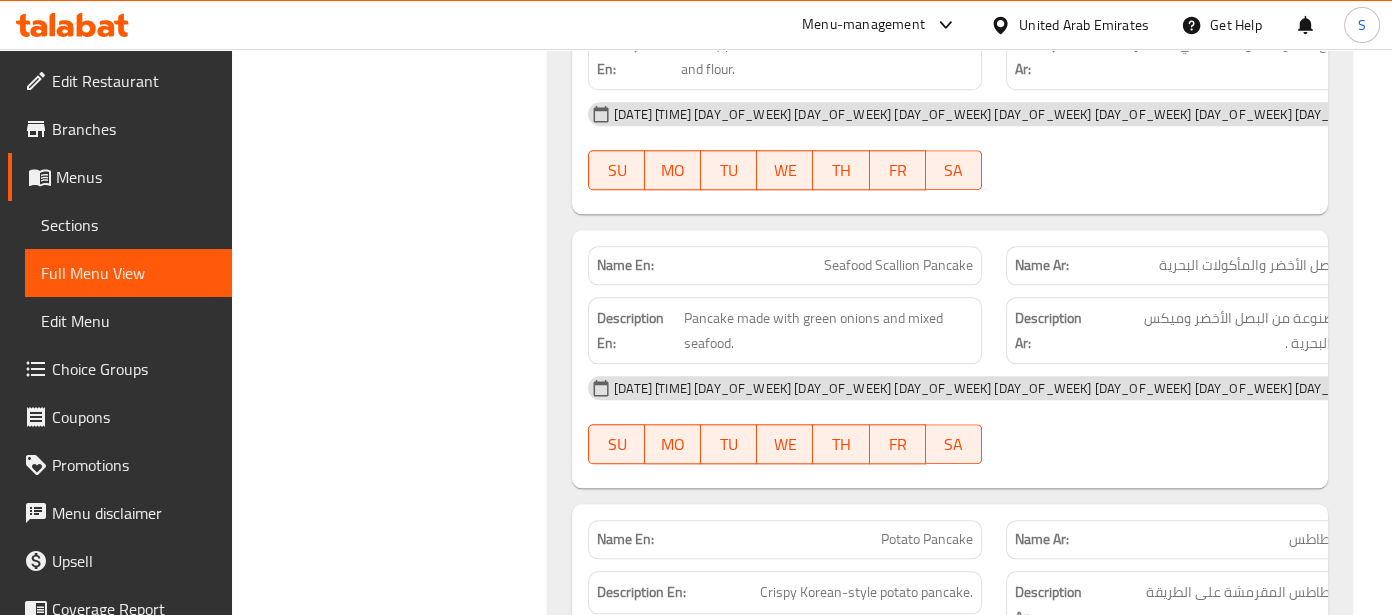 click on "03-08-2025 11:13 AM SU MO TU WE TH FR SA" at bounding box center [994, -1586] 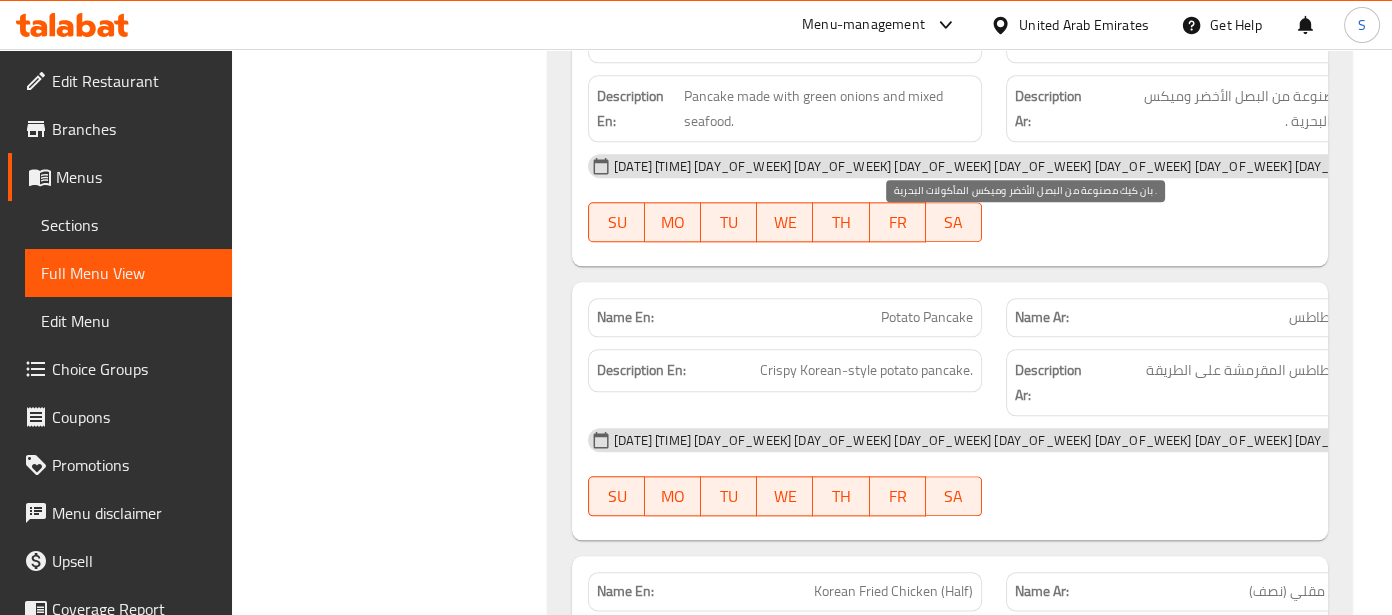 scroll, scrollTop: 2996, scrollLeft: 0, axis: vertical 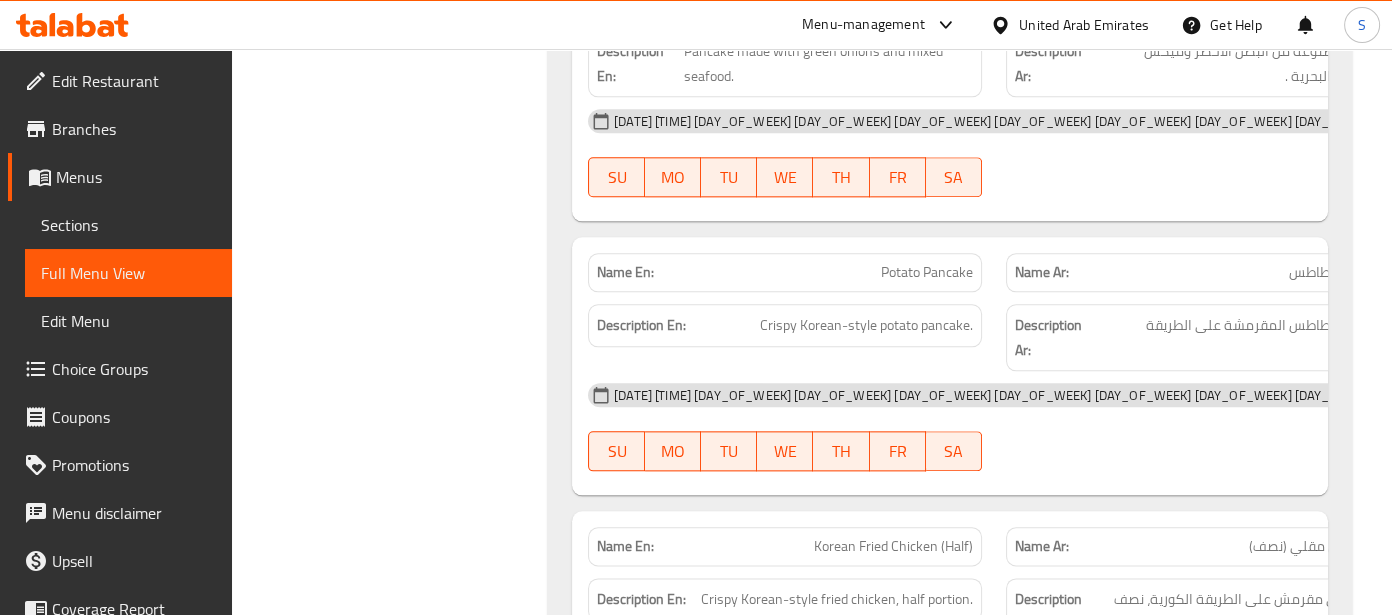 click on "Description Ar: بان كيك مصنوعة من البصل الأخضر وميكس المأكولات البحرية ." at bounding box center (1203, -1681) 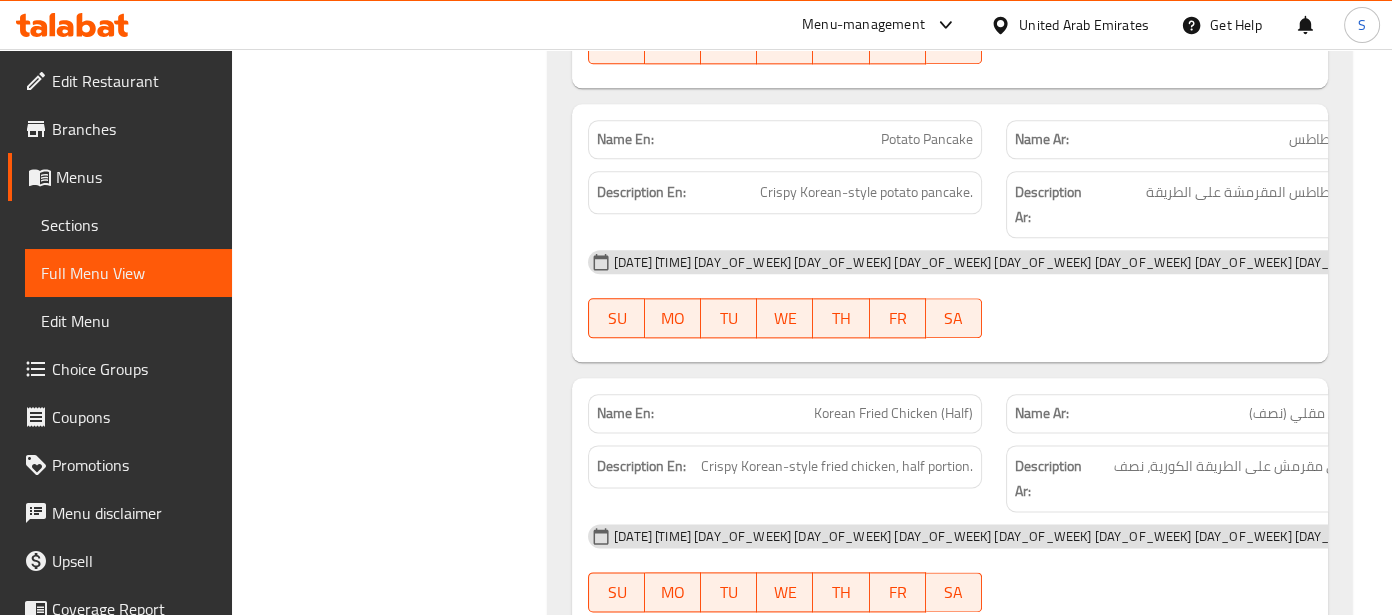 scroll, scrollTop: 3307, scrollLeft: 0, axis: vertical 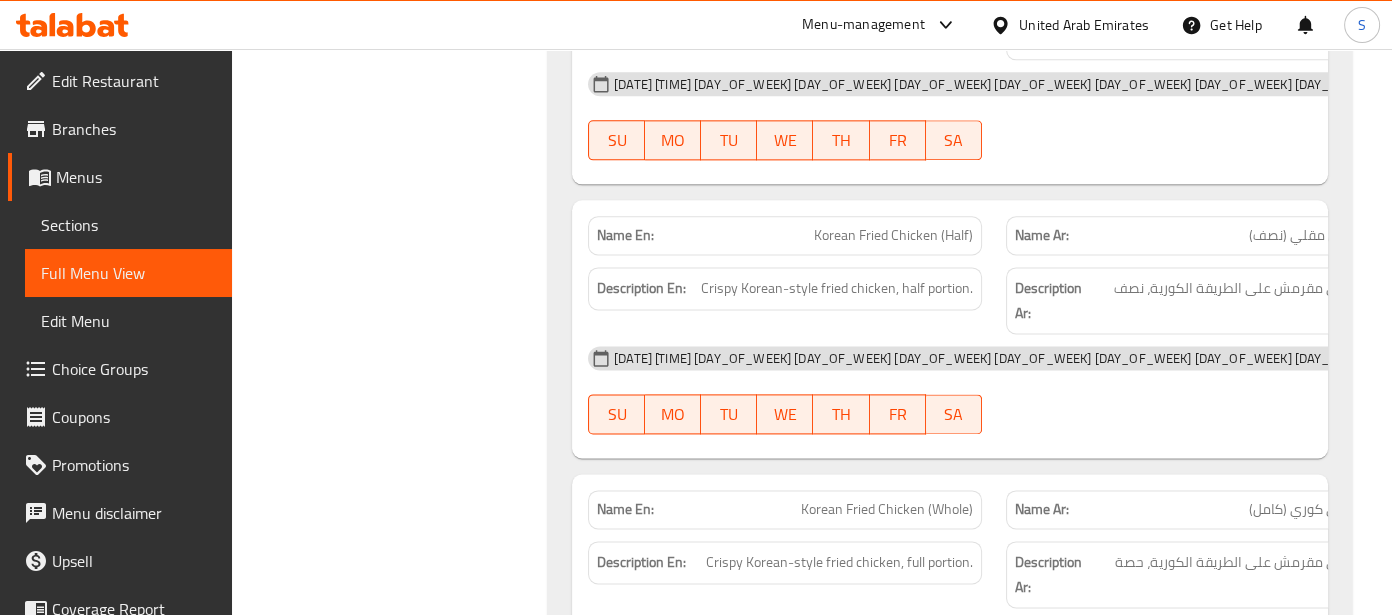 click on "Description En: Crispy Korean-style potato pancake." at bounding box center [785, -1718] 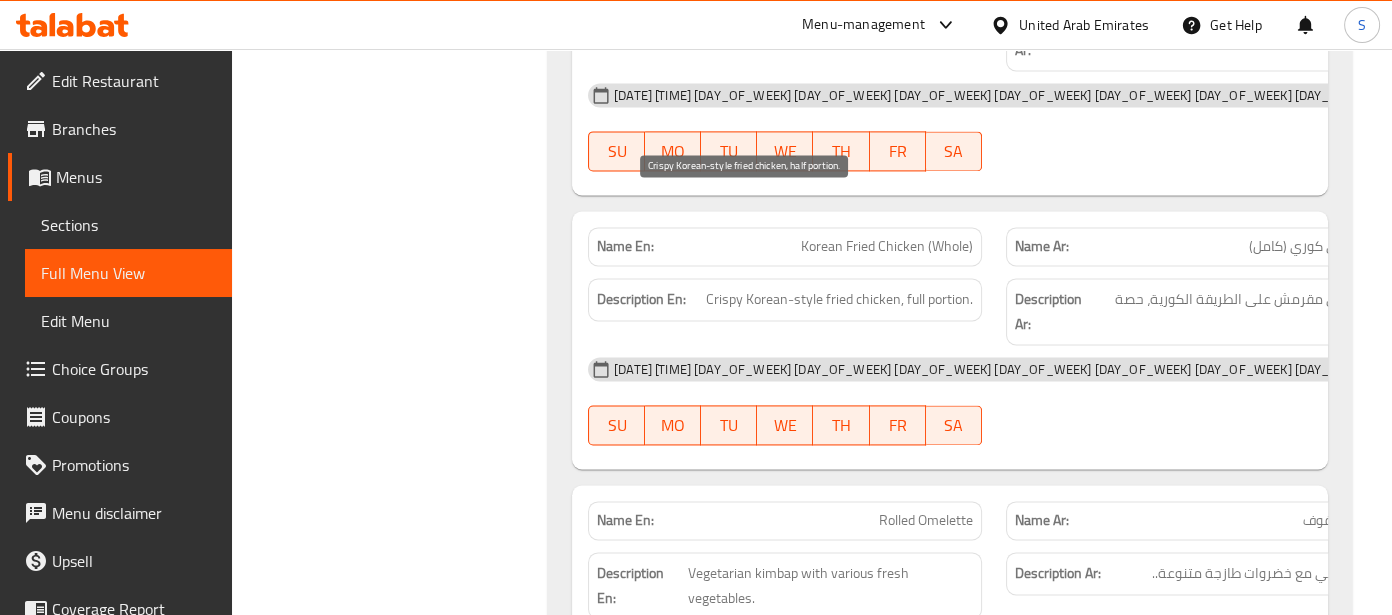 scroll, scrollTop: 3574, scrollLeft: 0, axis: vertical 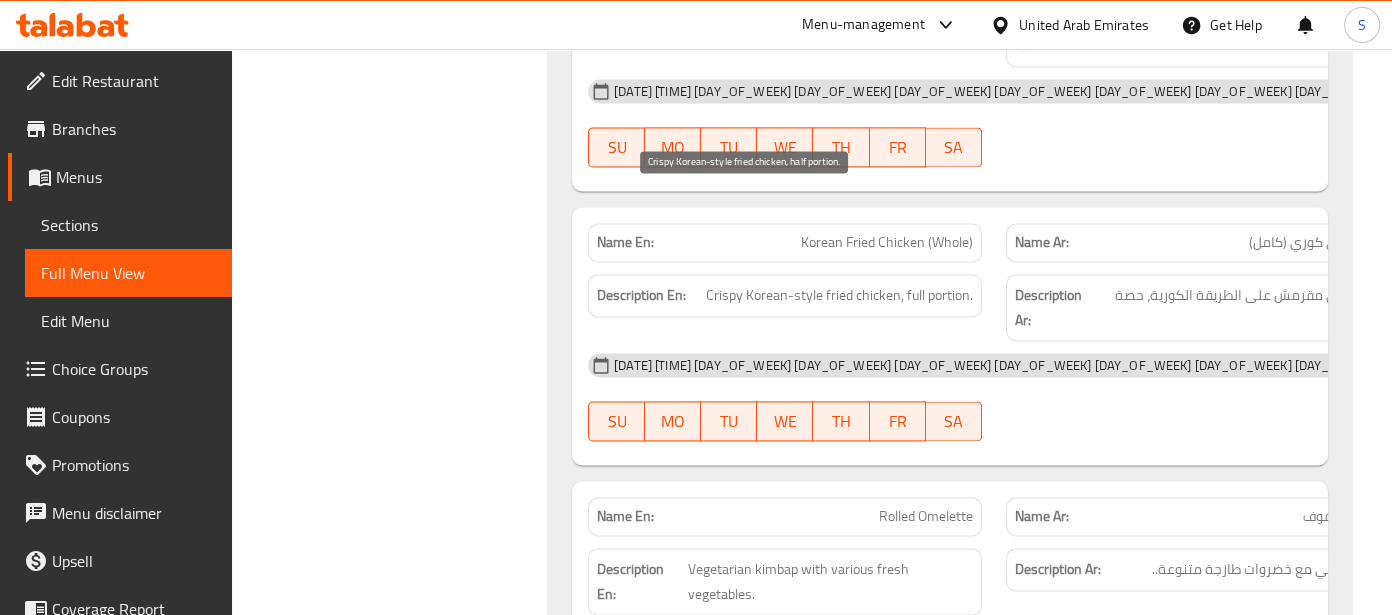 click on "Crispy Korean-style fried chicken, half portion." at bounding box center [837, 21] 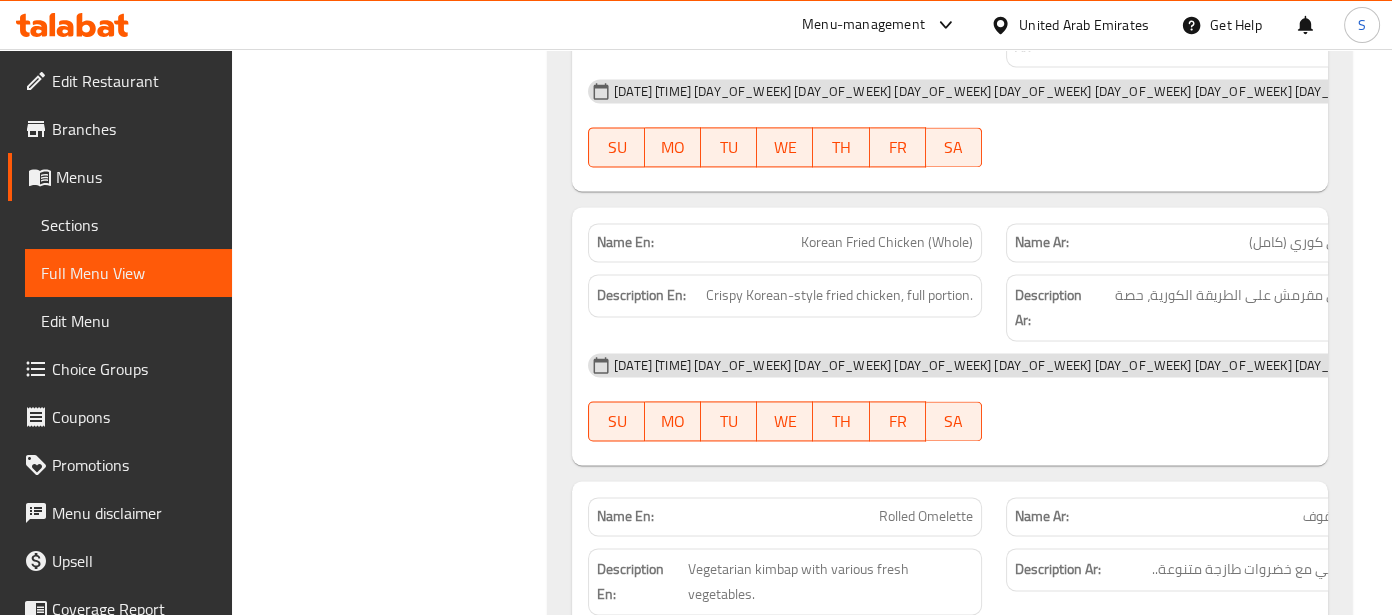 click on "Description Ar: دجاج مقلي مقرمش على الطريقة الكورية، نصف حصة." at bounding box center [1203, -1735] 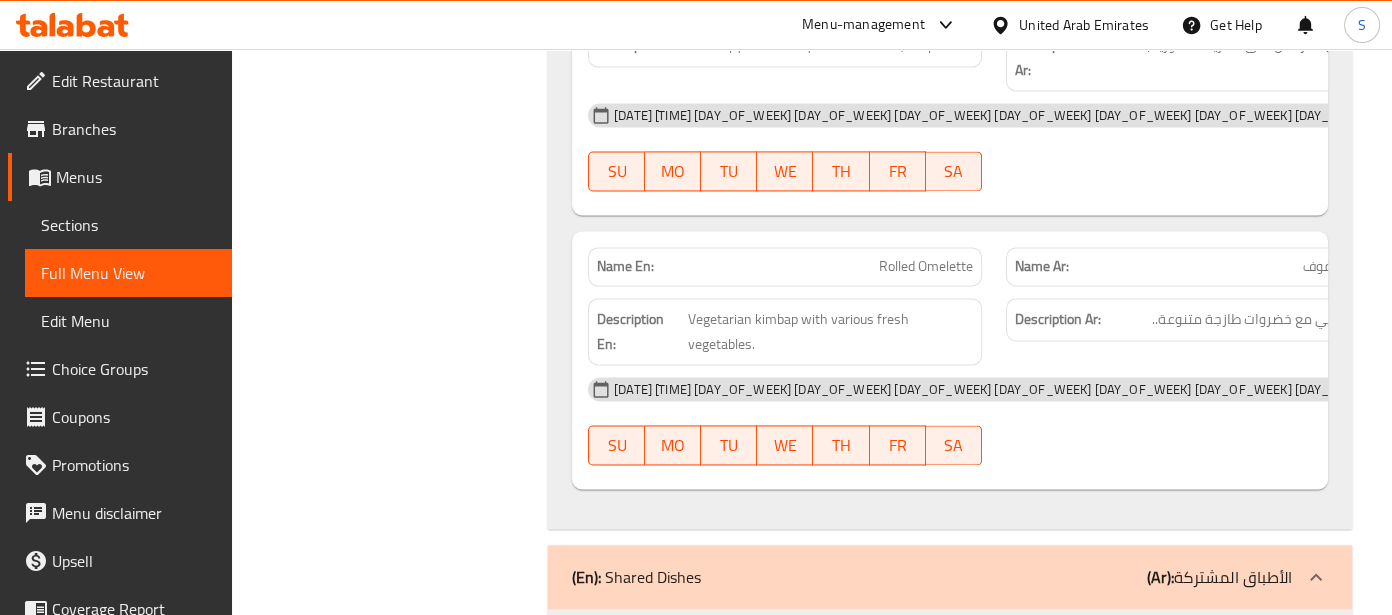 scroll, scrollTop: 3833, scrollLeft: 0, axis: vertical 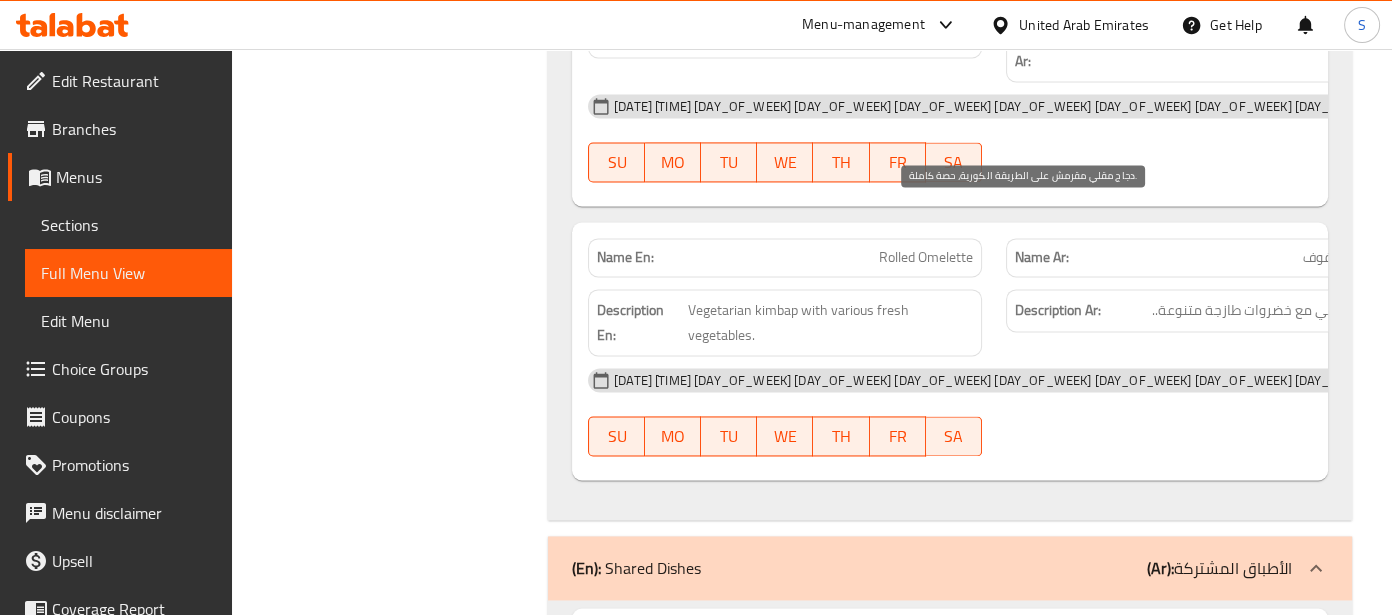 click on "دجاج مقلي مقرمش على الطريقة الكورية، حصة كاملة." at bounding box center [1244, 48] 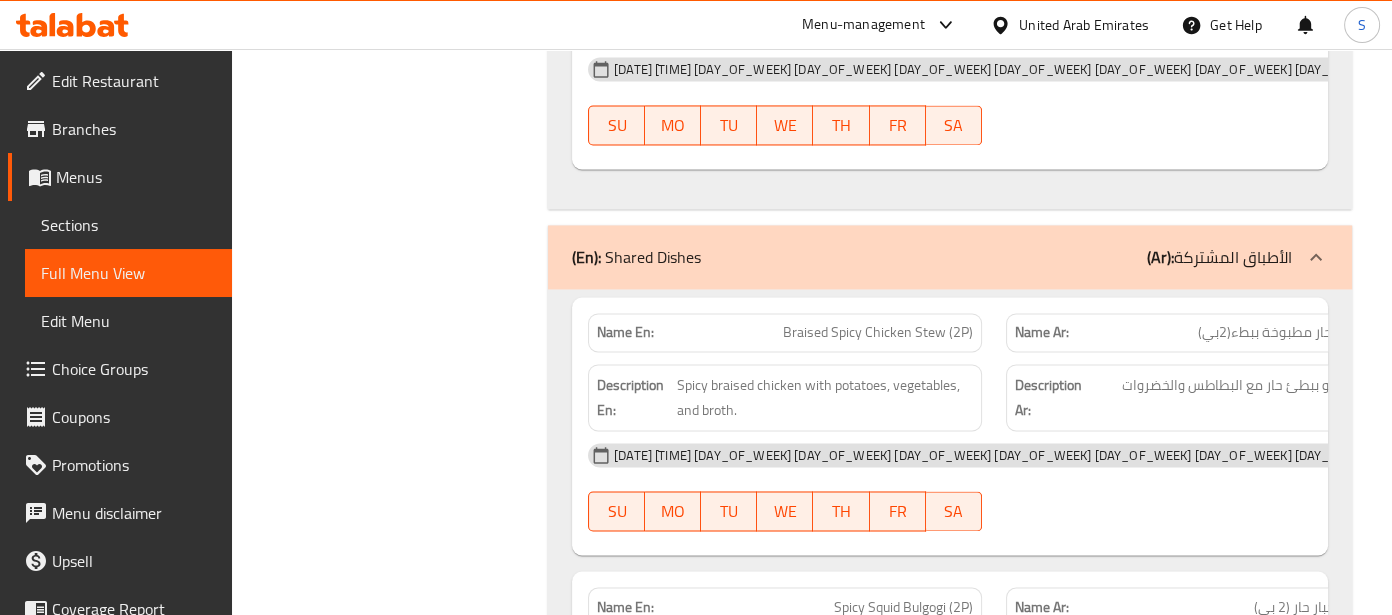 scroll, scrollTop: 4188, scrollLeft: 0, axis: vertical 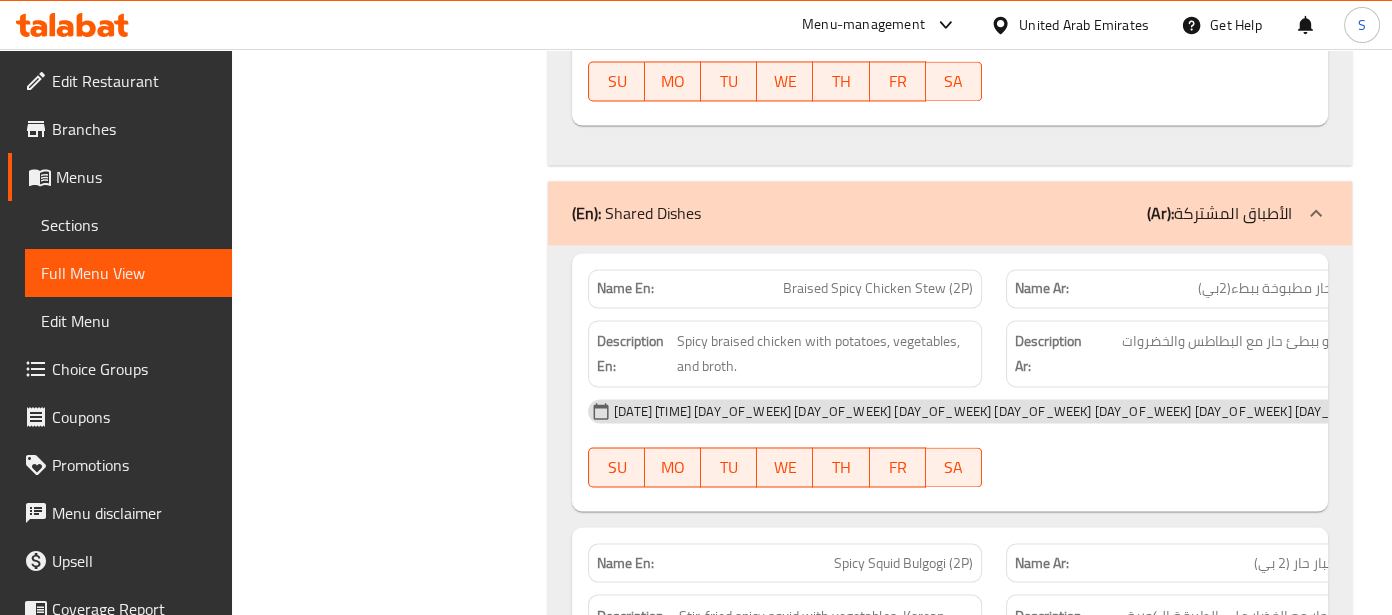 click on "Name En: Rolled Omelette" at bounding box center [785, -98] 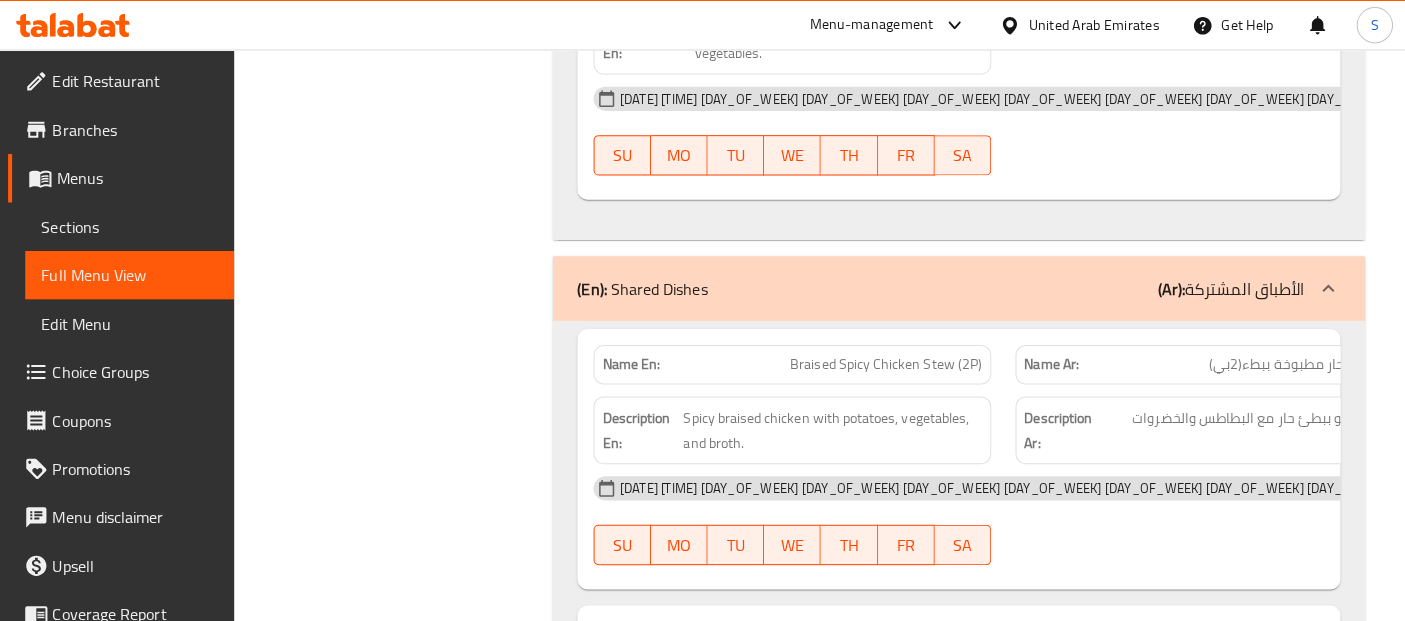 scroll, scrollTop: 4114, scrollLeft: 0, axis: vertical 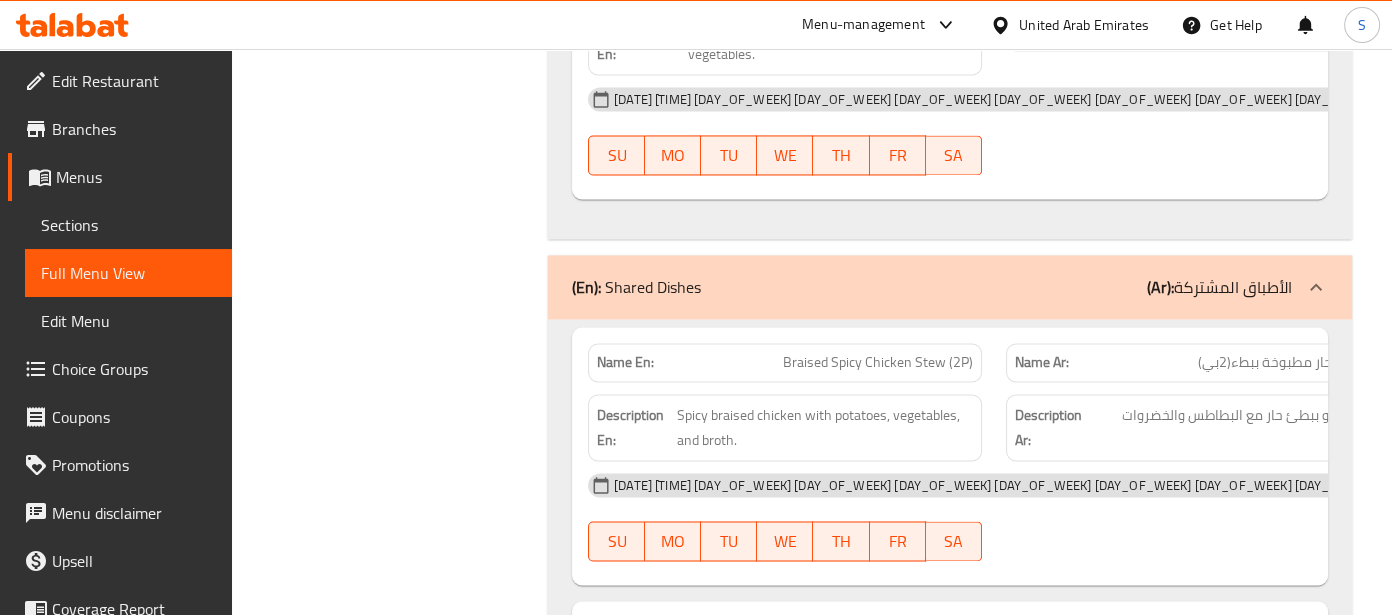 click on "يخنة دجاج حار مطبوخة ببطء(2بي)" at bounding box center (1340, -3674) 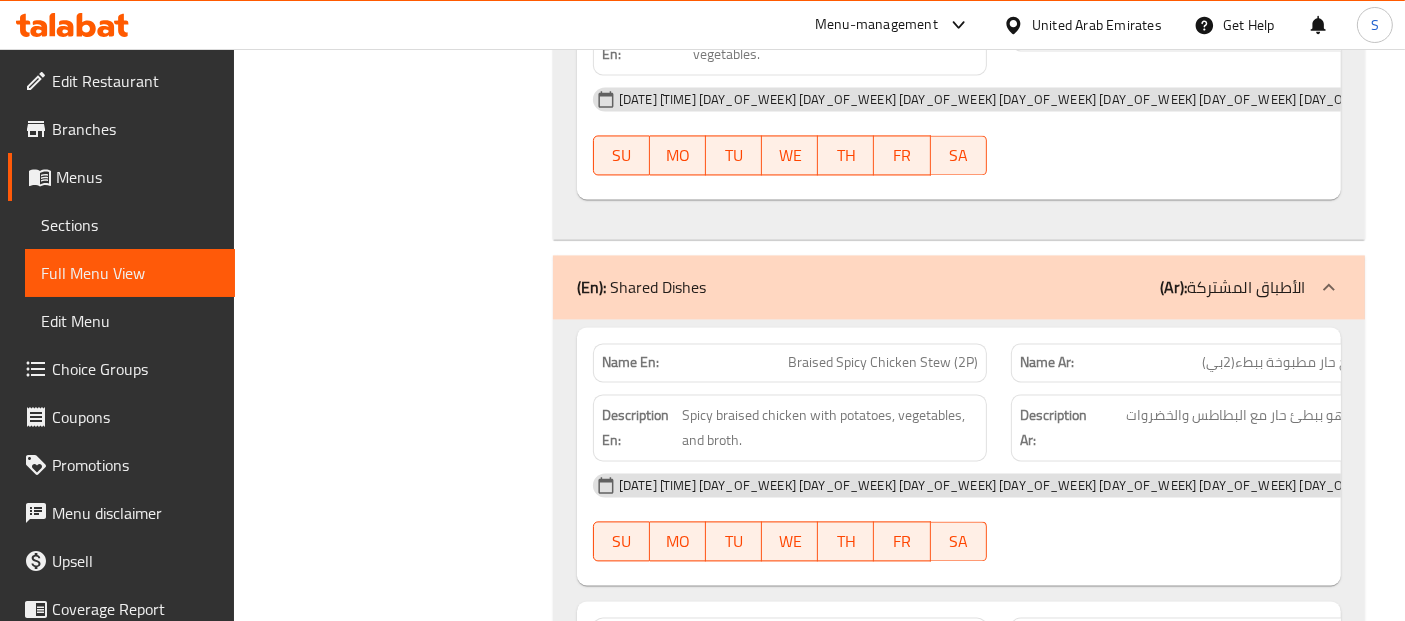 click on "Rolled Omelette" at bounding box center (931, -24) 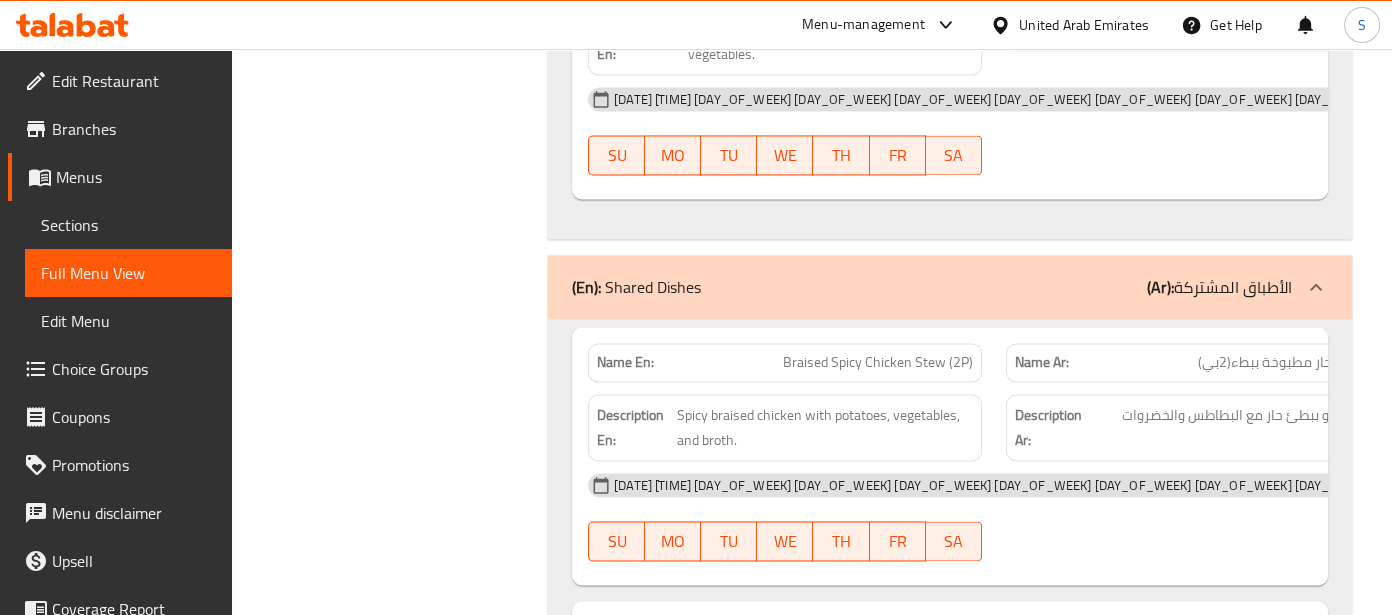 click on "03-08-2025 11:13 AM" at bounding box center [994, 99] 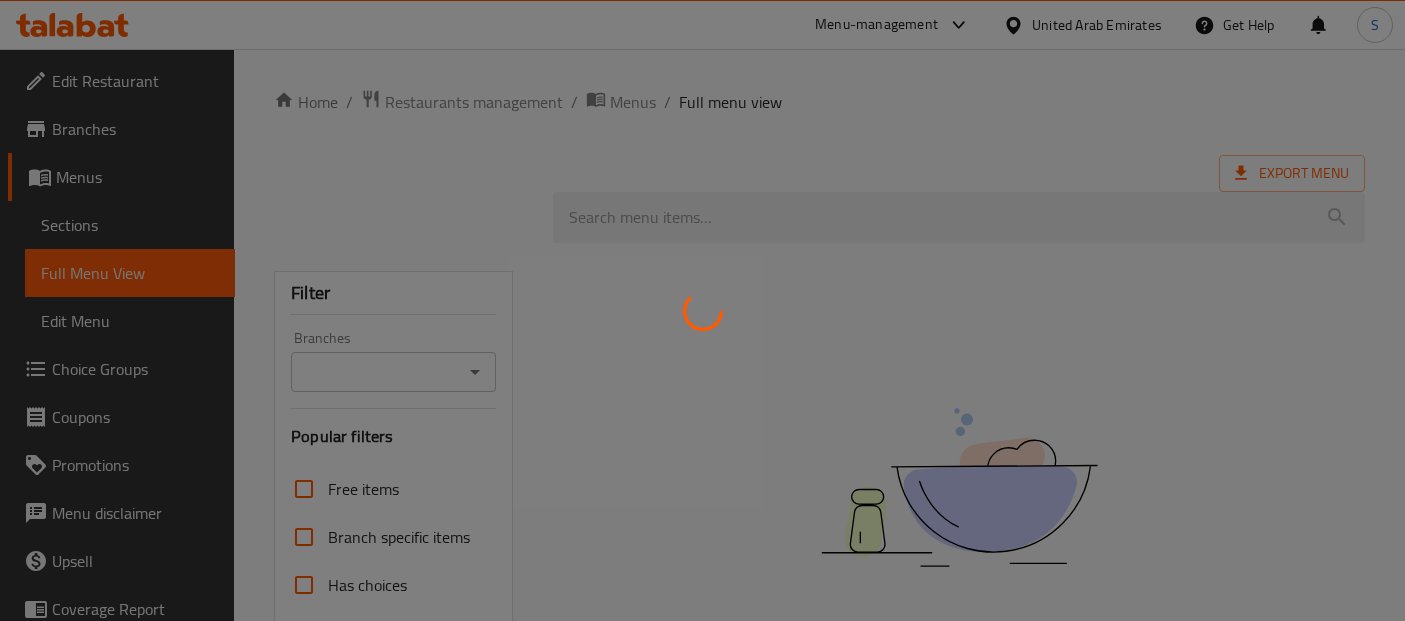 scroll, scrollTop: 0, scrollLeft: 0, axis: both 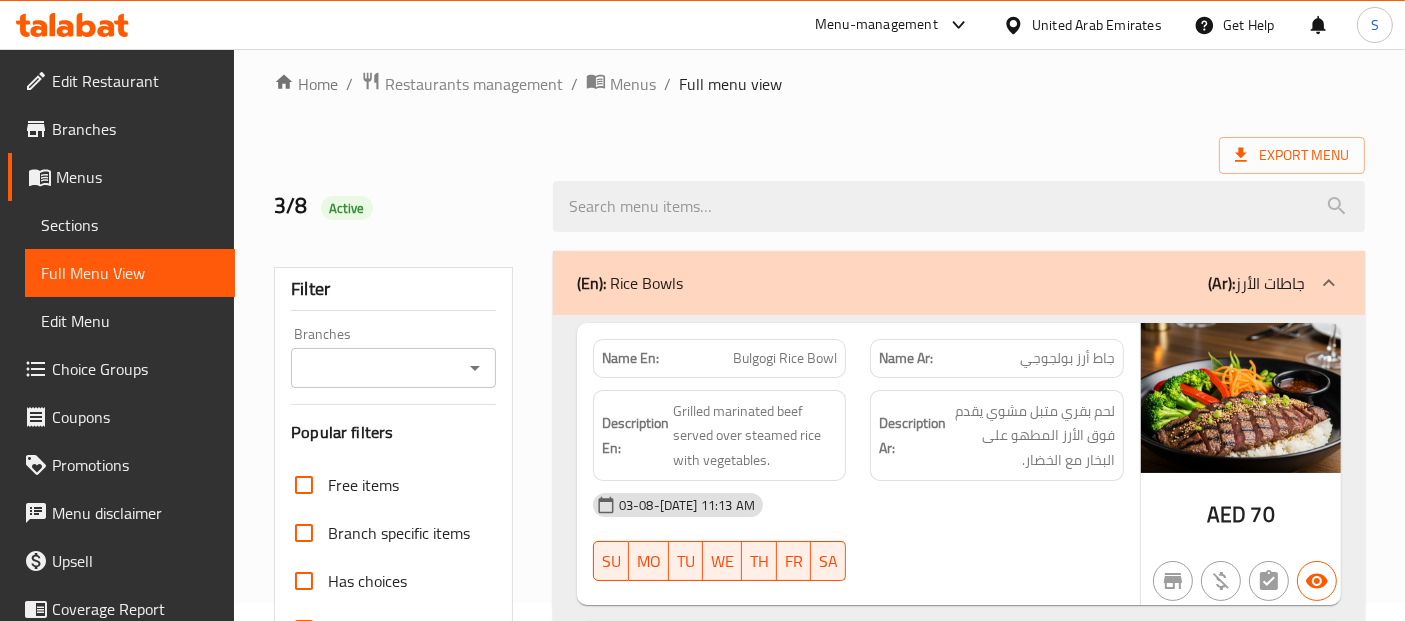 click on "(En):   Rice Bowls (Ar): جاطات الأرز" at bounding box center (941, 283) 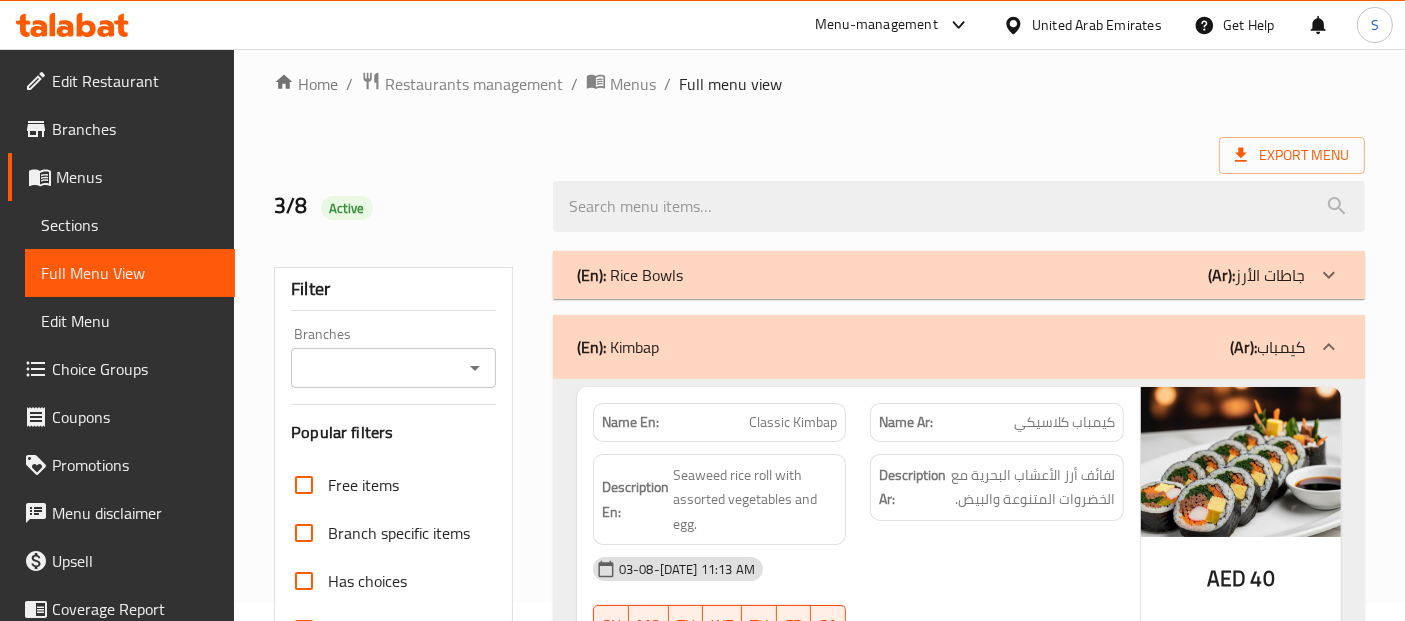 click on "(En):   Kimbap (Ar): كيمباب" at bounding box center (959, 347) 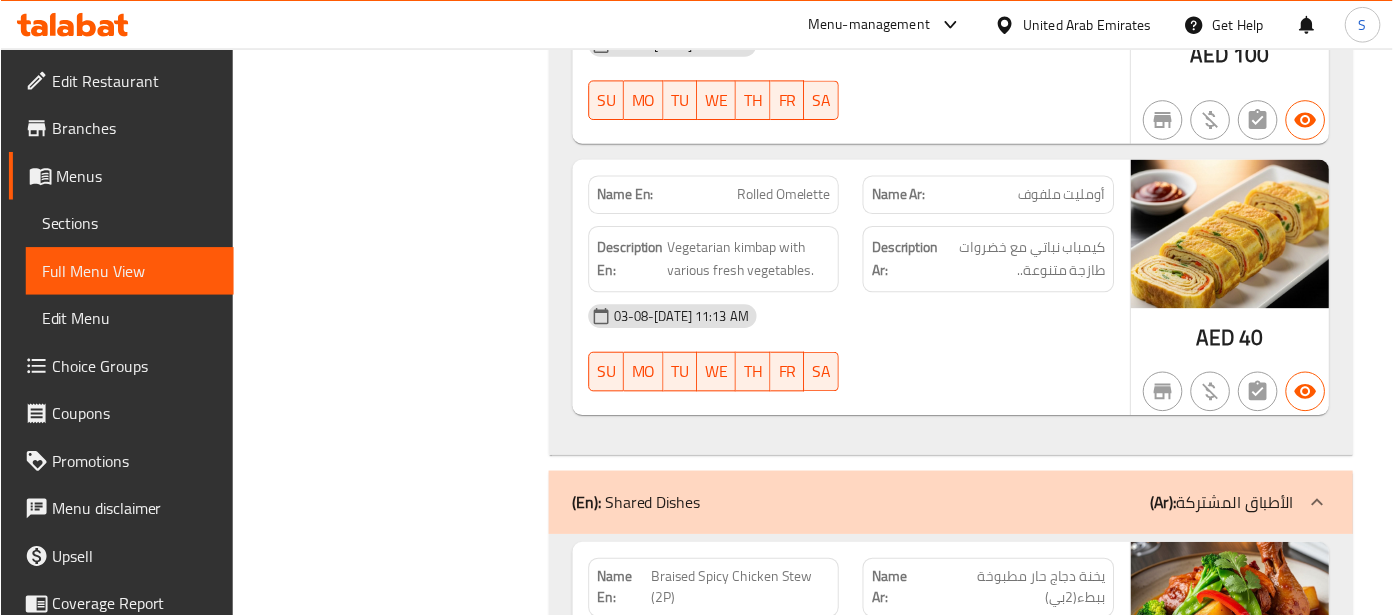scroll, scrollTop: 2333, scrollLeft: 0, axis: vertical 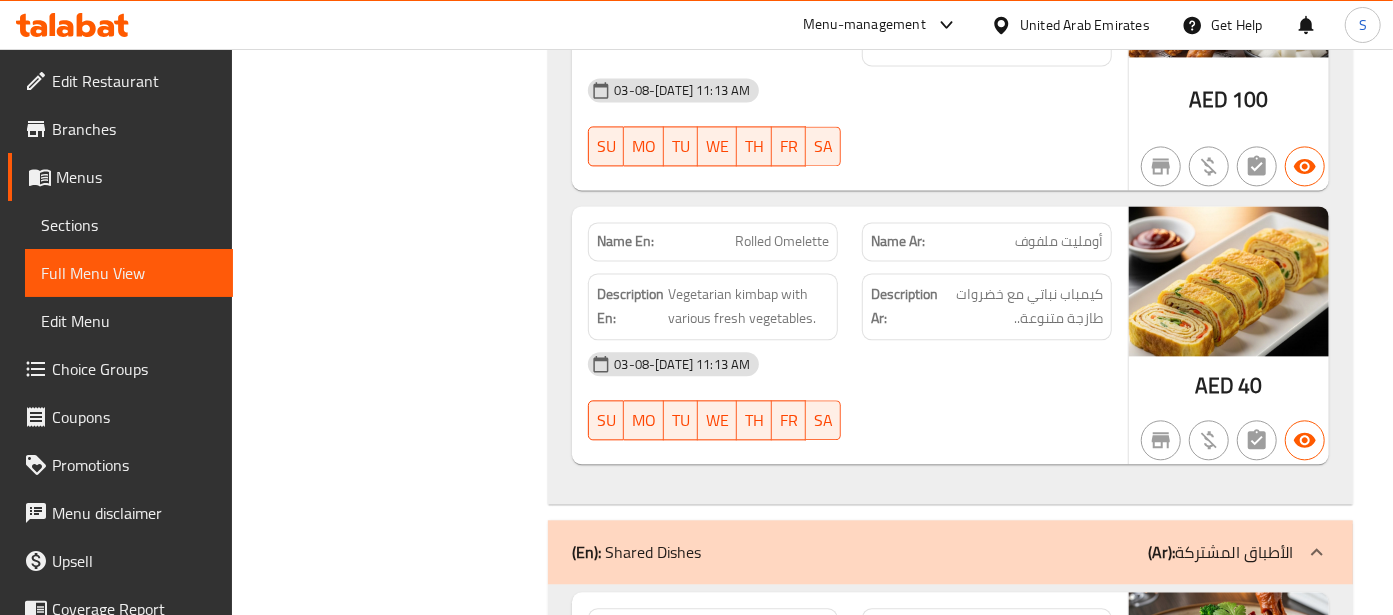 click on "Description Ar: كيمباب نباتي مع خضروات طازجة متنوعة.." at bounding box center [987, 306] 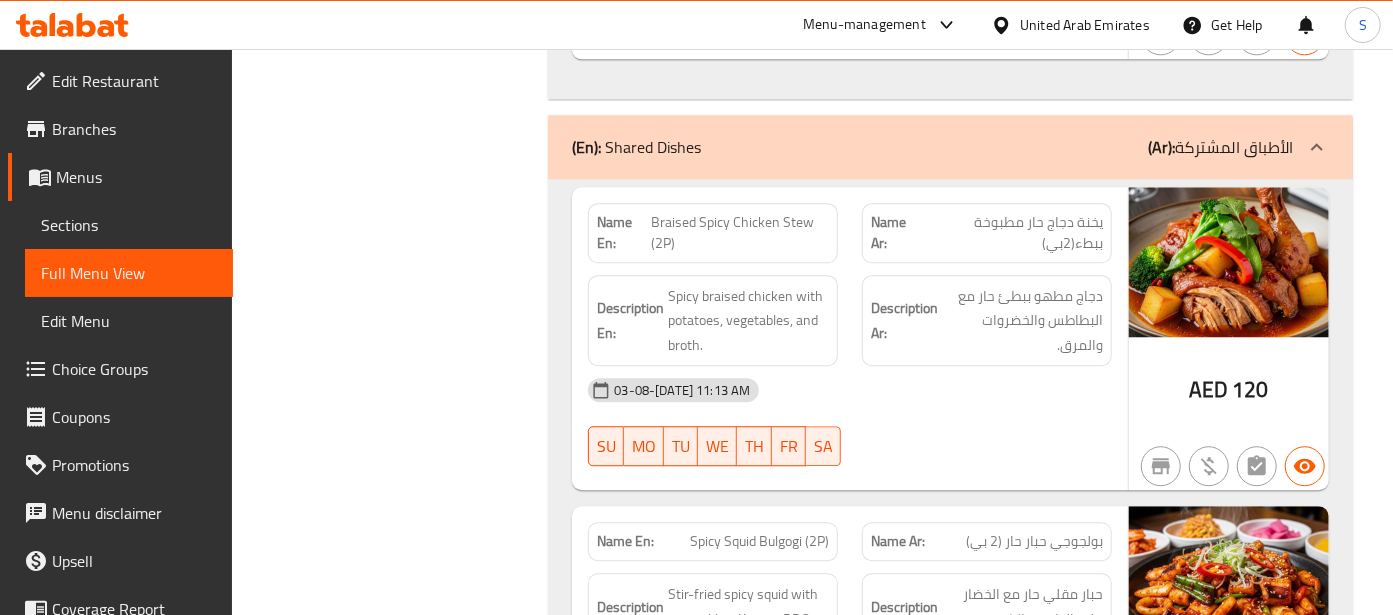 scroll, scrollTop: 2740, scrollLeft: 0, axis: vertical 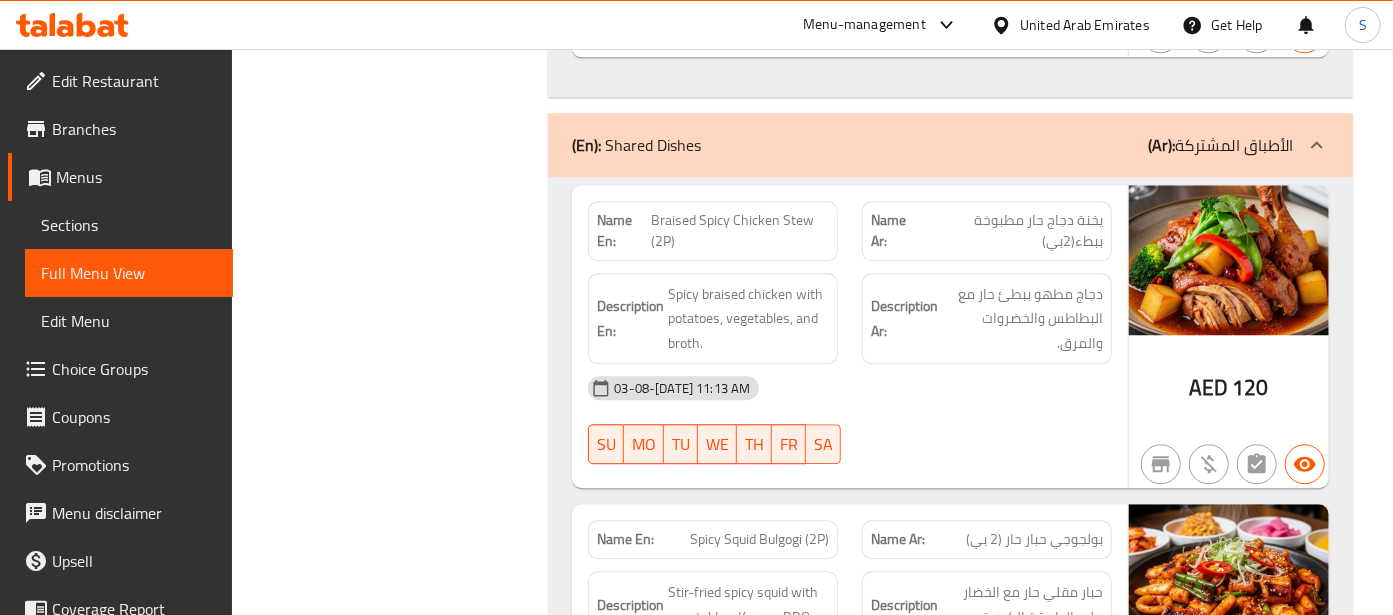 click on "Description Ar: دجاج مطهو ببطئ حار مع البطاطس والخضروات والمرق." at bounding box center [987, -2174] 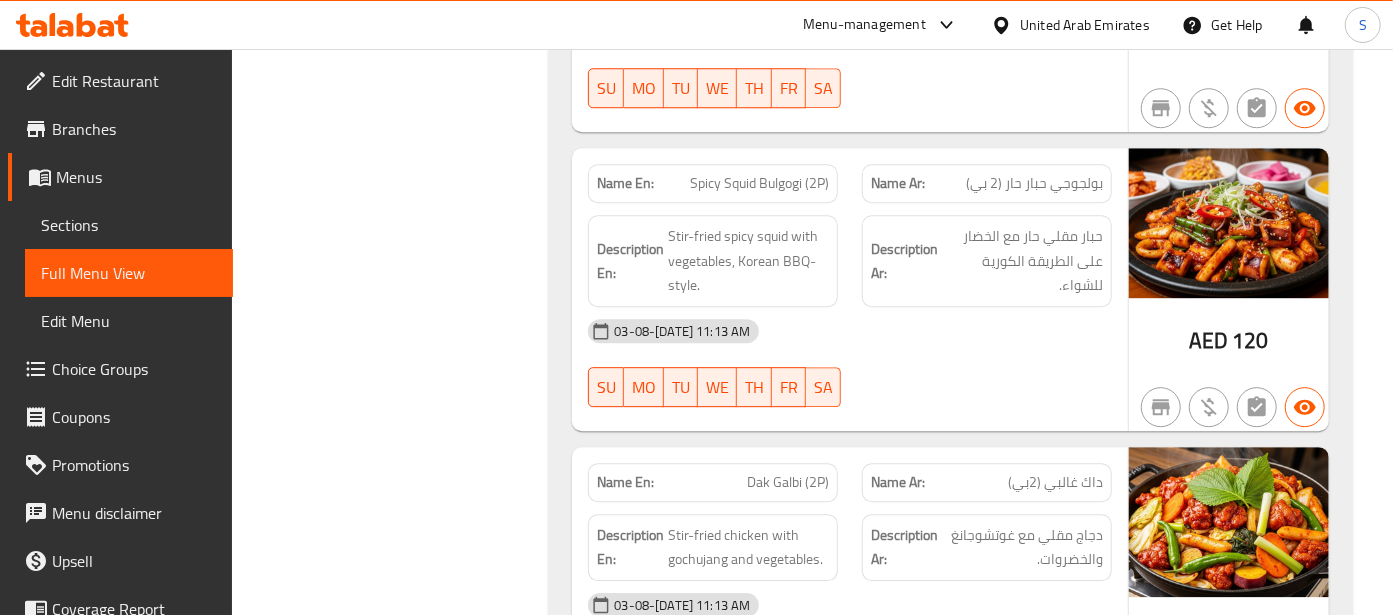 scroll, scrollTop: 3140, scrollLeft: 0, axis: vertical 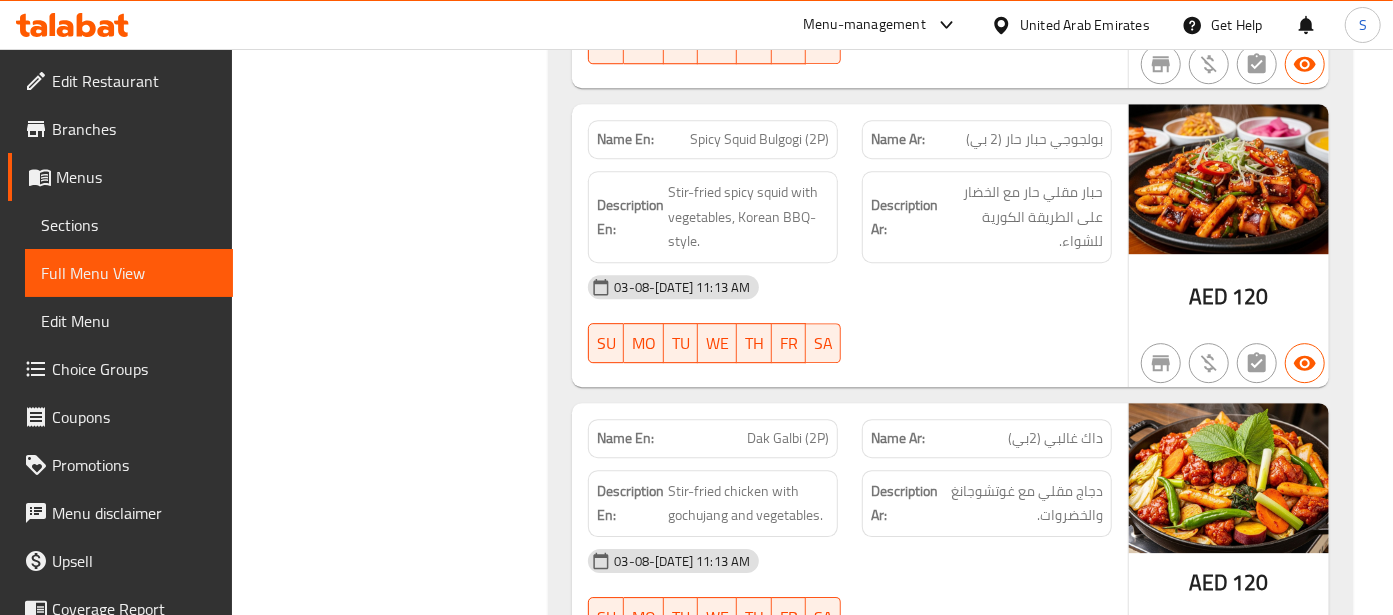 click on "03-08-2025 11:13 AM" at bounding box center [850, -2231] 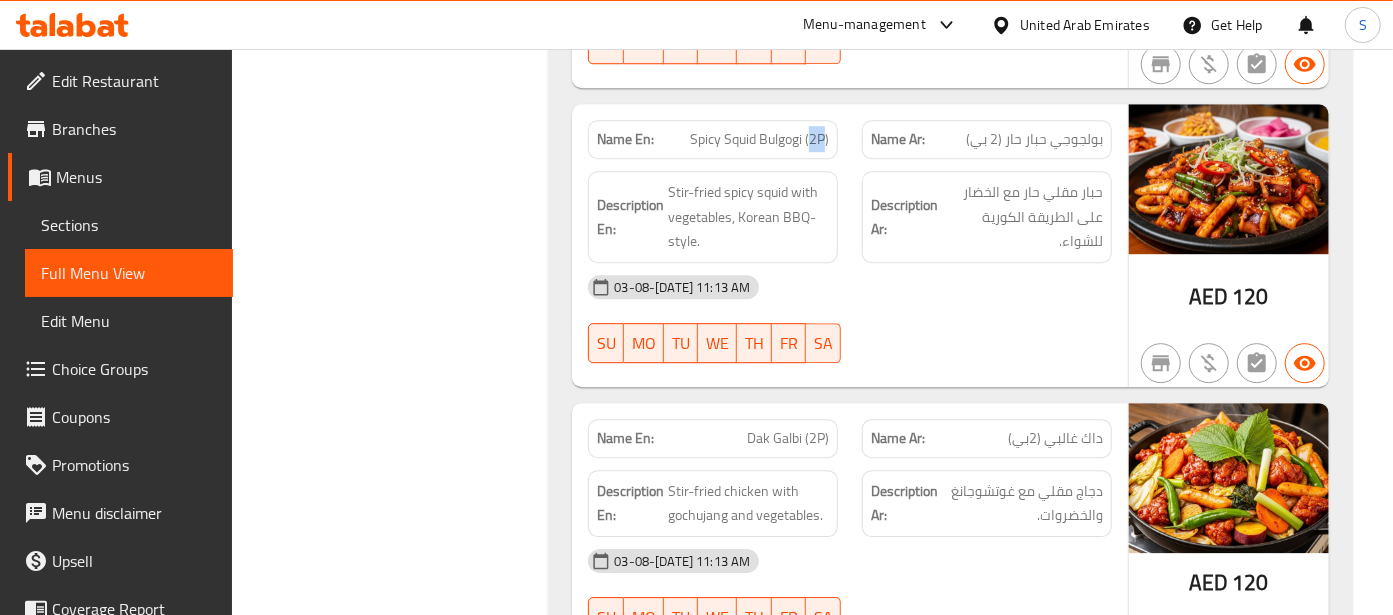 drag, startPoint x: 811, startPoint y: 74, endPoint x: 823, endPoint y: 76, distance: 12.165525 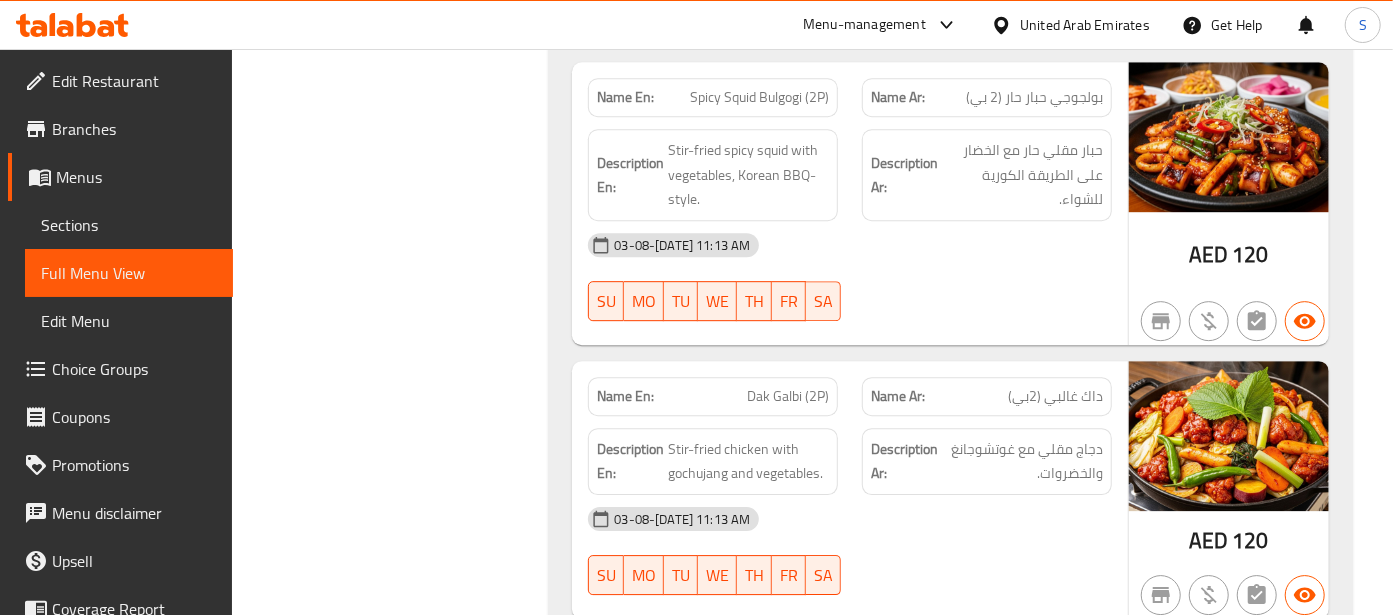 scroll, scrollTop: 3185, scrollLeft: 0, axis: vertical 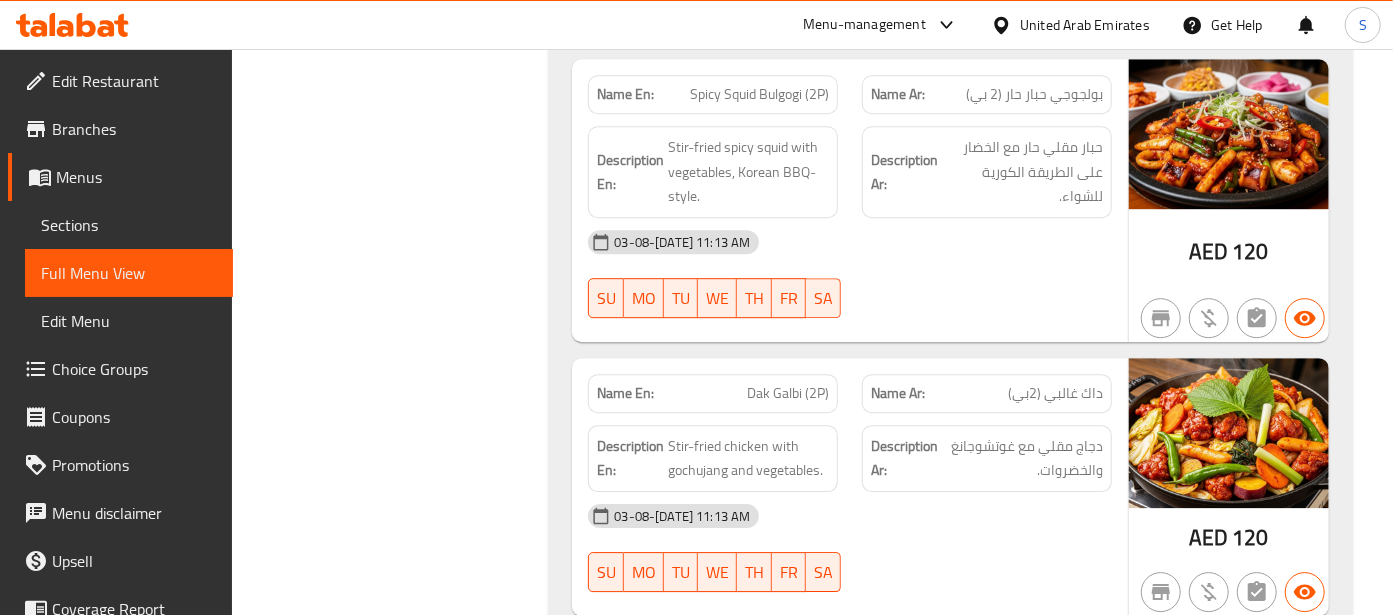 click on "داك غالبي (2بي)" at bounding box center [1053, -2125] 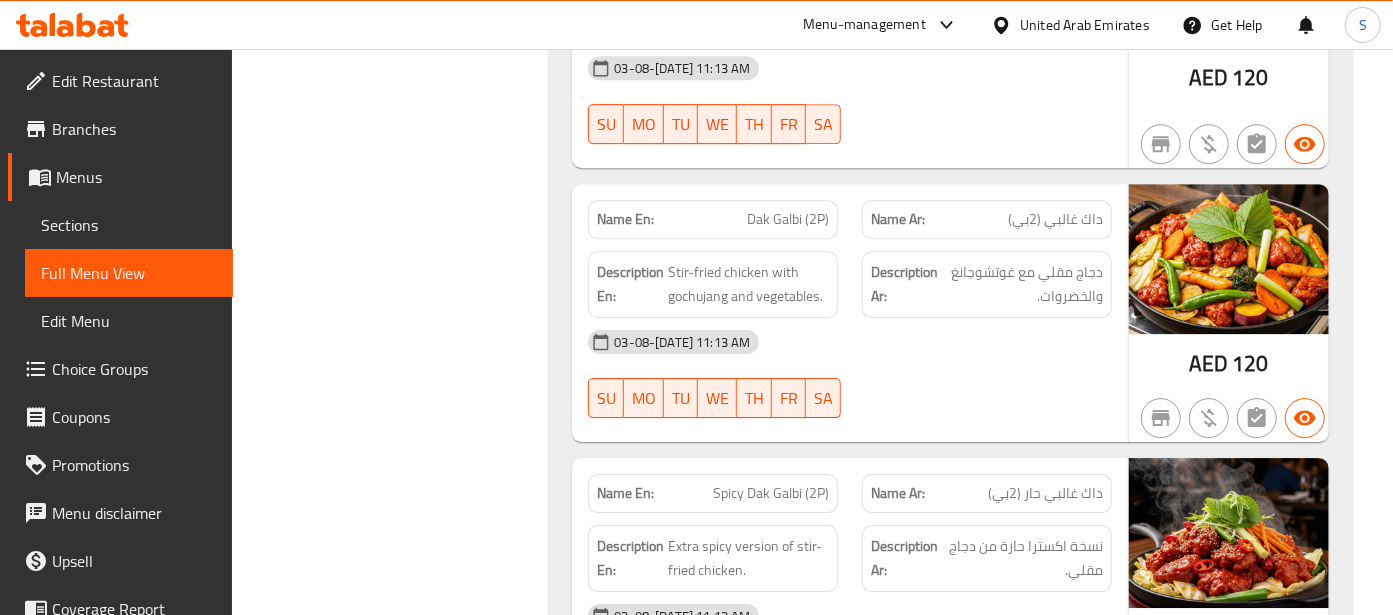 scroll, scrollTop: 3362, scrollLeft: 0, axis: vertical 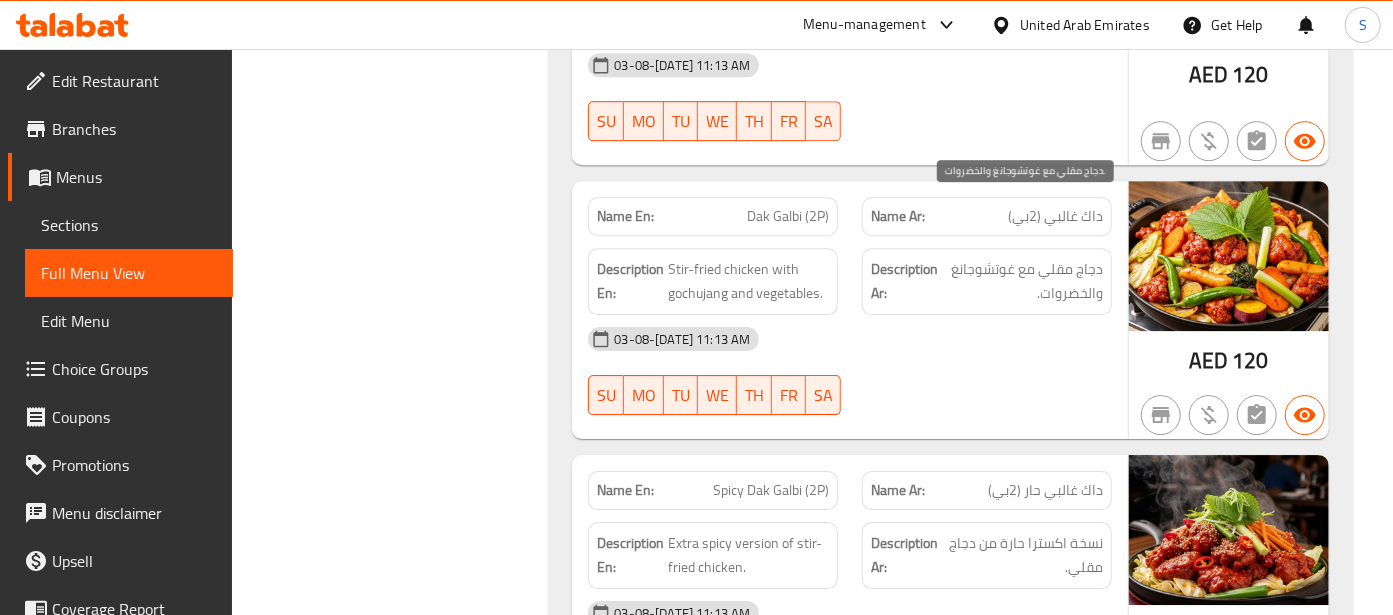 click on "دجاج مقلي مع غوتشوجانغ والخضروات." at bounding box center (1022, 281) 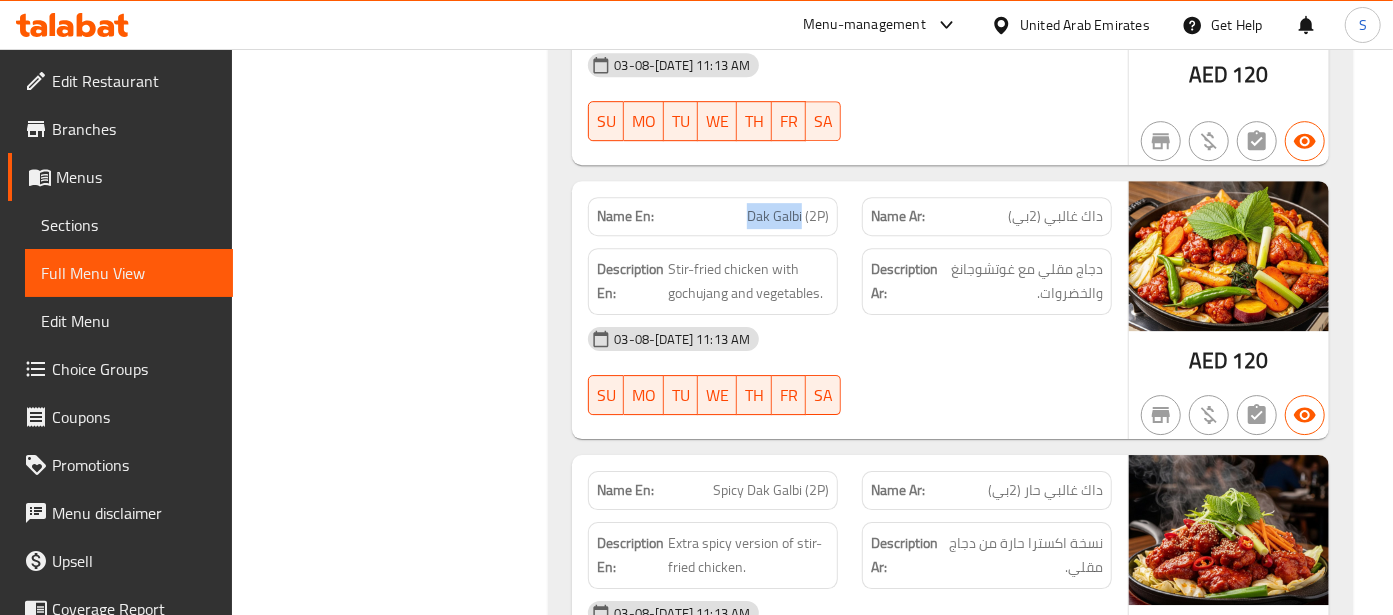 drag, startPoint x: 802, startPoint y: 149, endPoint x: 745, endPoint y: 152, distance: 57.07889 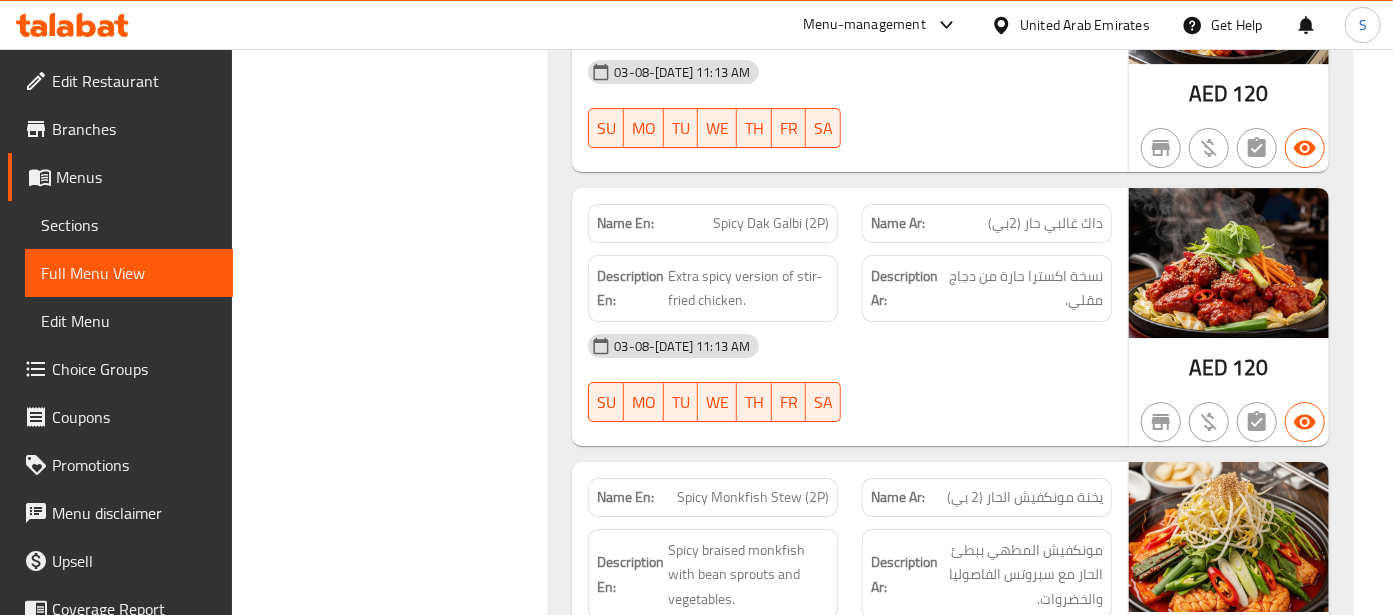scroll, scrollTop: 3674, scrollLeft: 0, axis: vertical 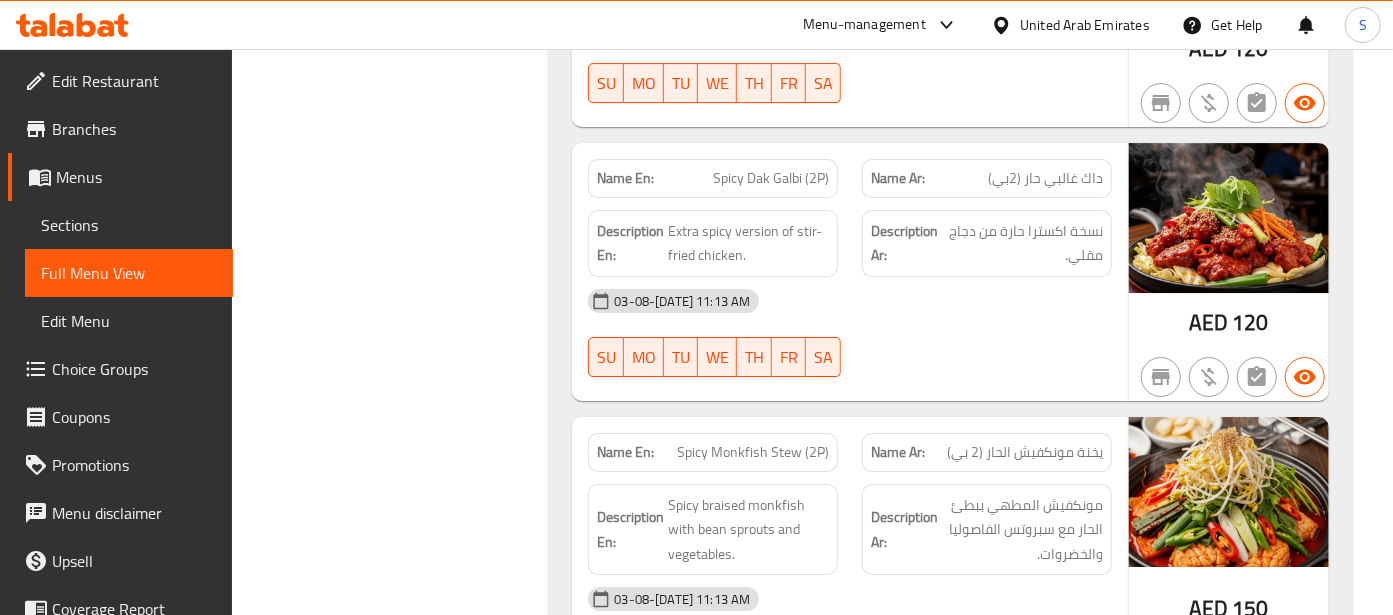 click on "03-08-2025 11:13 AM SU MO TU WE TH FR SA" at bounding box center (850, -2115) 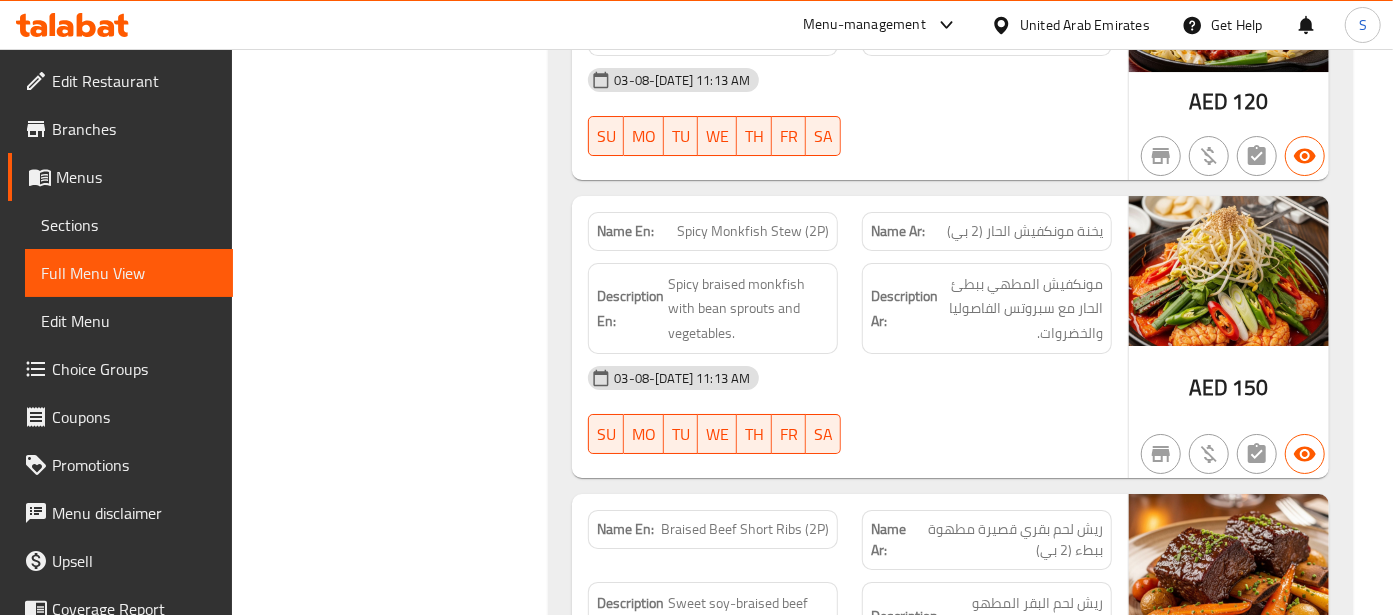scroll, scrollTop: 3914, scrollLeft: 0, axis: vertical 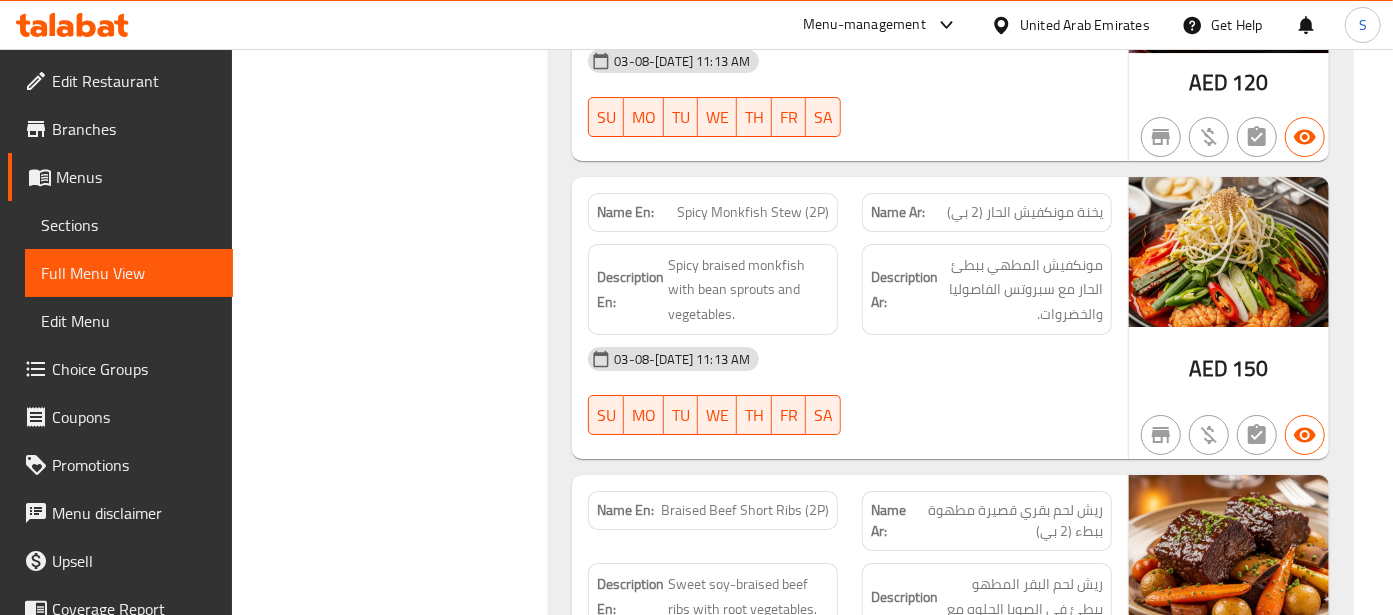click on "03-08-2025 11:13 AM" at bounding box center [850, -2088] 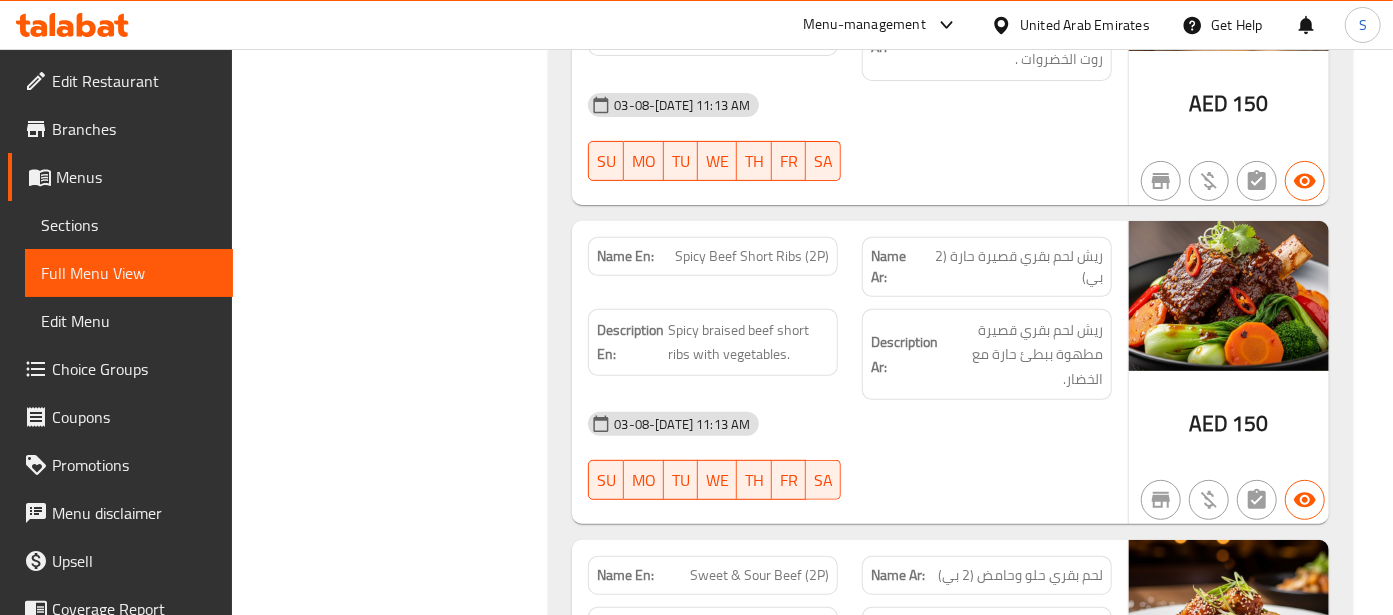 scroll, scrollTop: 4492, scrollLeft: 0, axis: vertical 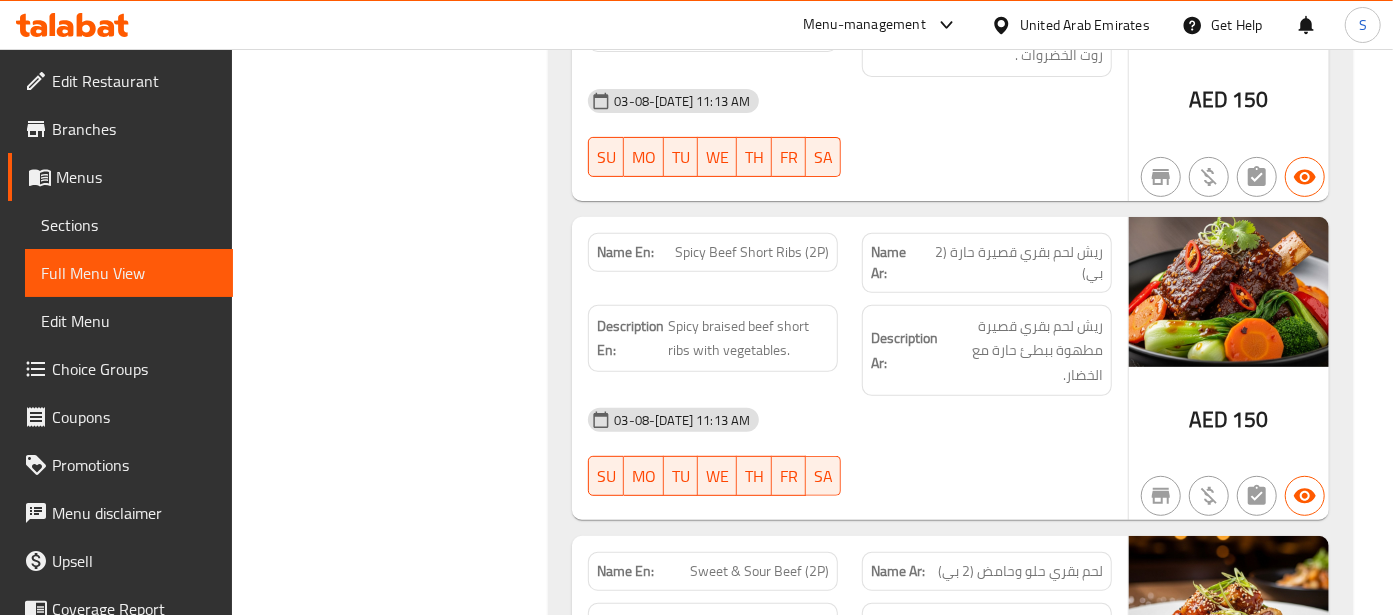 click on "Name Ar: ريش لحم بقري قصيرة حارة (2 بي)" at bounding box center [987, -2217] 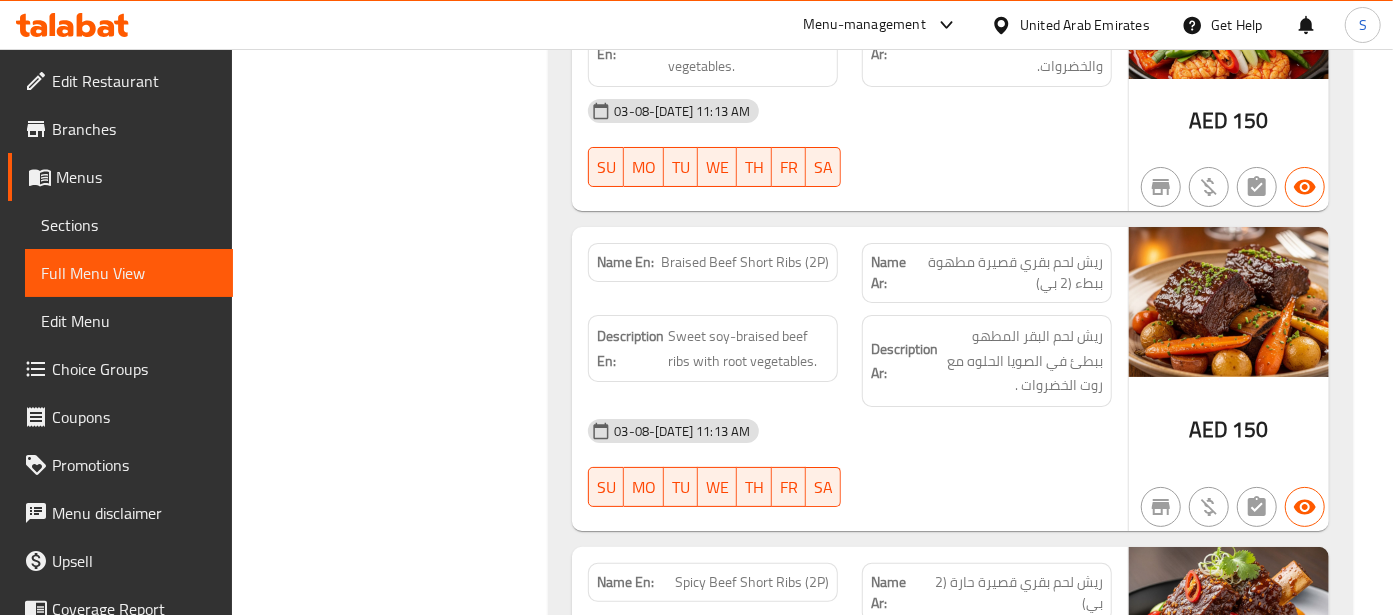 scroll, scrollTop: 4196, scrollLeft: 0, axis: vertical 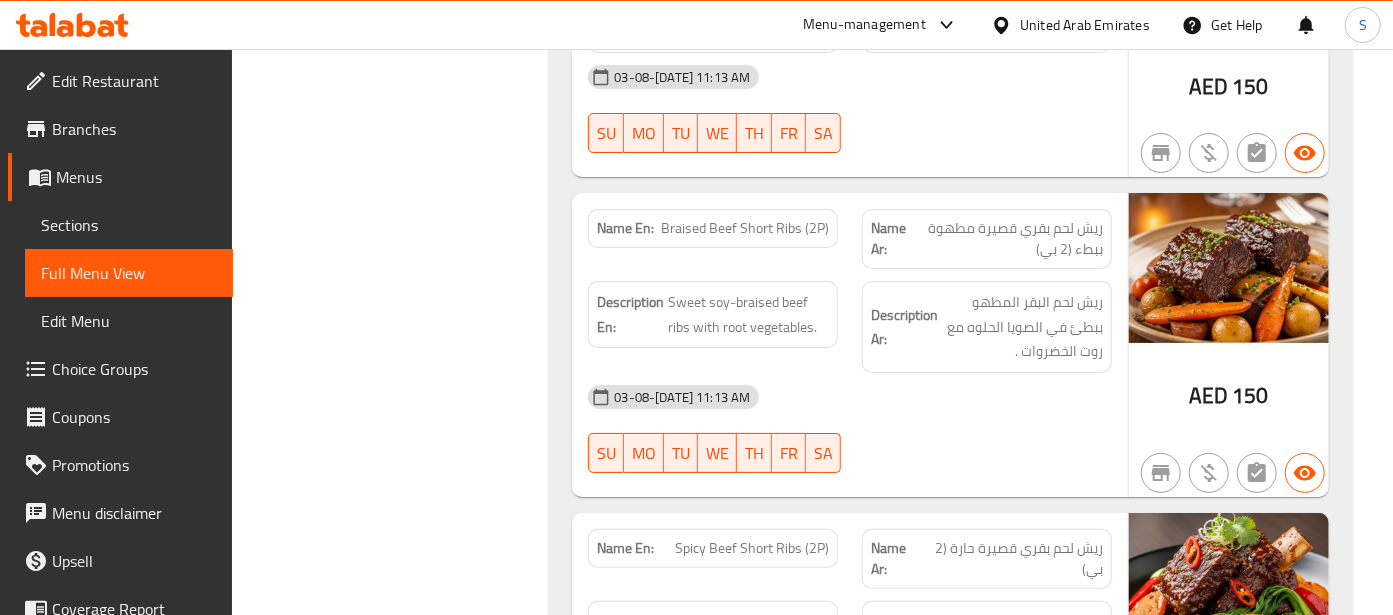 click on "03-08-2025 11:13 AM" at bounding box center [850, -2072] 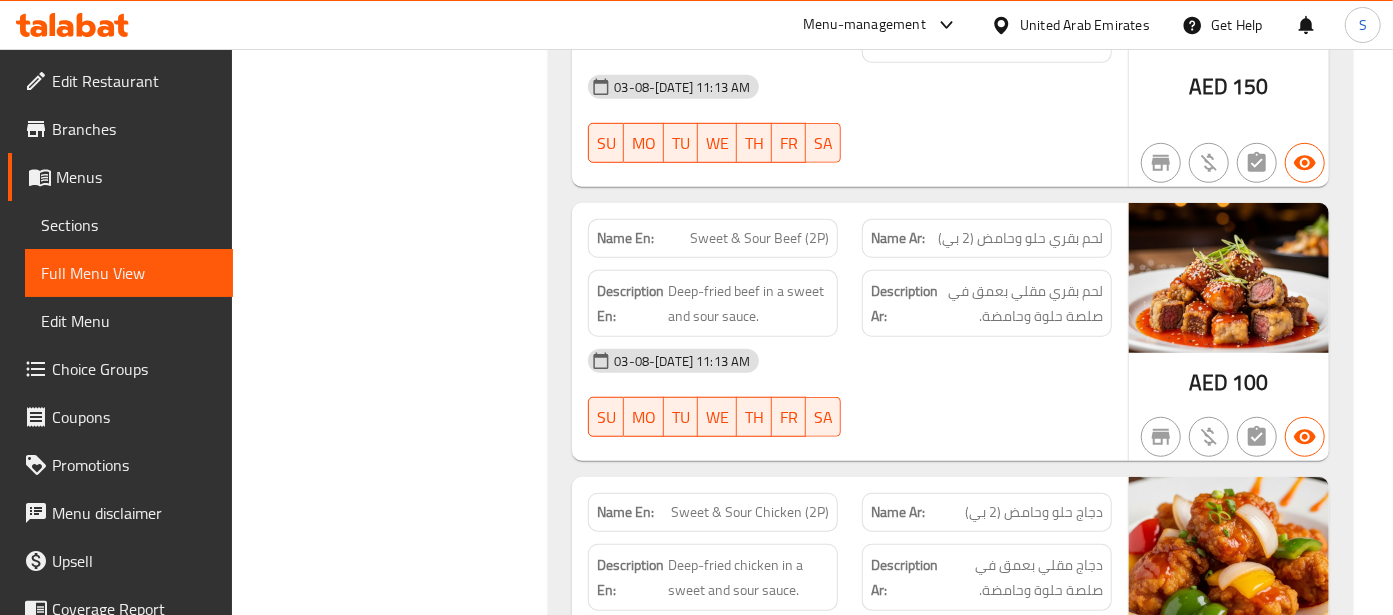 scroll, scrollTop: 4844, scrollLeft: 0, axis: vertical 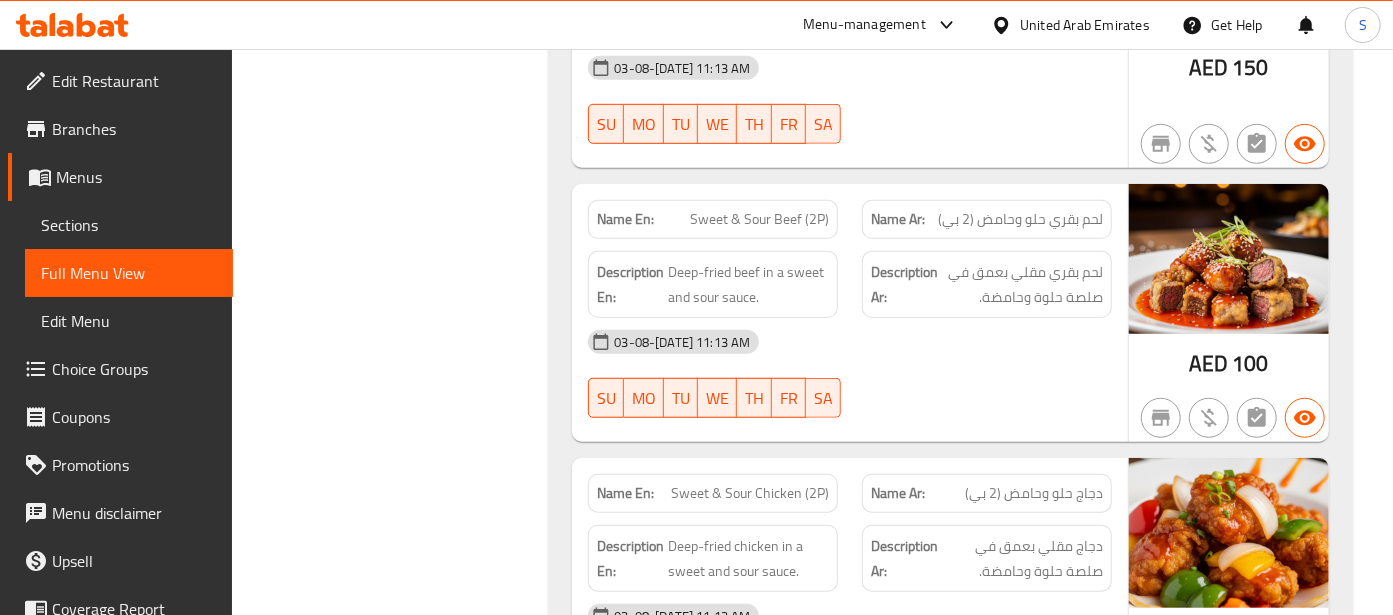 click on "03-08-2025 11:13 AM" at bounding box center [850, -2147] 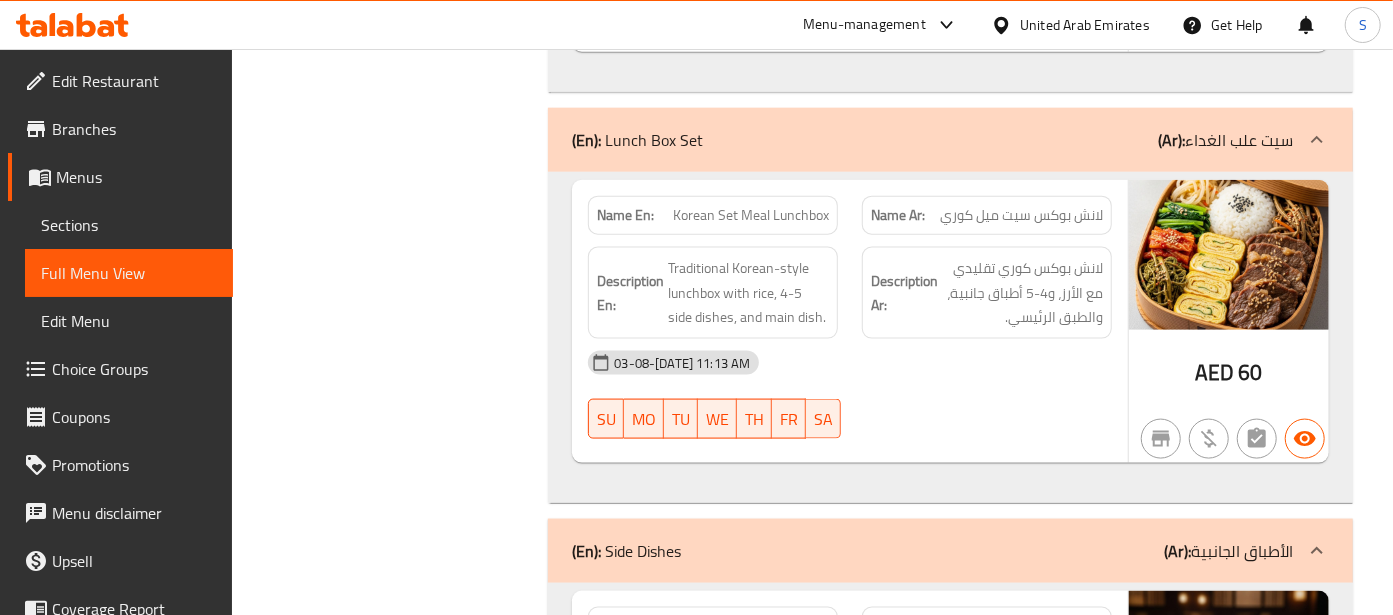 scroll, scrollTop: 5511, scrollLeft: 0, axis: vertical 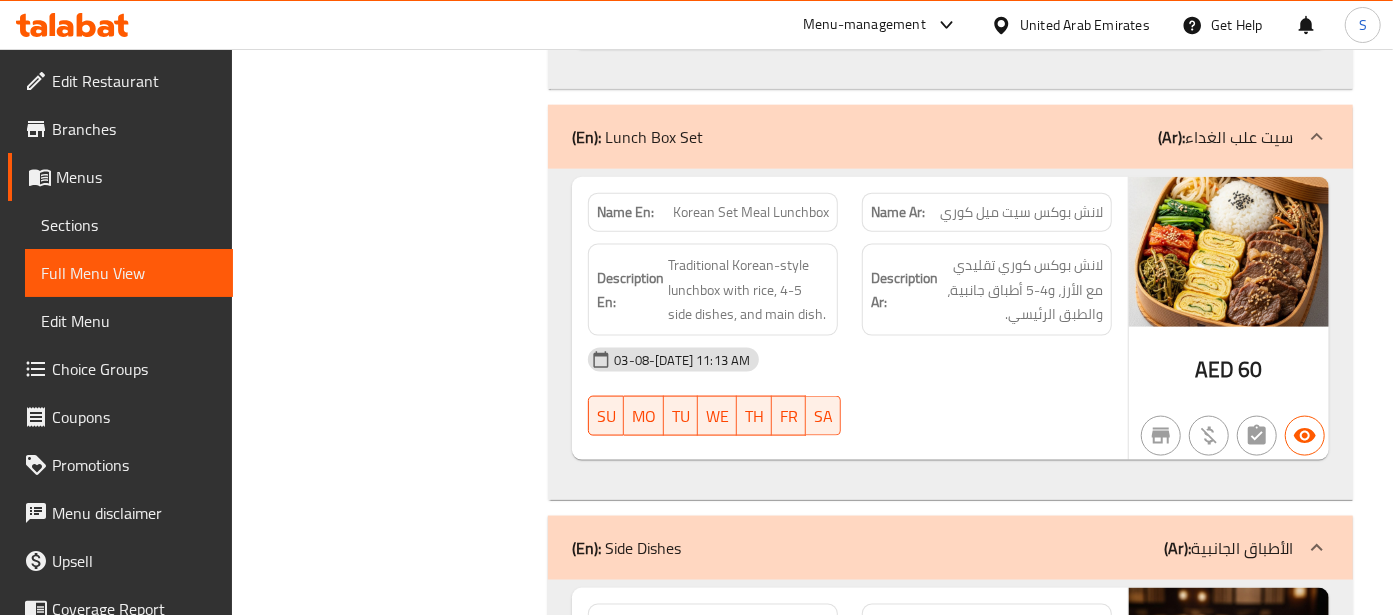 click on "03-08-2025 11:13 AM" at bounding box center [850, -4876] 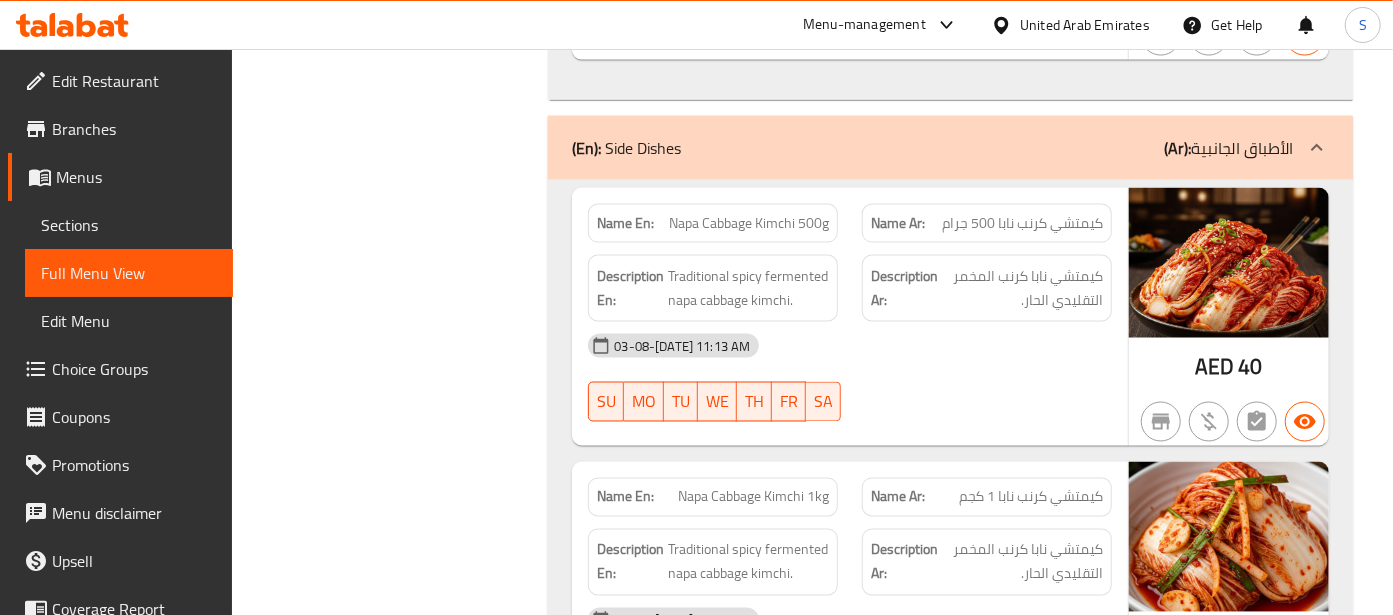 scroll, scrollTop: 5955, scrollLeft: 0, axis: vertical 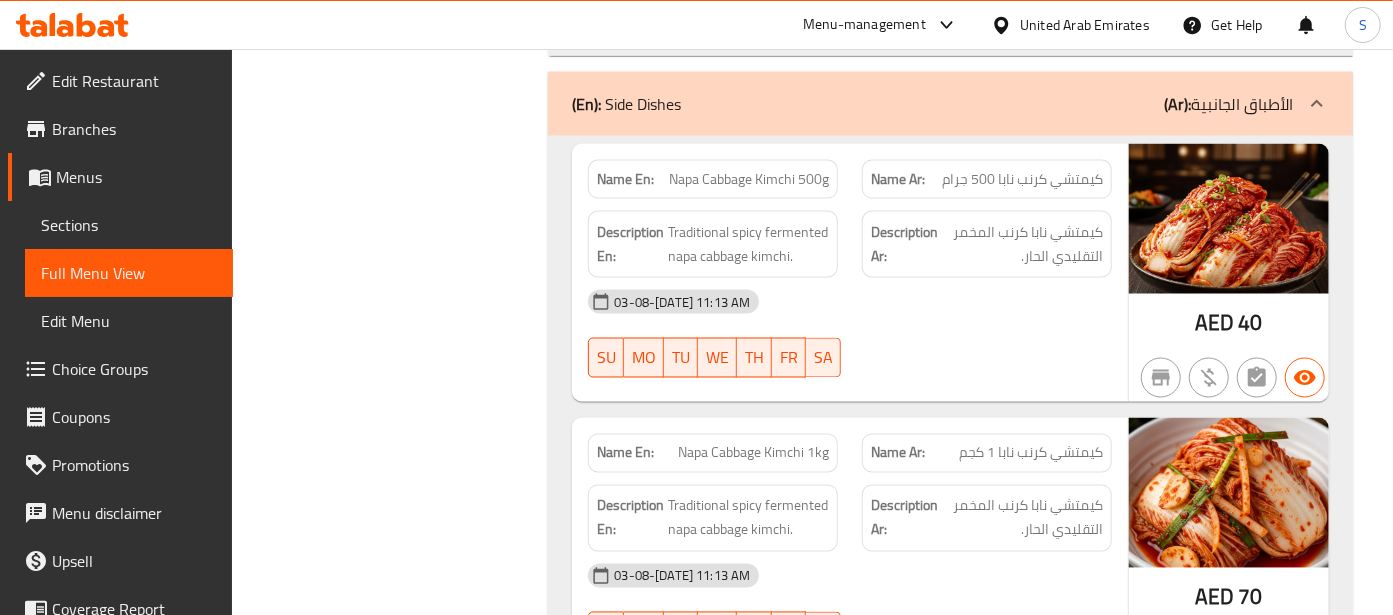 click on "03-08-2025 11:13 AM" at bounding box center [850, -5320] 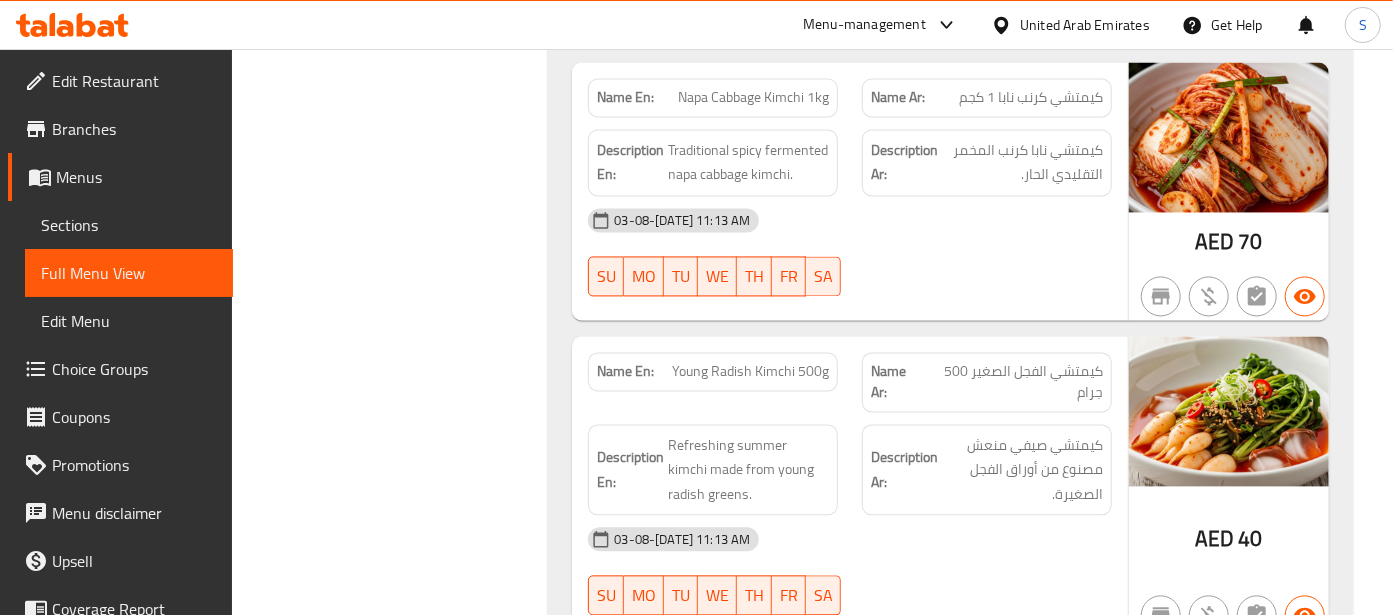 scroll, scrollTop: 6355, scrollLeft: 0, axis: vertical 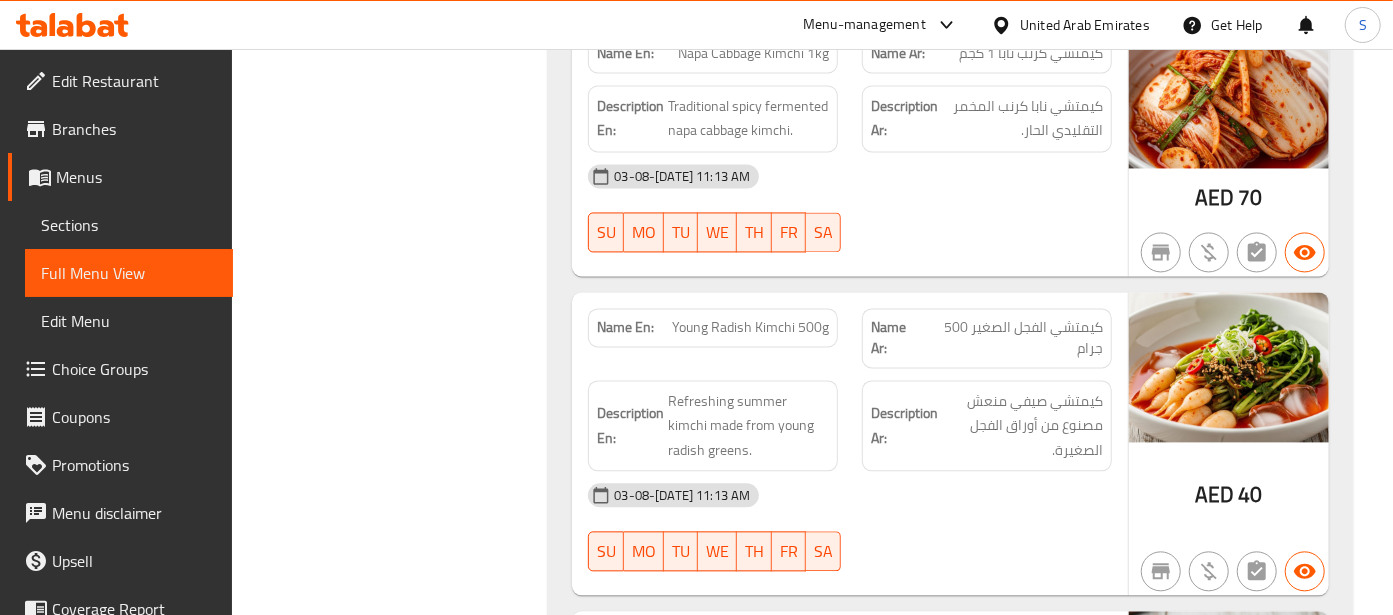 click on "03-08-2025 11:13 AM" at bounding box center [850, -5147] 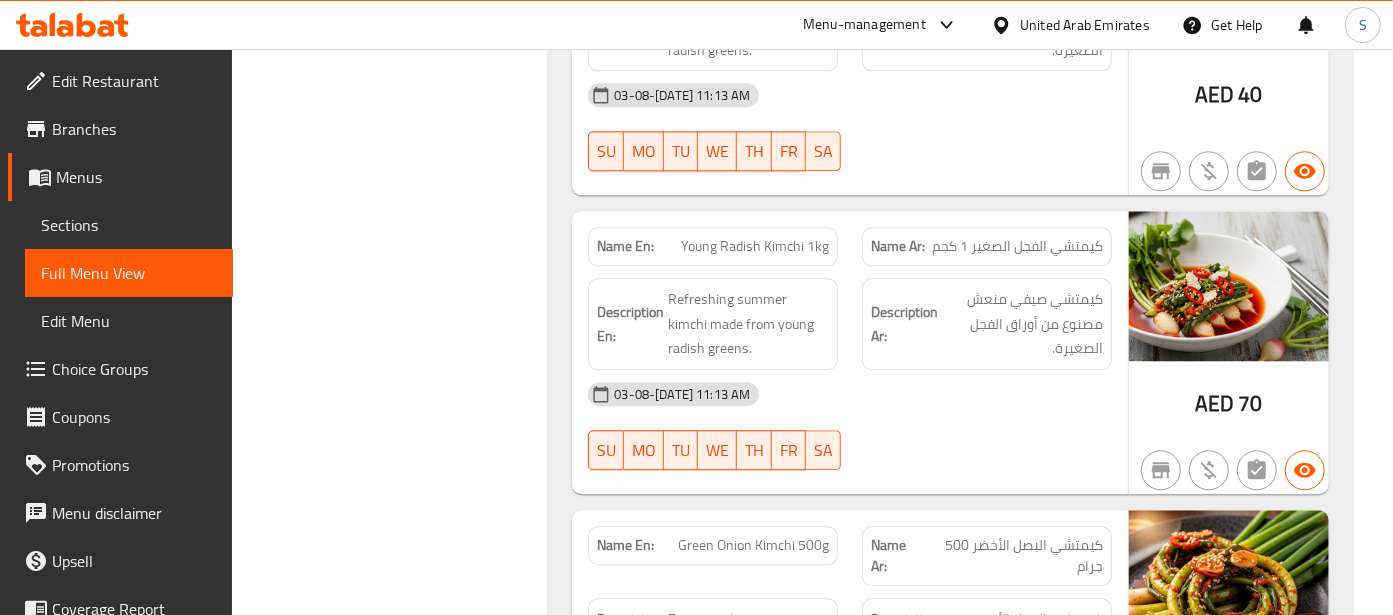 scroll, scrollTop: 6800, scrollLeft: 0, axis: vertical 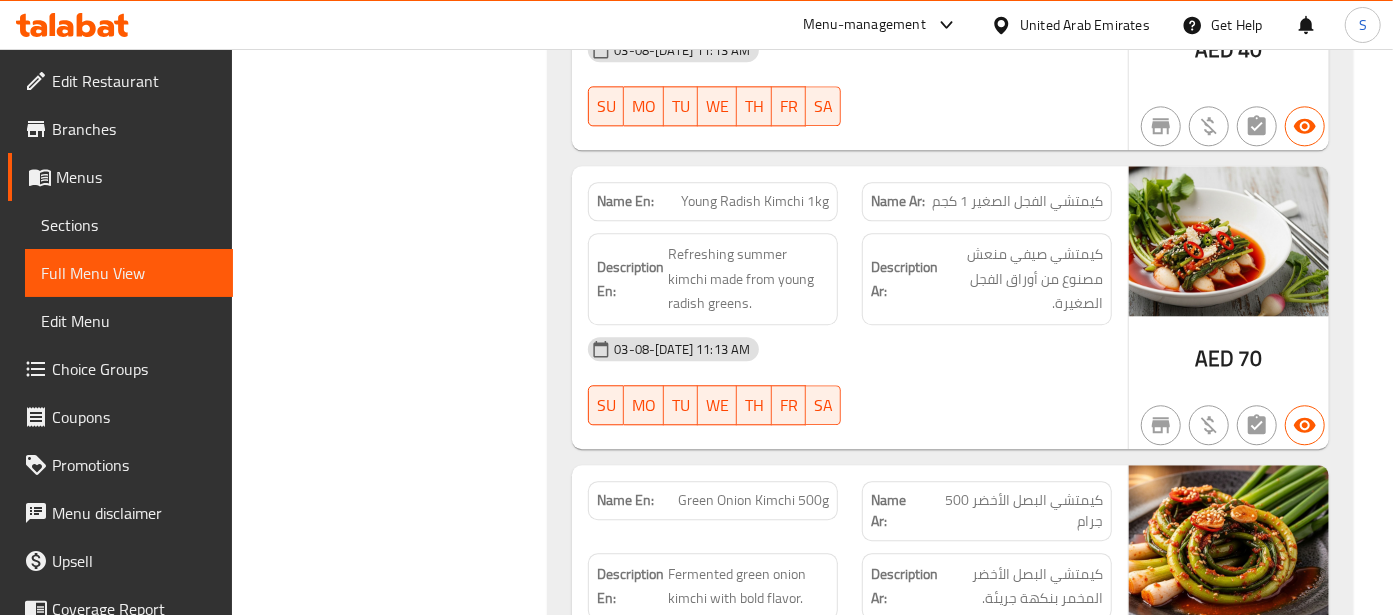 click on "03-08-2025 11:13 AM" at bounding box center (850, -5273) 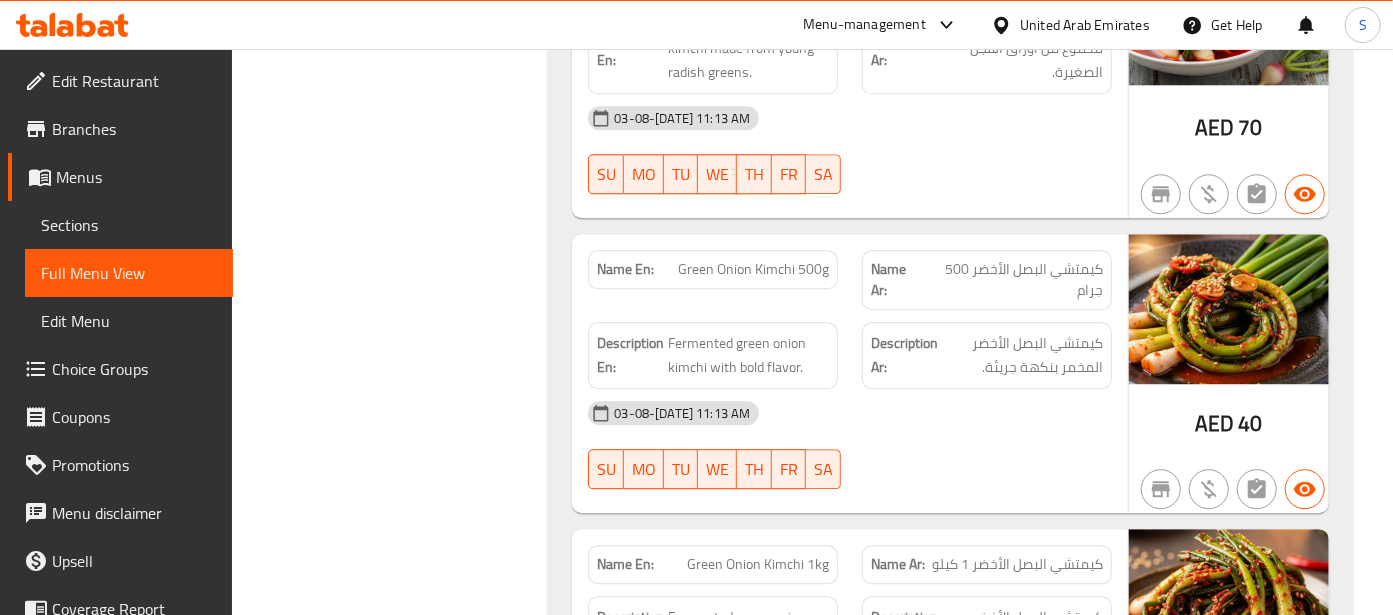 scroll, scrollTop: 7040, scrollLeft: 0, axis: vertical 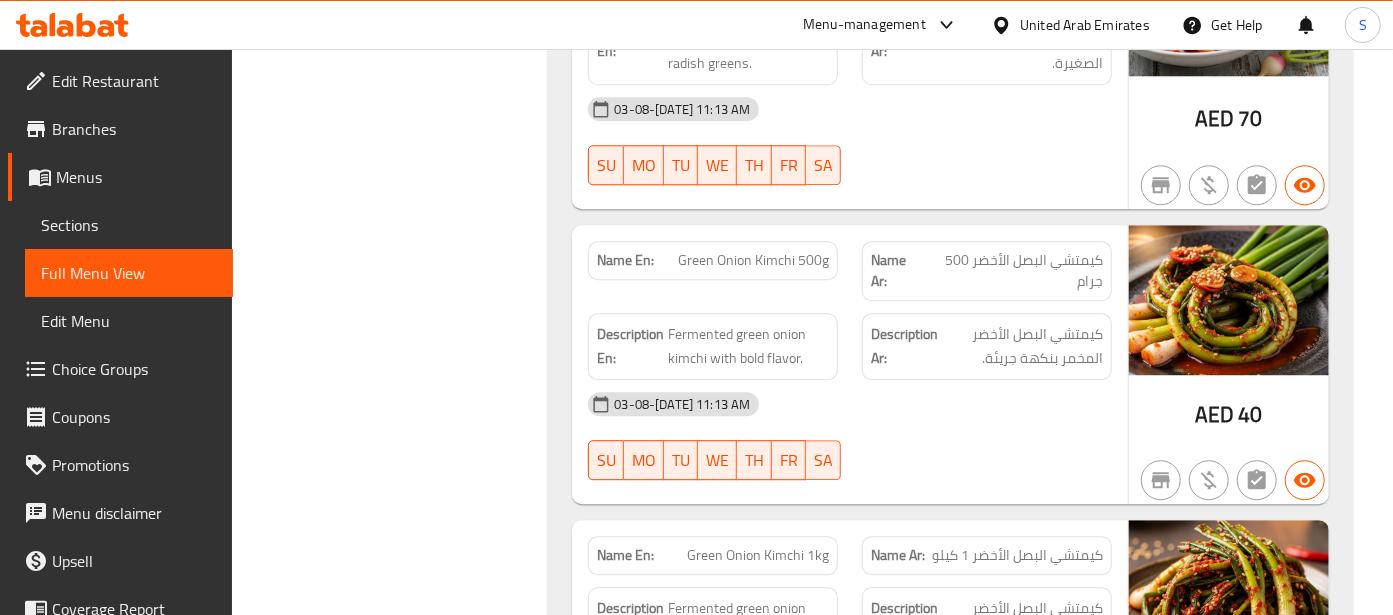 click on "03-08-2025 11:13 AM" at bounding box center (850, -5214) 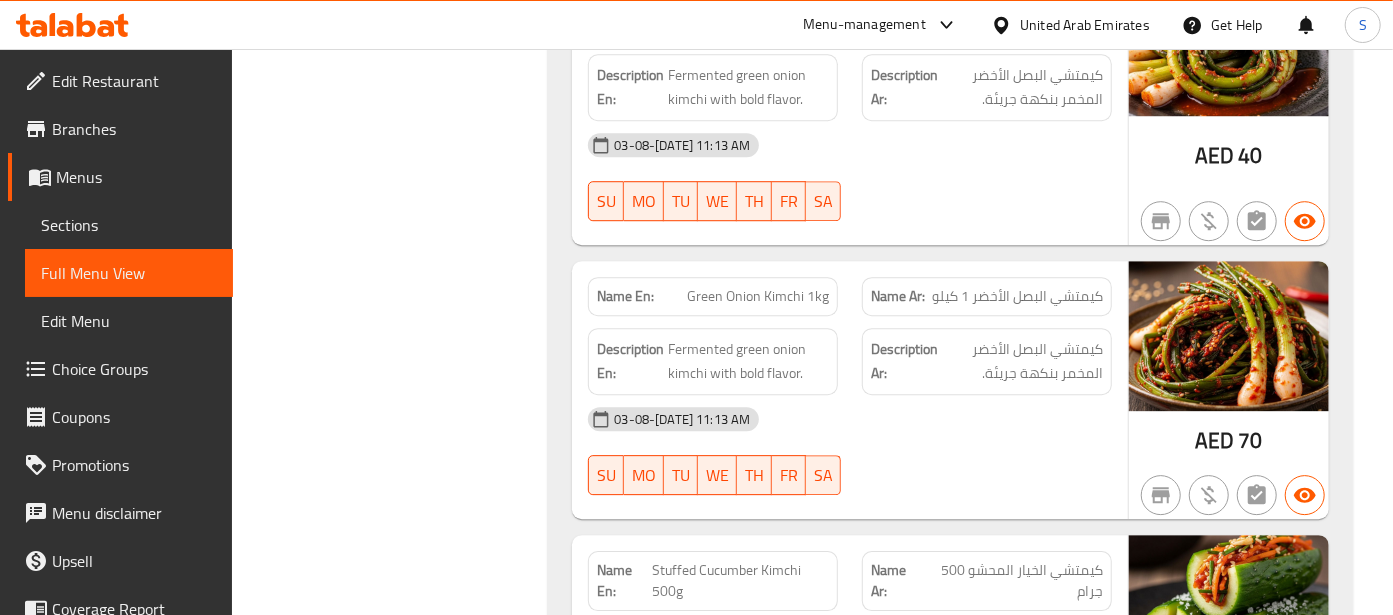 scroll, scrollTop: 7300, scrollLeft: 0, axis: vertical 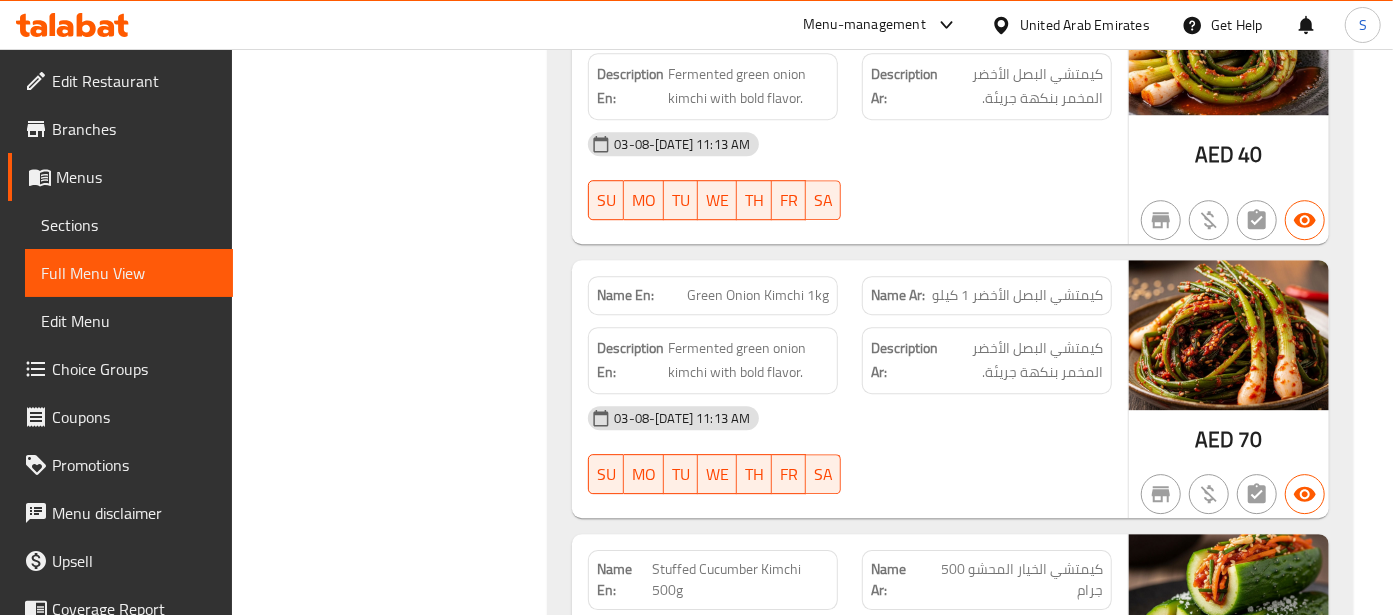 click on "03-08-2025 11:13 AM SU MO TU WE TH FR SA" at bounding box center [850, -5144] 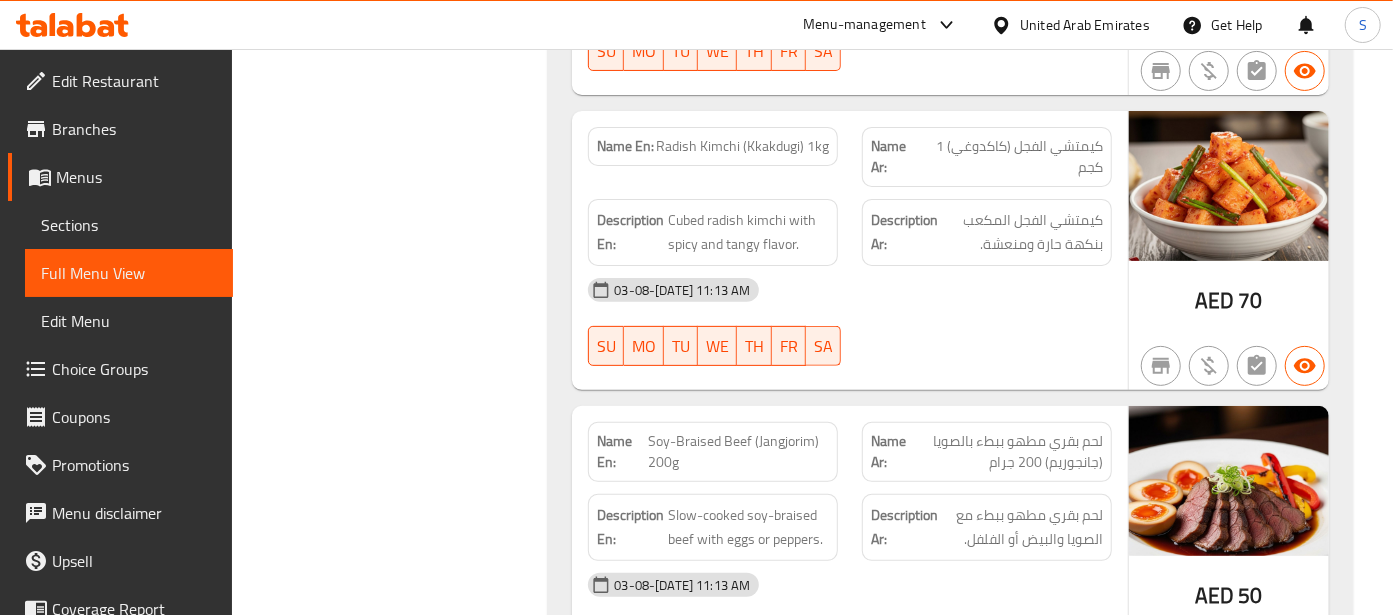 scroll, scrollTop: 8588, scrollLeft: 0, axis: vertical 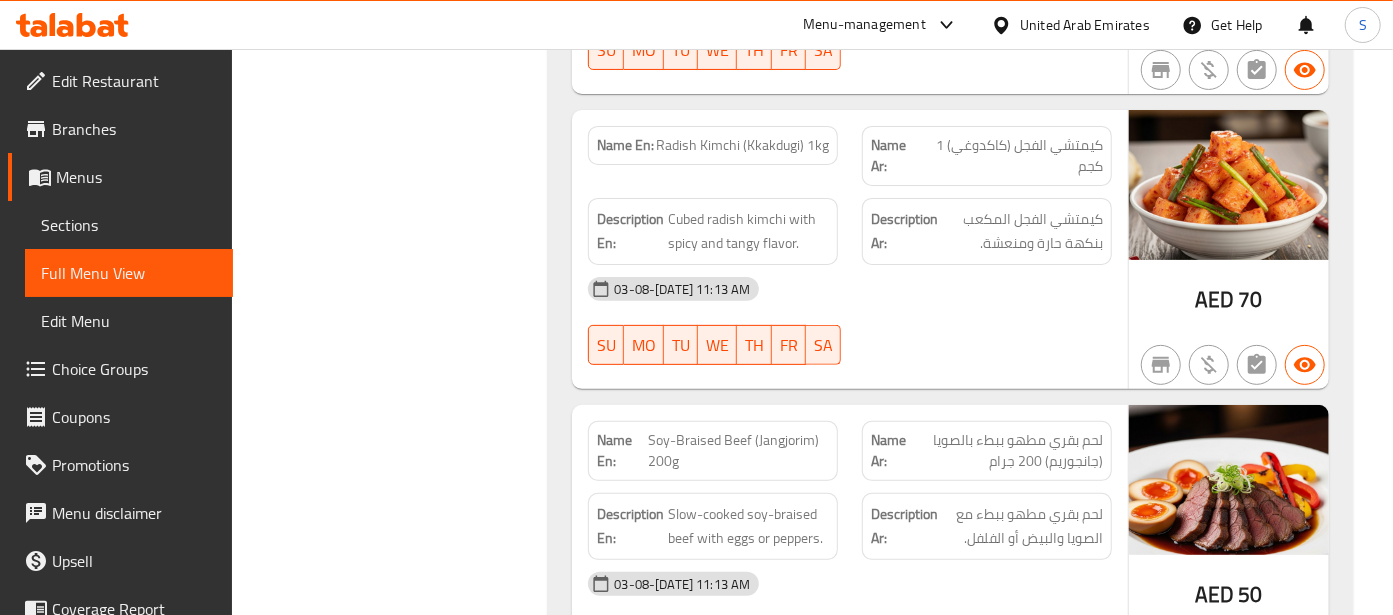 click on "لحم بقري مطهو ببطء بالصويا (جانجوريم) 200 جرام" at bounding box center [1005, 451] 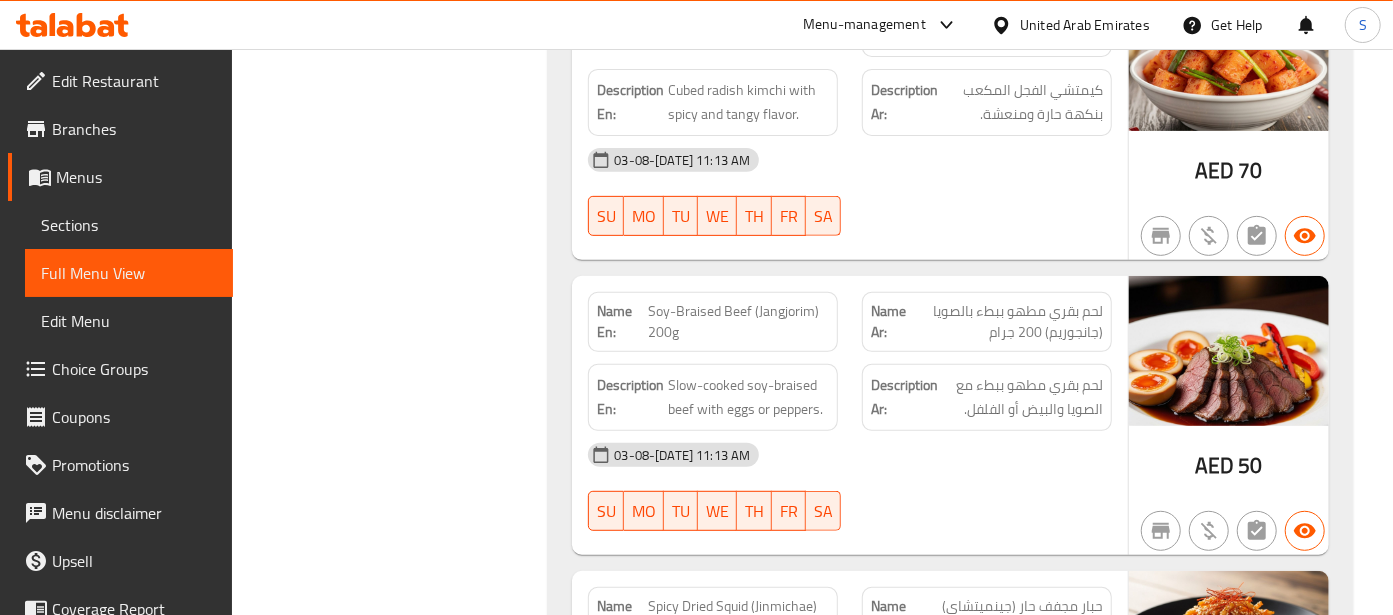 scroll, scrollTop: 8722, scrollLeft: 0, axis: vertical 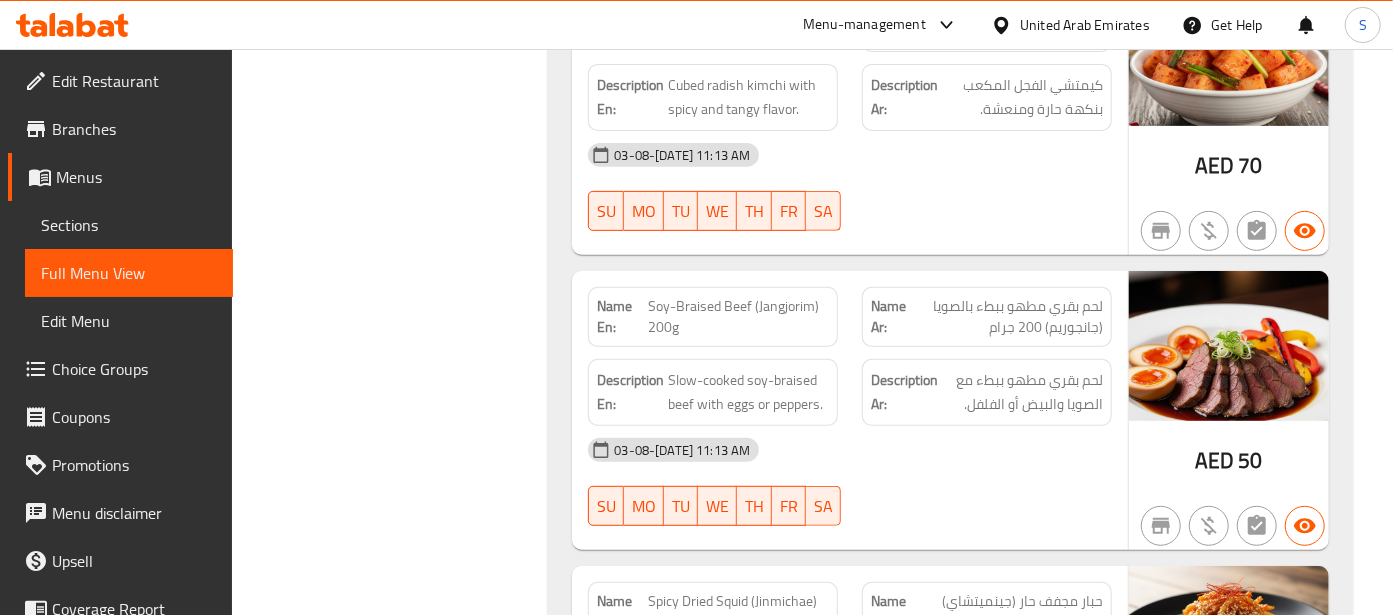 click at bounding box center (1229, 346) 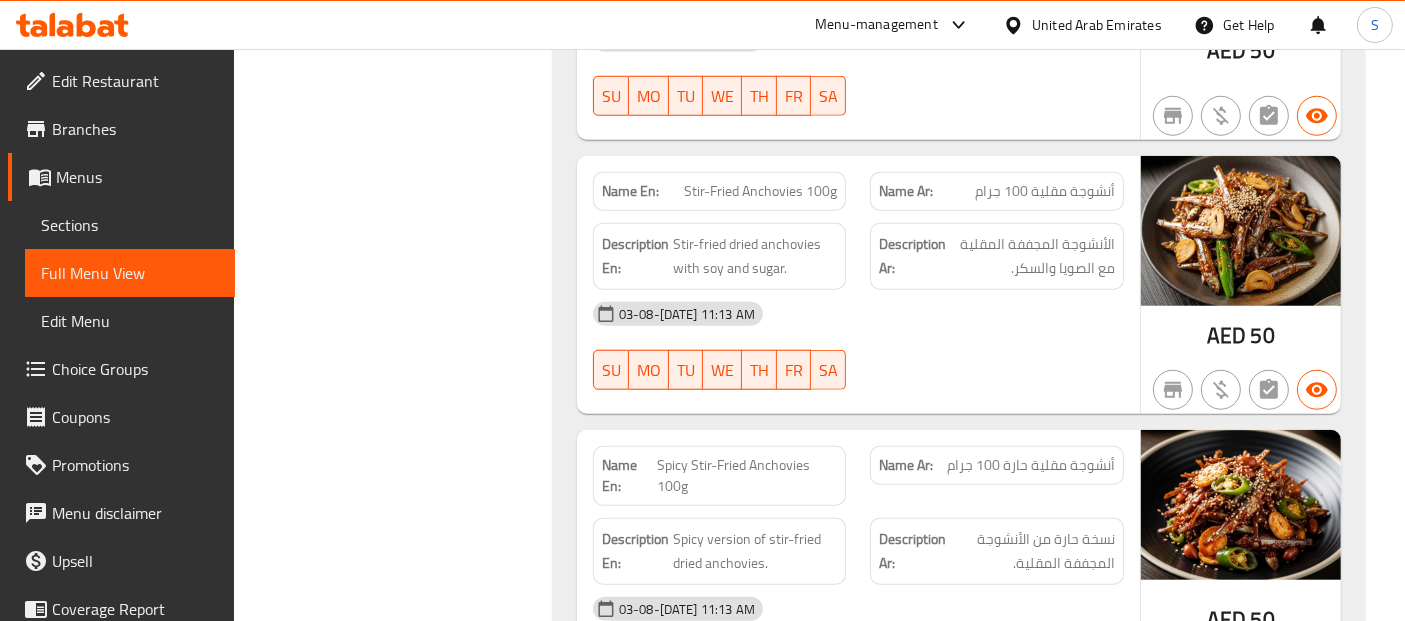 scroll, scrollTop: 9361, scrollLeft: 0, axis: vertical 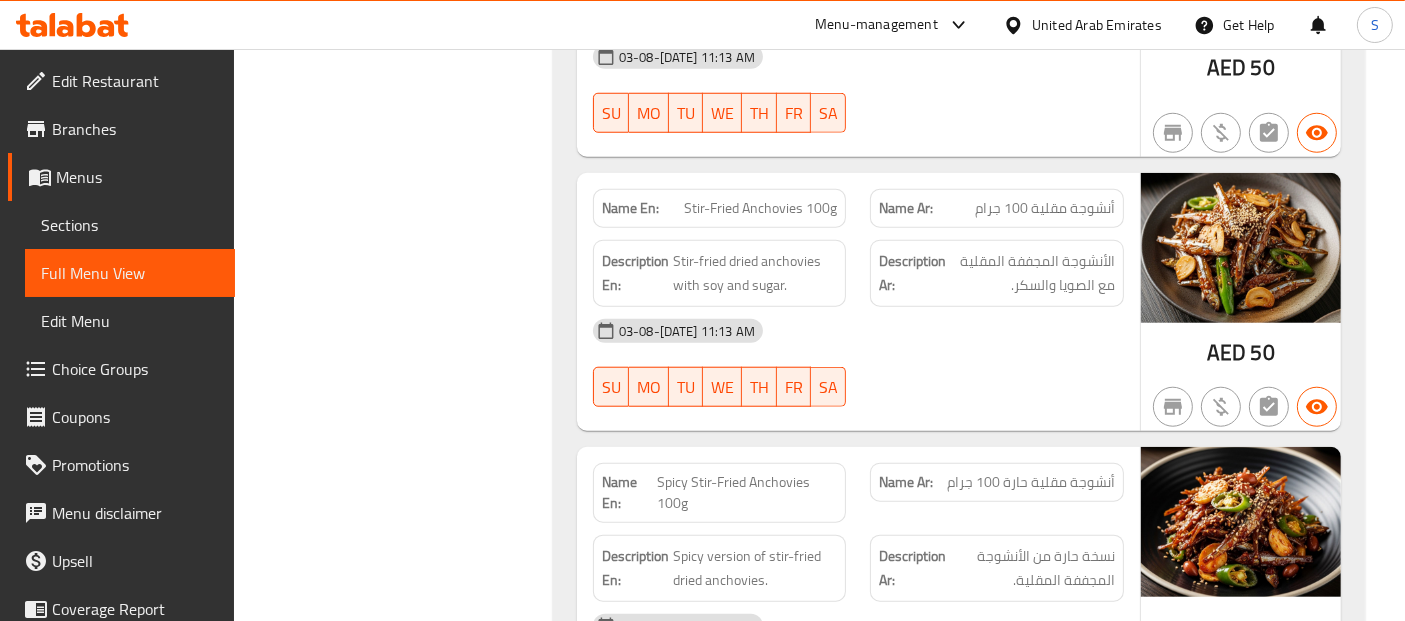 click on "Filter Branches Branches Popular filters Free items Branch specific items Has choices Upsell items Availability filters Available Not available View filters Collapse sections Collapse categories Collapse Choices" at bounding box center [401, -4163] 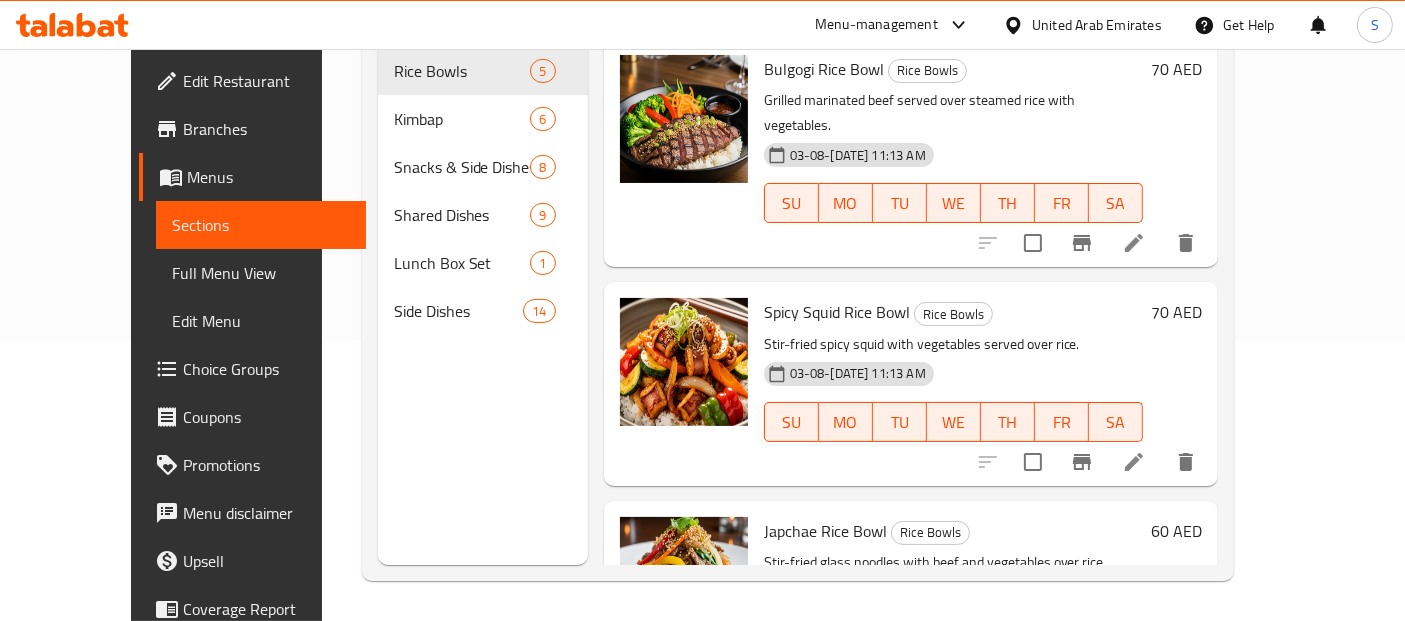 scroll, scrollTop: 279, scrollLeft: 0, axis: vertical 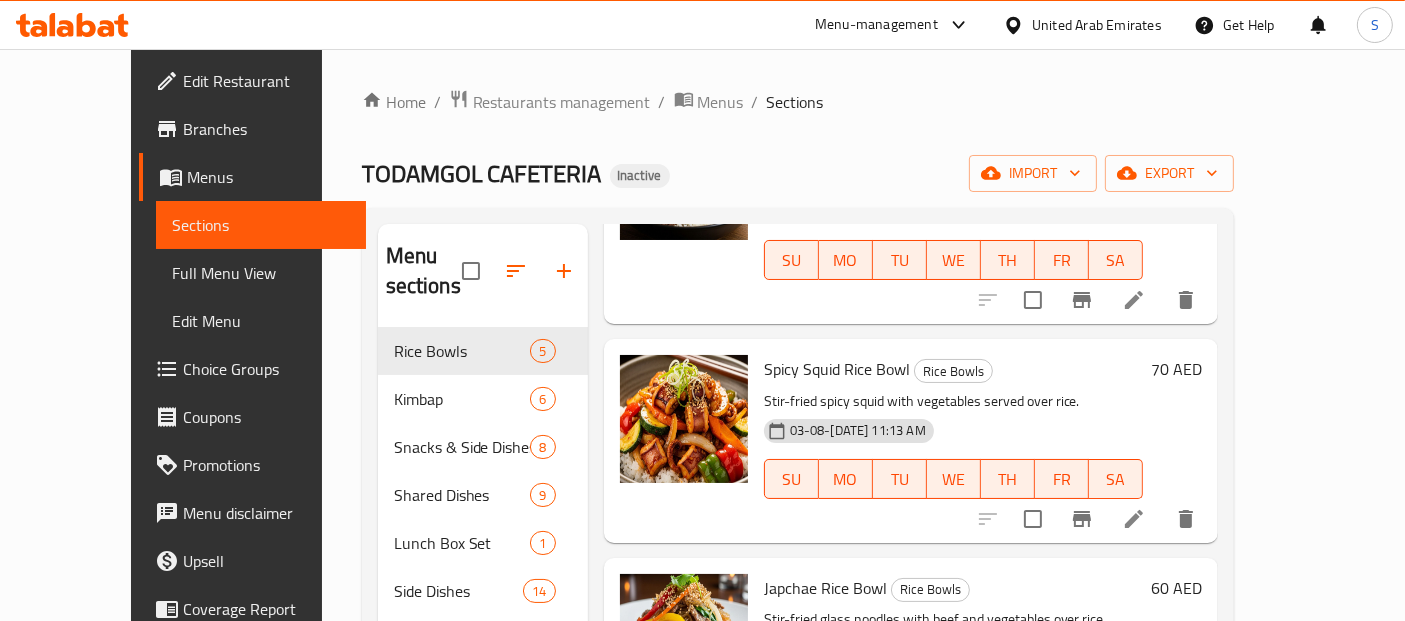 click on "Home / Restaurants management / Menus / Sections TODAMGOL CAFETERIA Inactive import export Menu sections Rice Bowls 5 Kimbap 6 Snacks & Side Dishes 8 Shared Dishes 9 Lunch Box Set 1 Side Dishes 14 Menu items Add Sort Manage items Bulgogi Rice Bowl   Rice Bowls Grilled marinated beef served over steamed rice with vegetables. 03-08-2025 11:13 AM SU MO TU WE TH FR SA 70   AED Spicy Squid Rice Bowl   Rice Bowls Stir-fried spicy squid with vegetables served over rice. 03-08-2025 11:13 AM SU MO TU WE TH FR SA 70   AED Japchae Rice Bowl   Rice Bowls Stir-fried glass noodles with beef and vegetables over rice. 03-08-2025 11:13 AM SU MO TU WE TH FR SA 60   AED Bibimbap   Rice Bowls Mixed rice with vegetables, egg, and gochujang (red chili paste). 03-08-2025 11:13 AM SU MO TU WE TH FR SA 60   AED Spicy Chicken Soup   Rice Bowls Spicy chicken and vegetable soup with a deep, savory flavor. 03-08-2025 11:13 AM SU MO TU WE TH FR SA 70   AED" at bounding box center [798, 475] 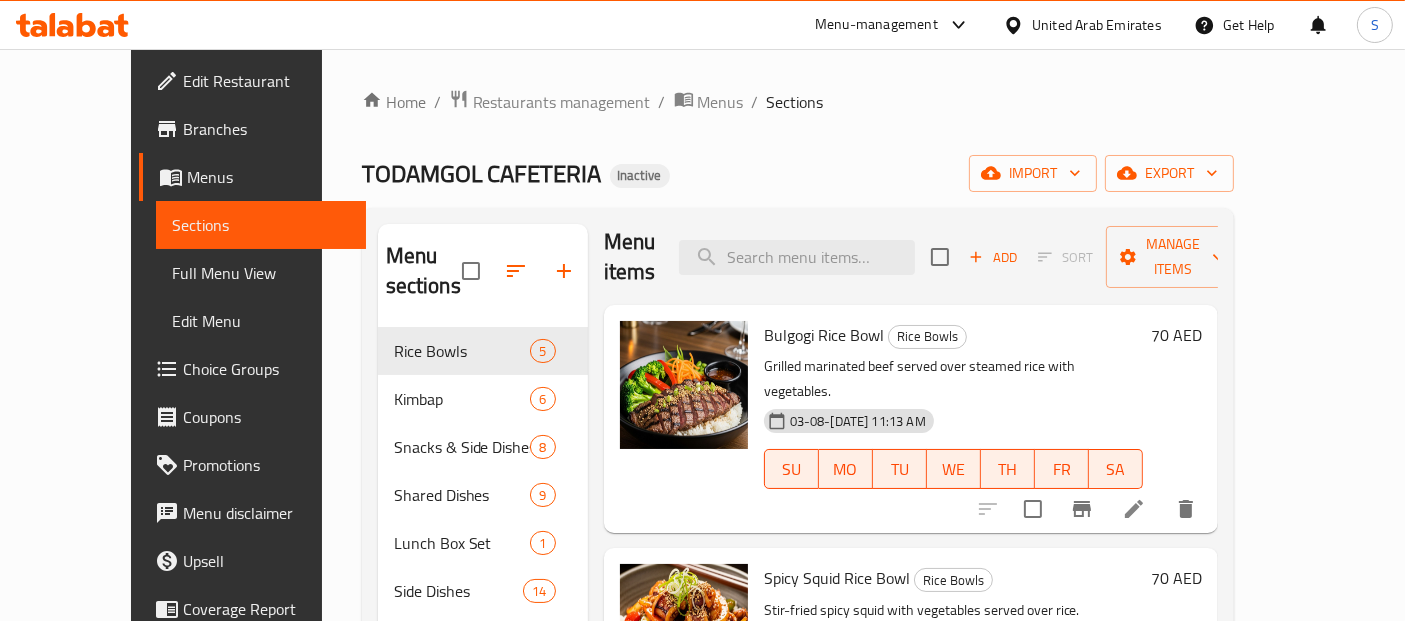 scroll, scrollTop: 0, scrollLeft: 0, axis: both 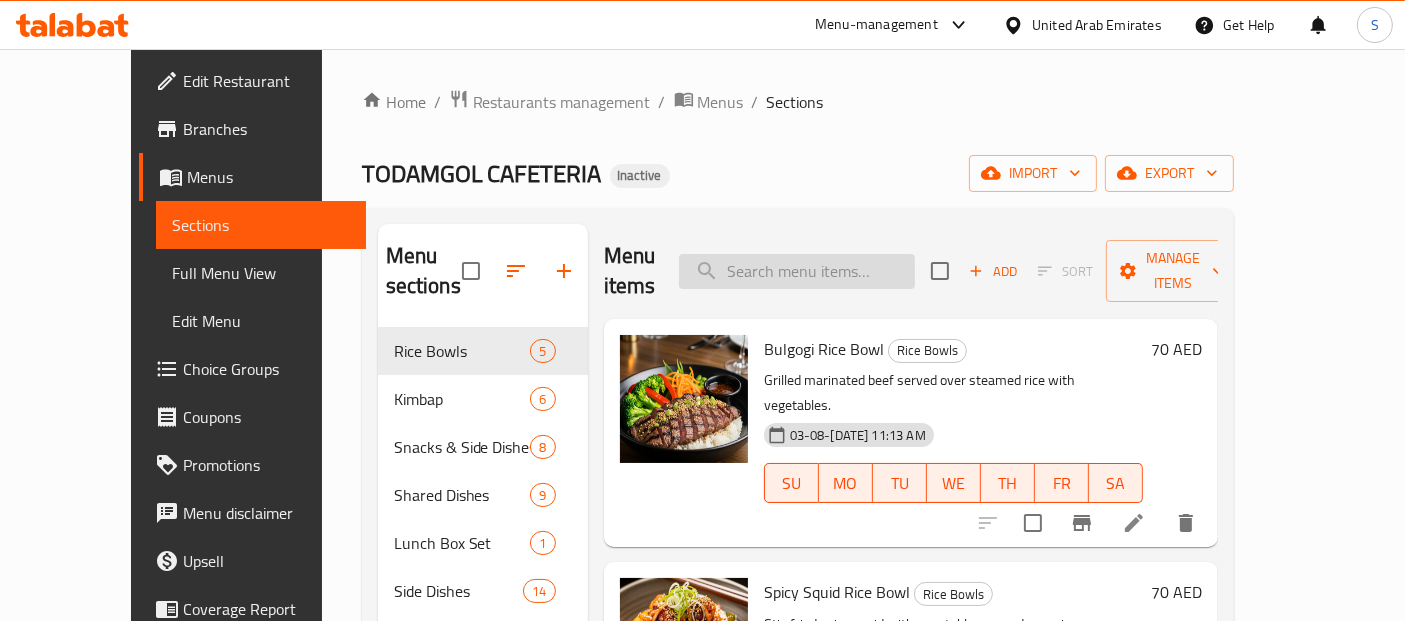click at bounding box center (797, 271) 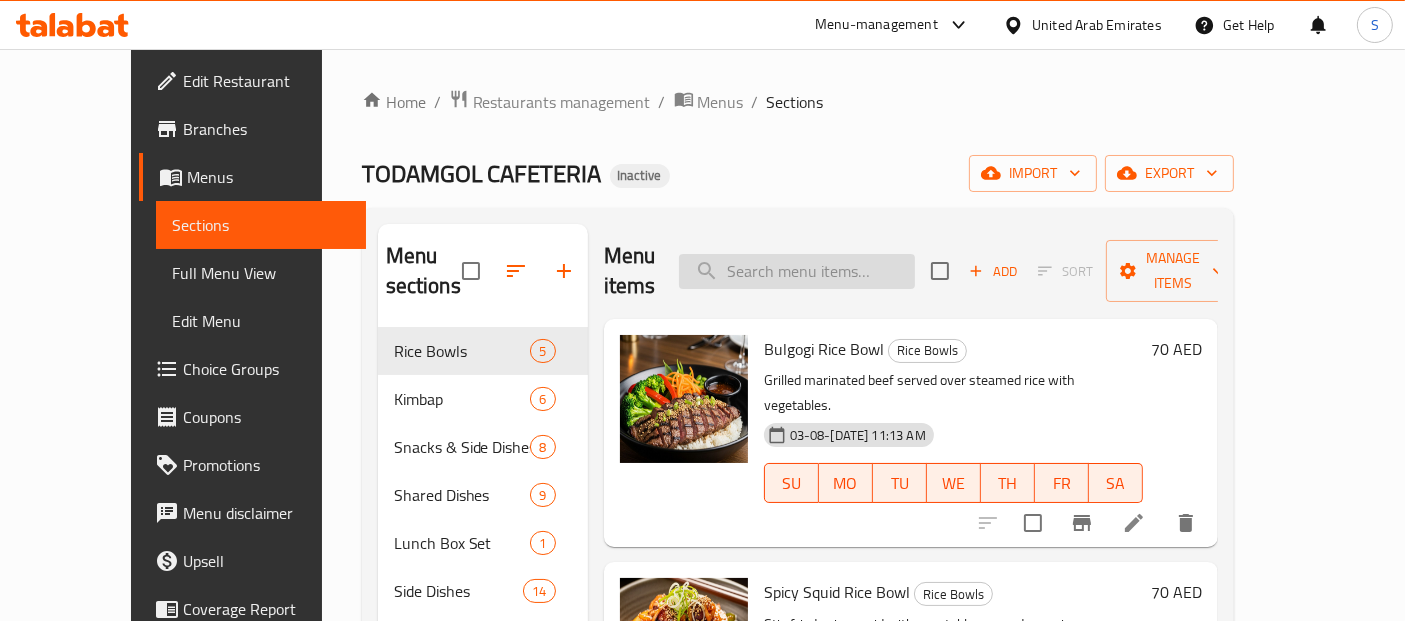 paste on "Rolled Omelette" 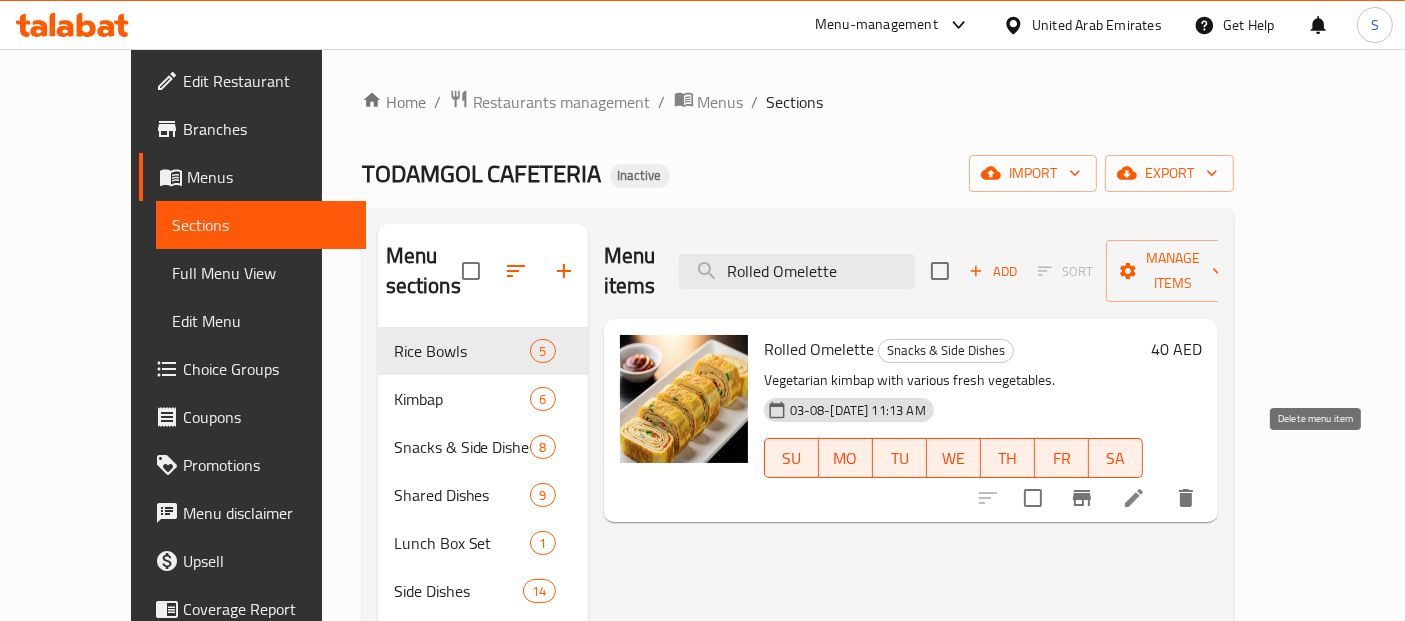 type on "Rolled Omelette" 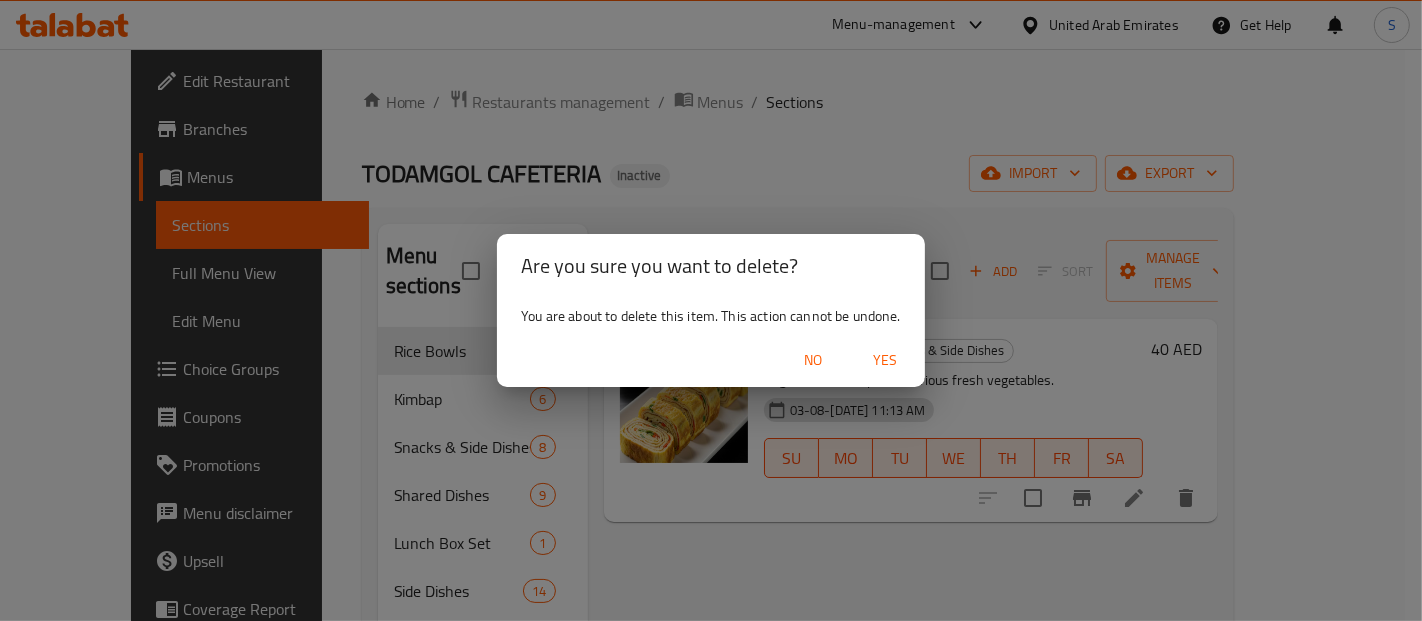 click on "Yes" at bounding box center (885, 360) 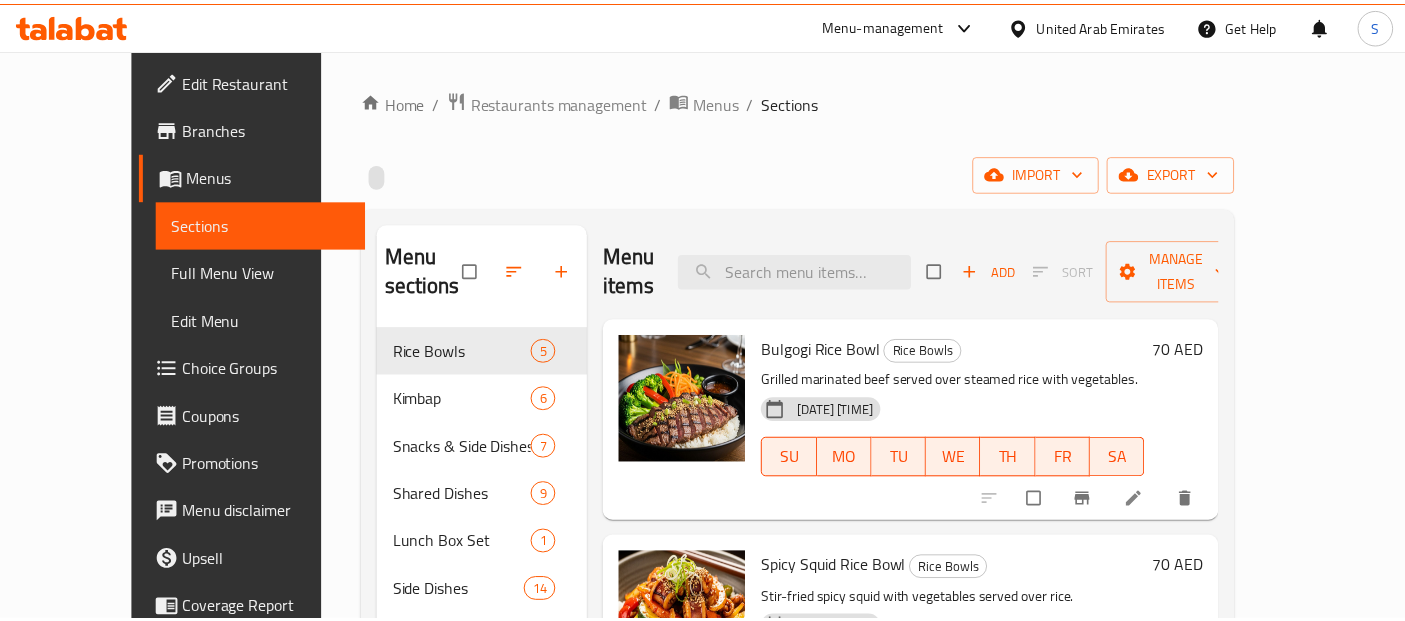 scroll, scrollTop: 0, scrollLeft: 0, axis: both 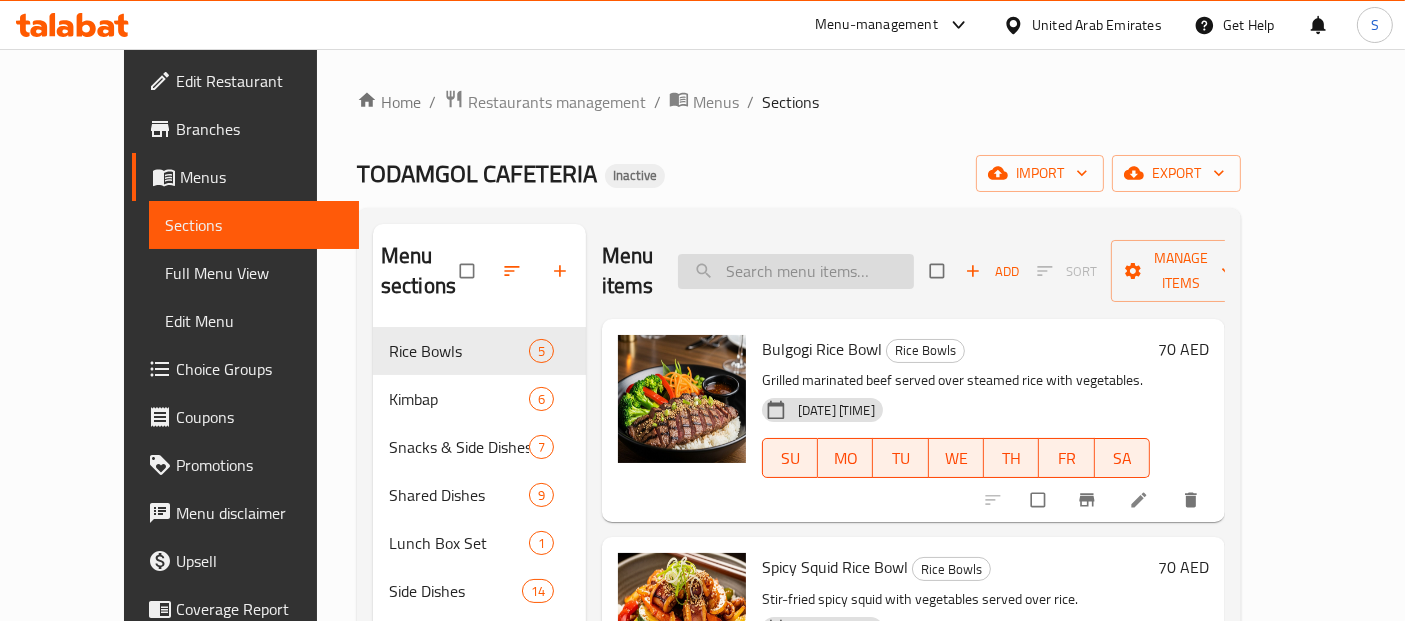 click at bounding box center [796, 271] 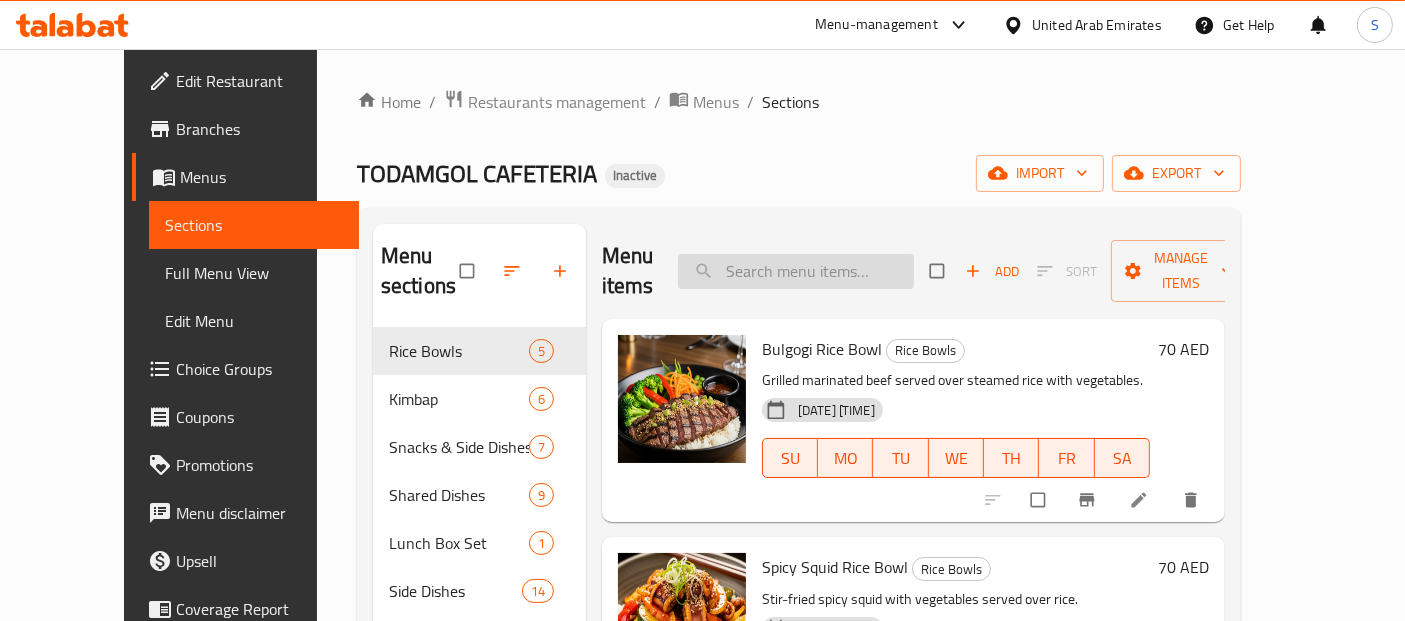 paste on "Rolled Omelette" 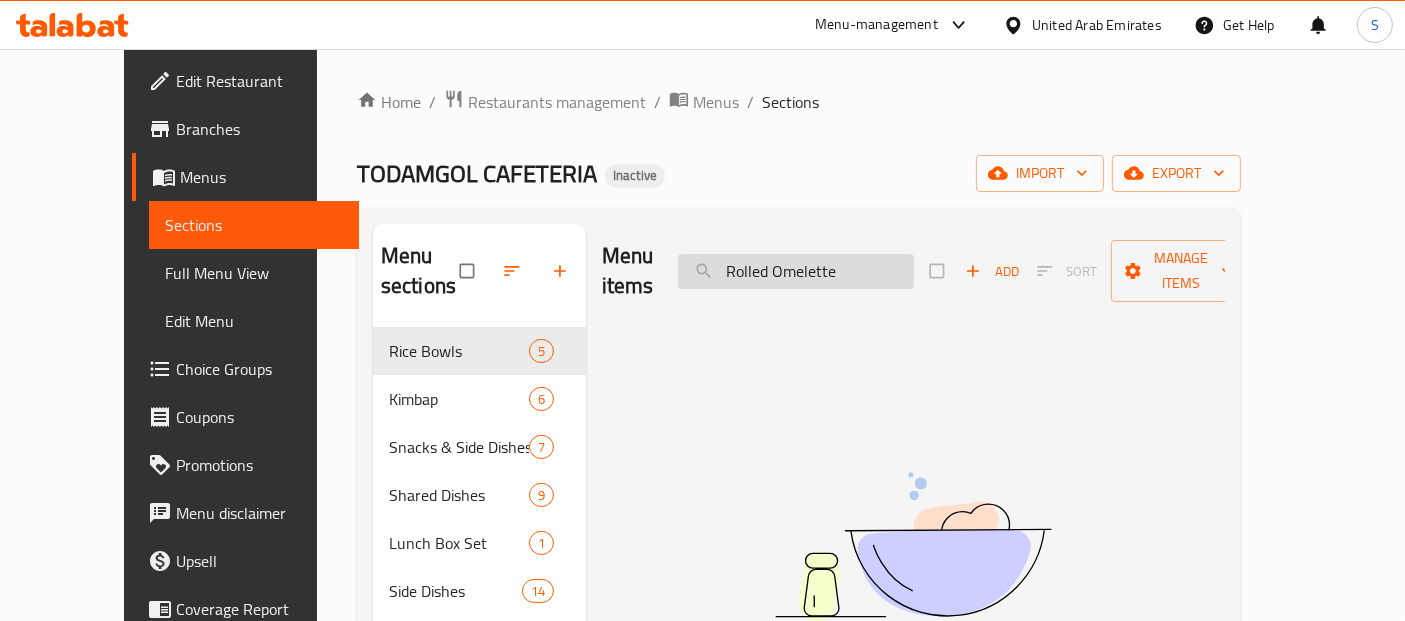 click on "Rolled Omelette" at bounding box center (796, 271) 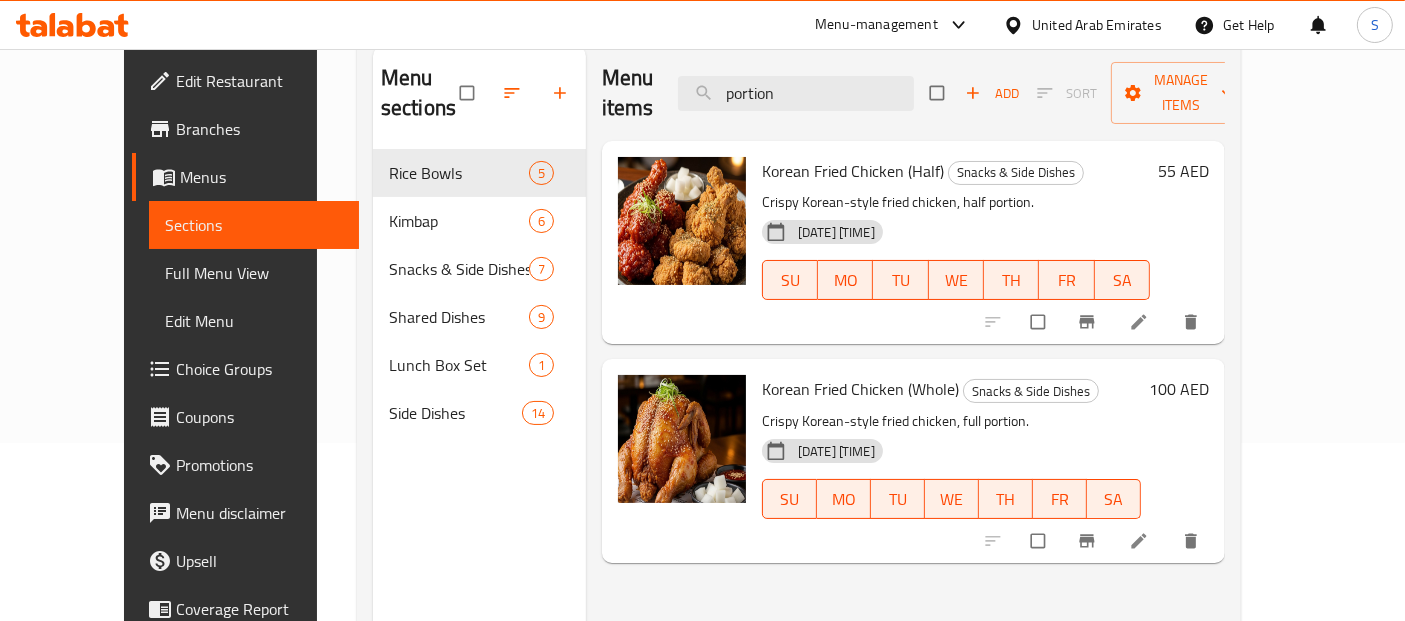 scroll, scrollTop: 279, scrollLeft: 0, axis: vertical 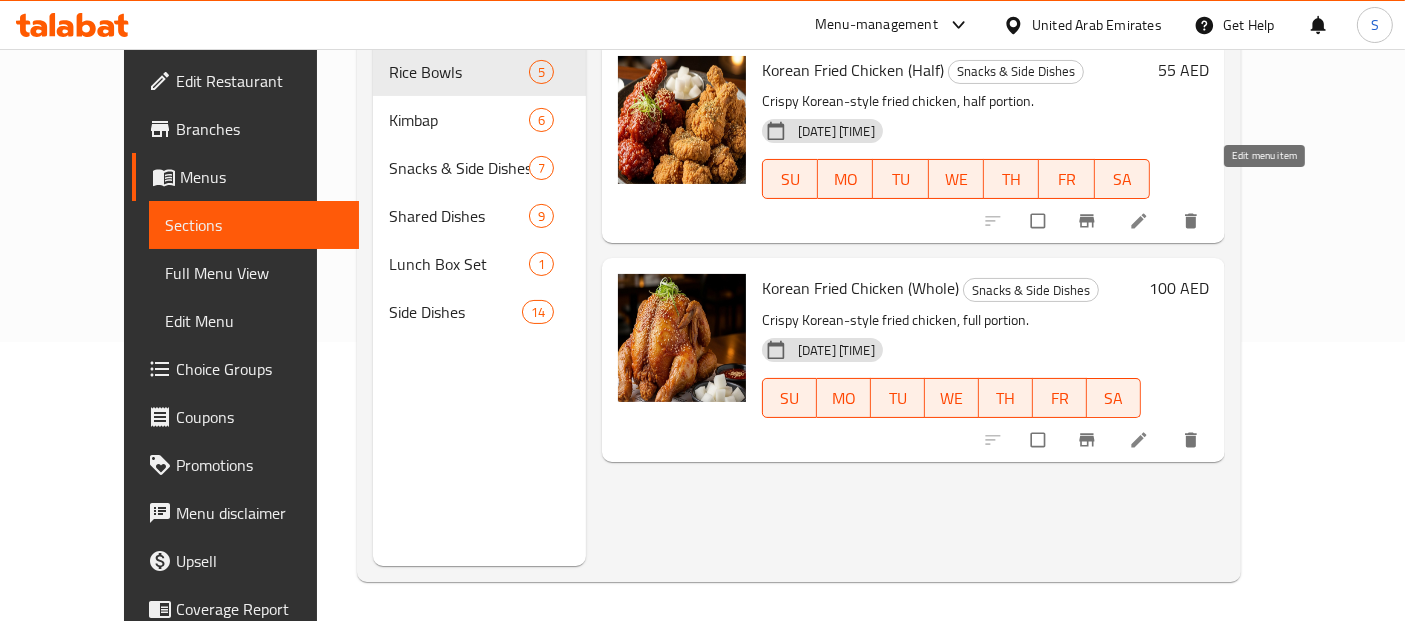 type on "portion" 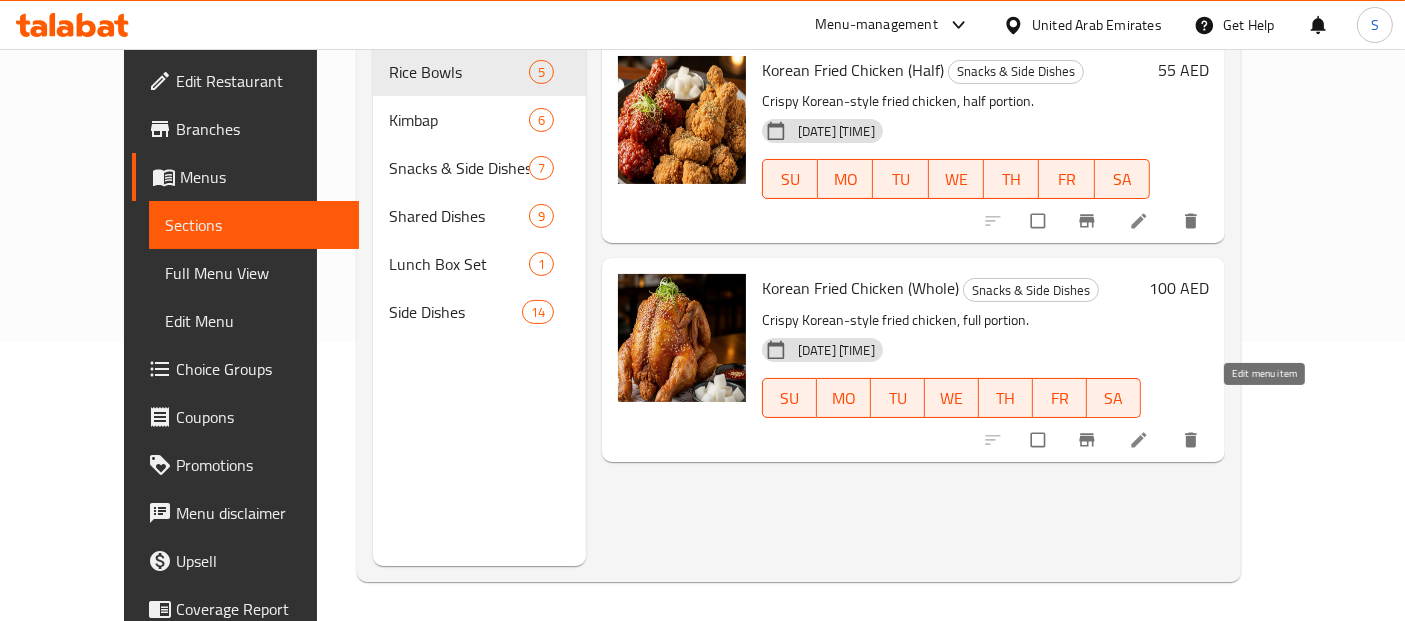 click 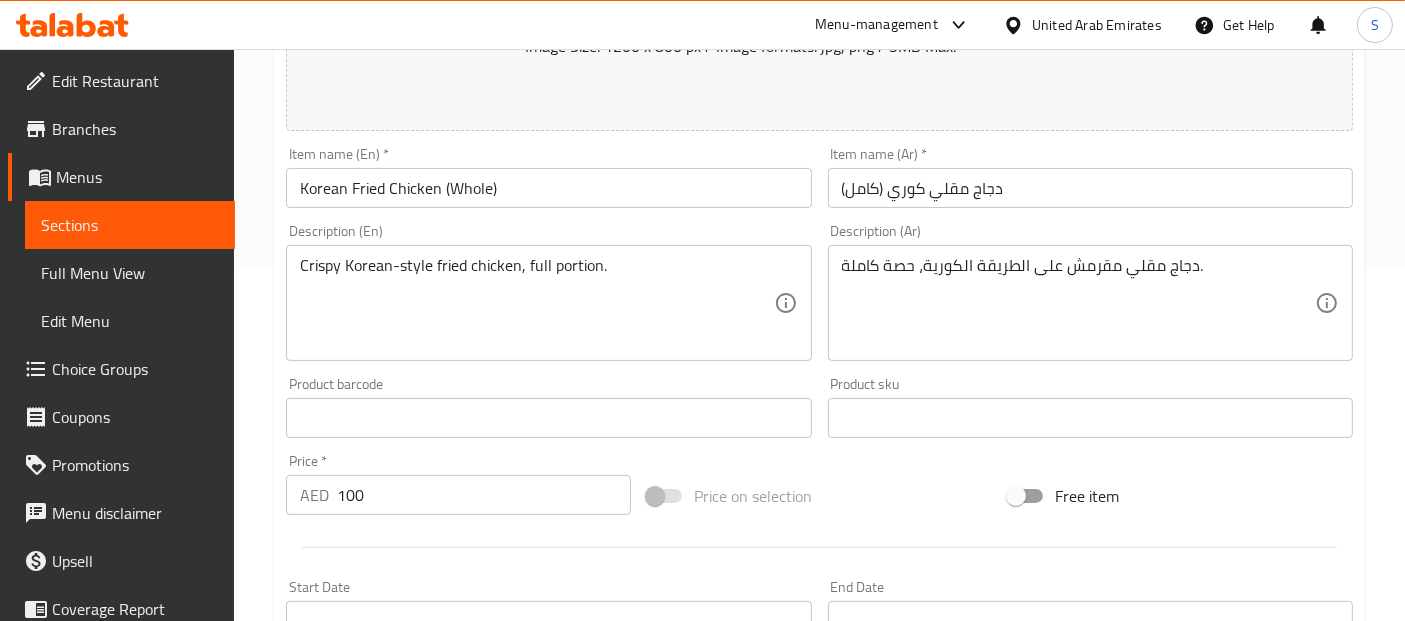 scroll, scrollTop: 425, scrollLeft: 0, axis: vertical 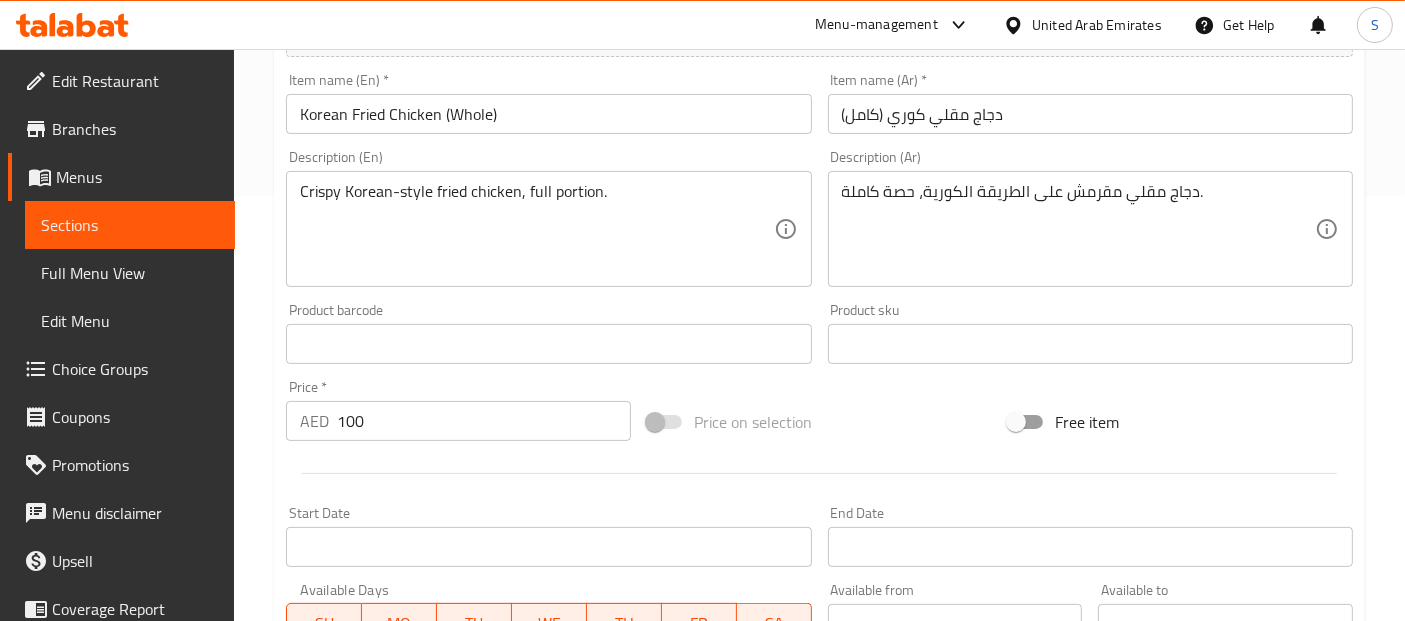 click on "دجاج مقلي مقرمش على الطريقة الكورية، حصة كاملة." at bounding box center [1078, 229] 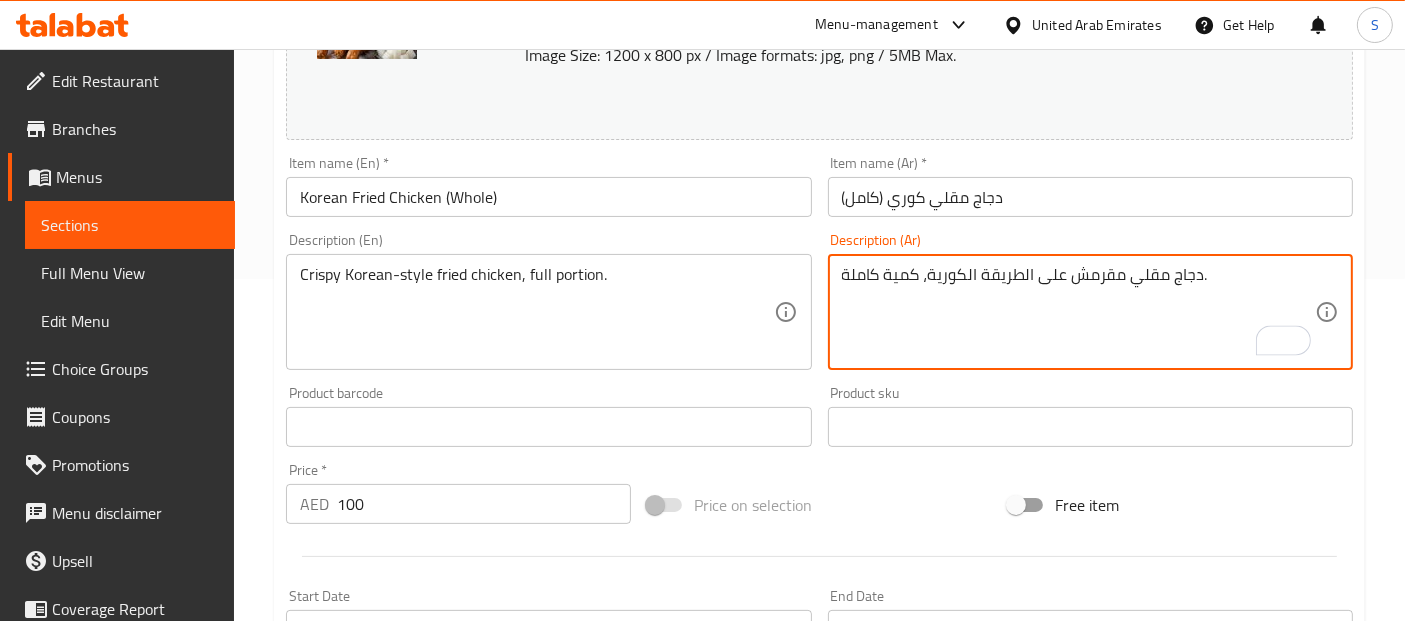 scroll, scrollTop: 185, scrollLeft: 0, axis: vertical 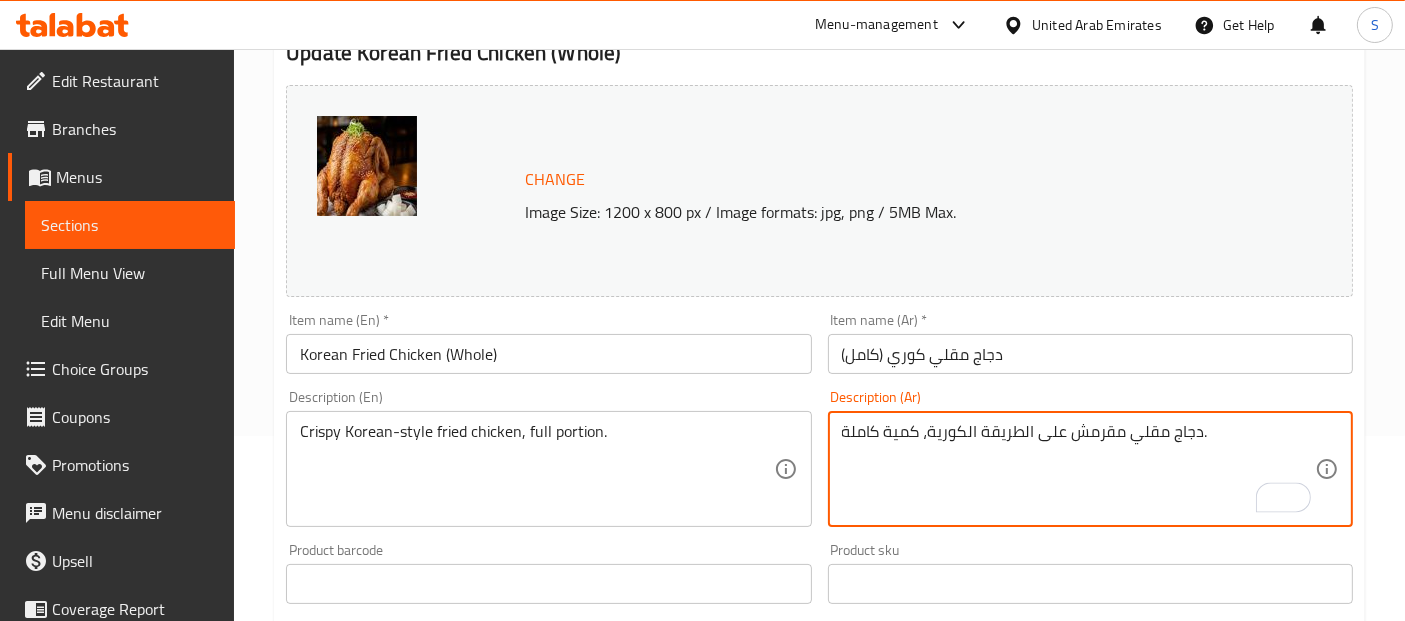 type on "دجاج مقلي مقرمش على الطريقة الكورية، كمية كاملة." 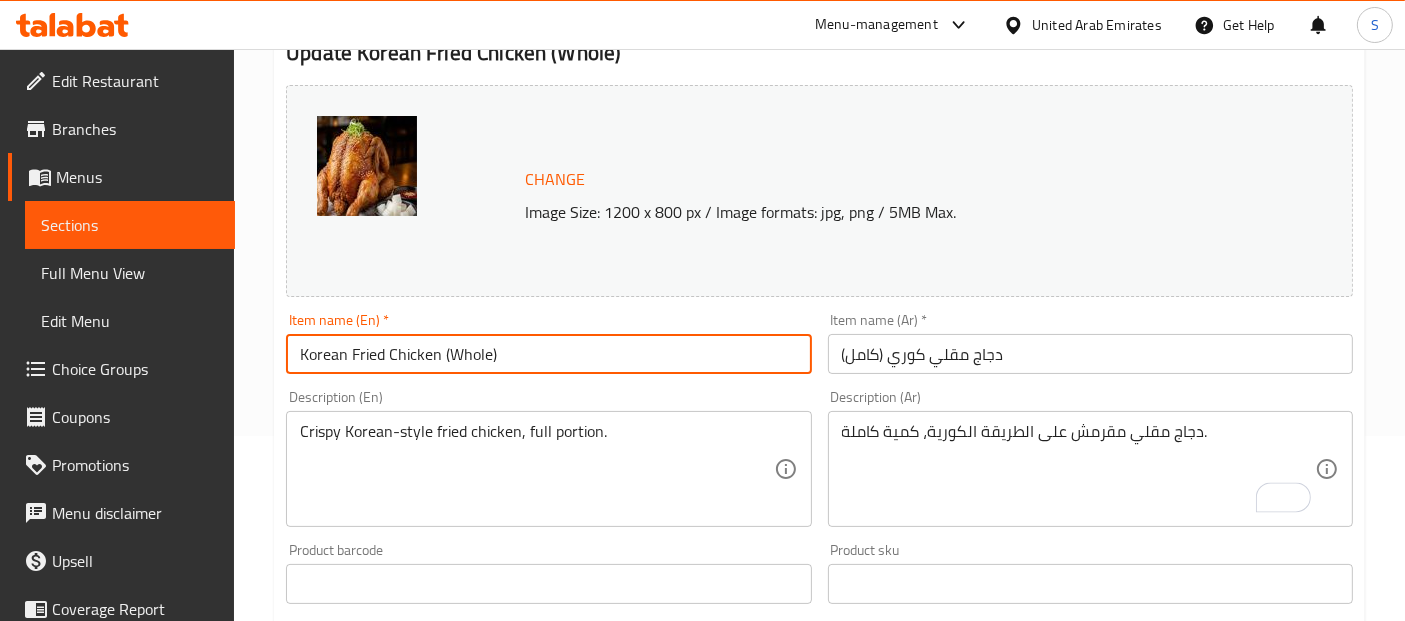 click on "Update" at bounding box center (413, 1170) 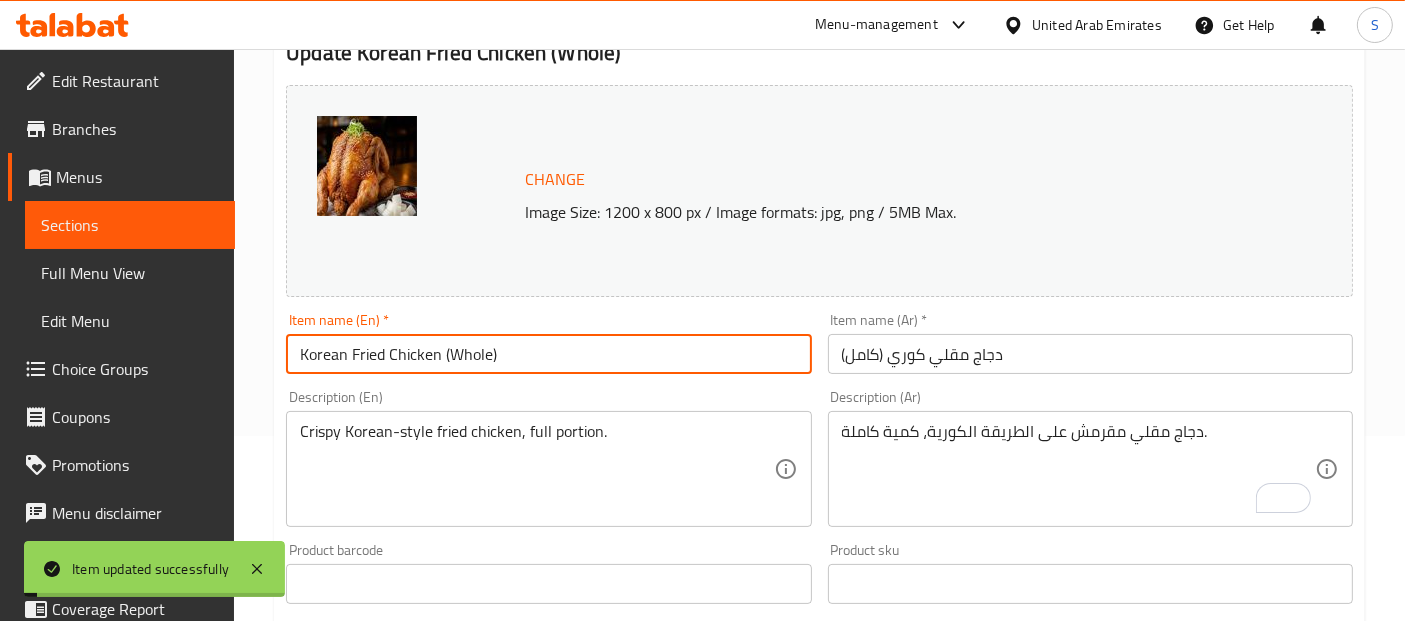 click on "Sections" at bounding box center [130, 225] 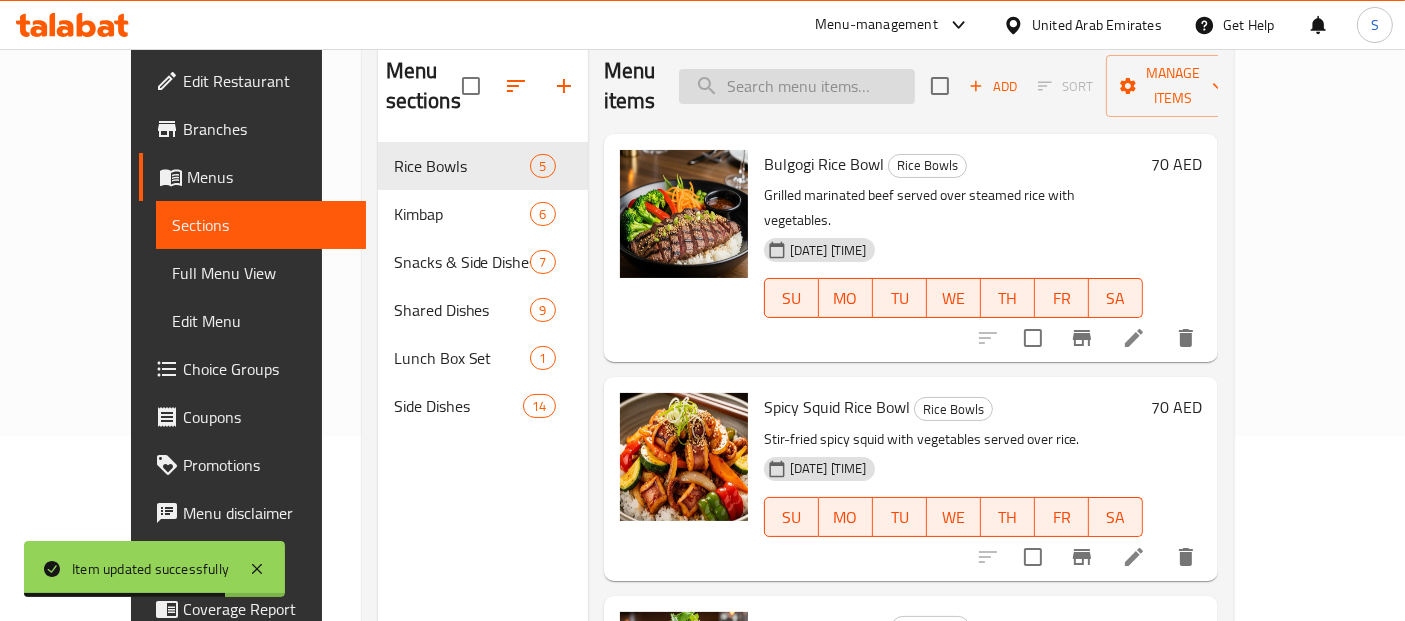 type 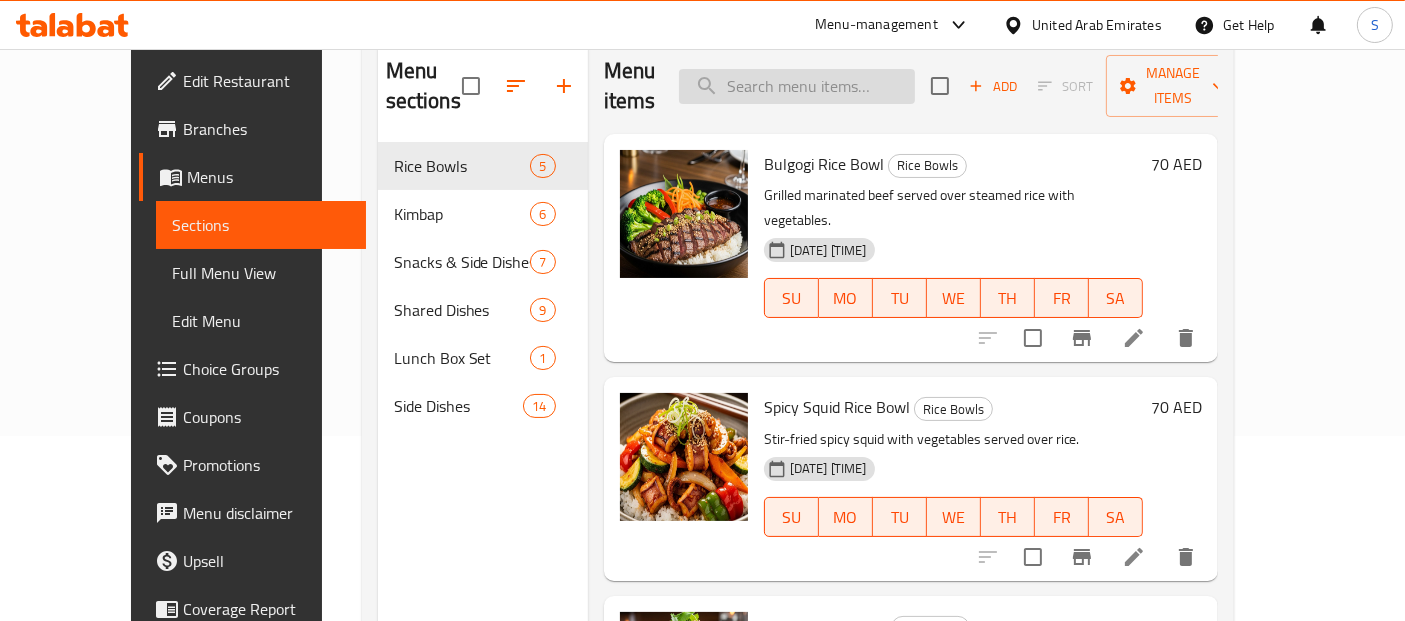 click at bounding box center (797, 86) 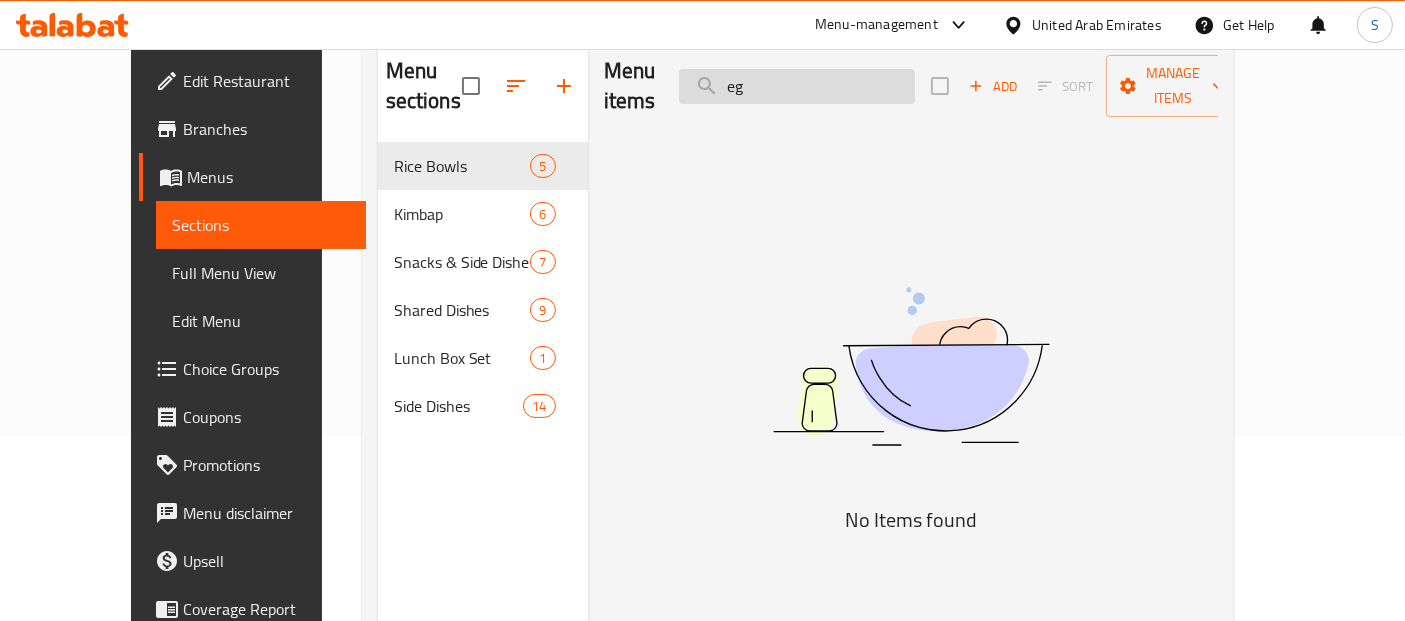 type on "e" 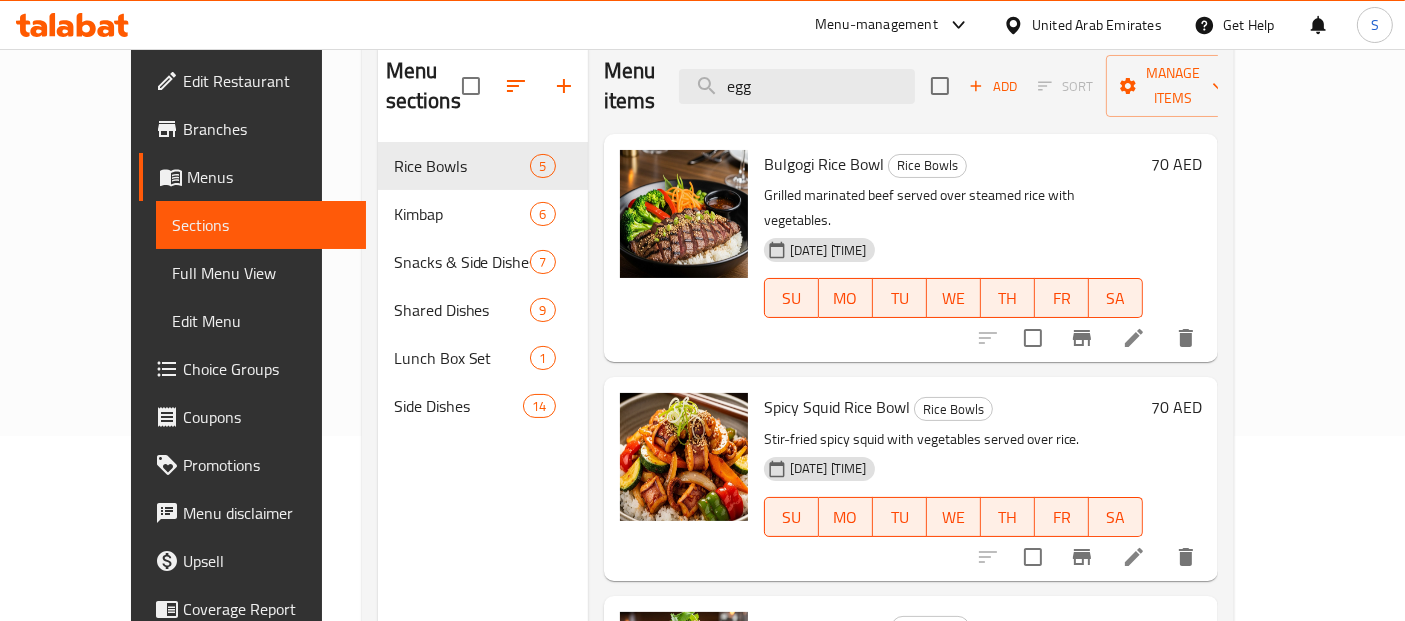 type on "eggs" 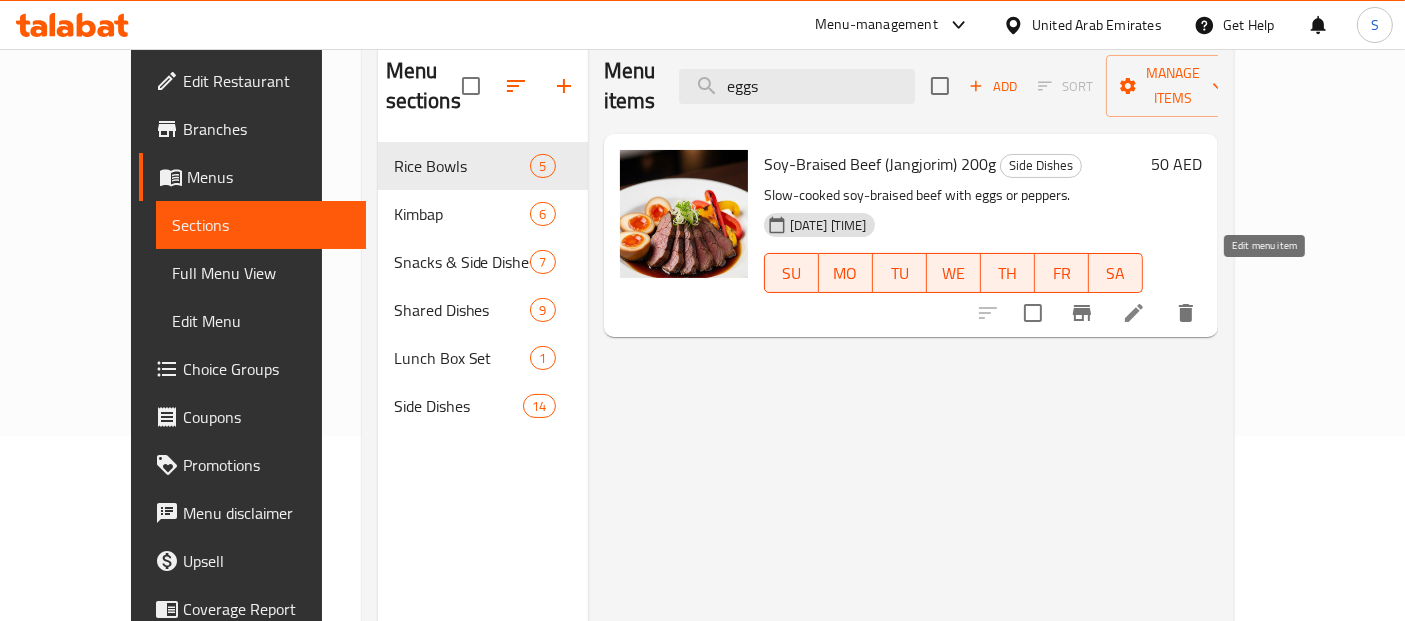 click 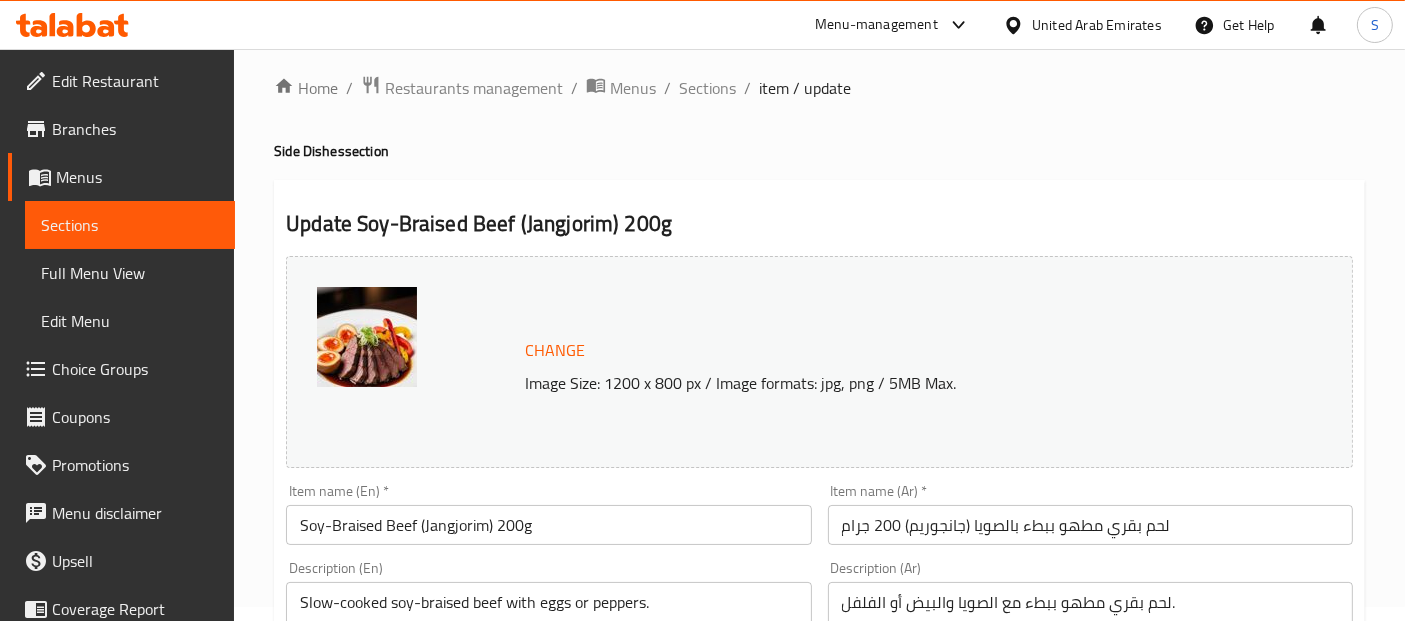 scroll, scrollTop: 818, scrollLeft: 0, axis: vertical 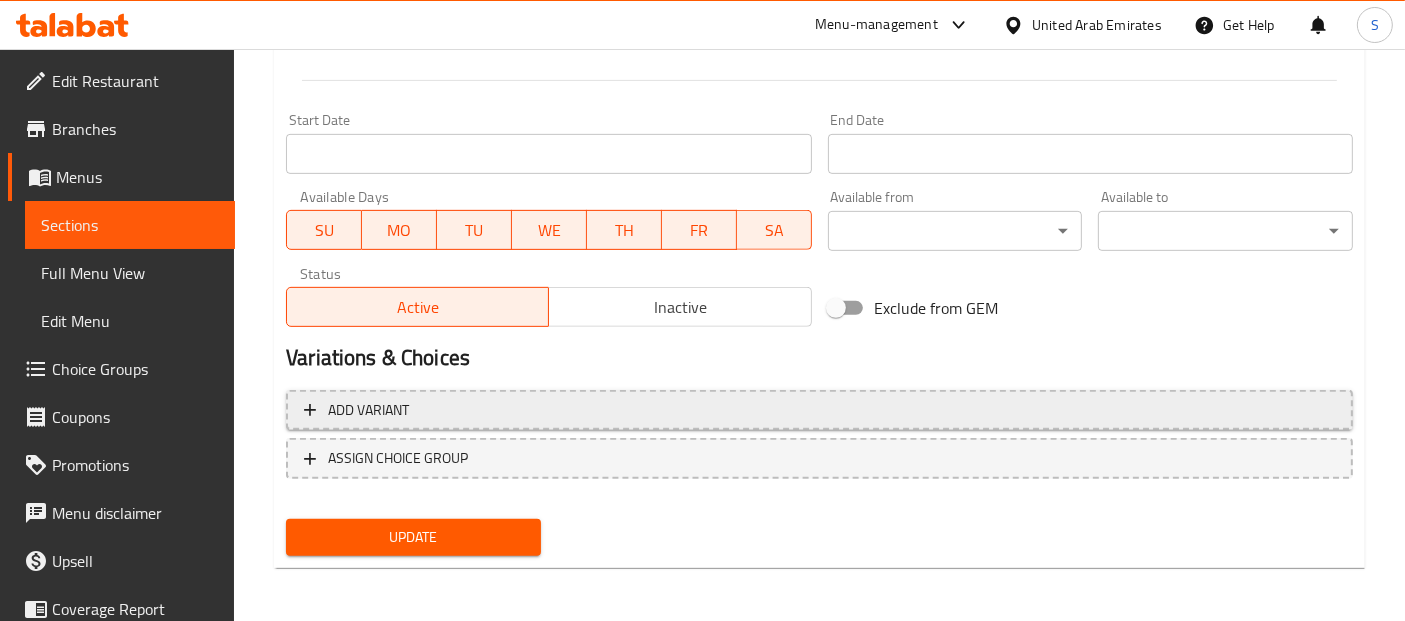 click on "Add variant" at bounding box center (819, 410) 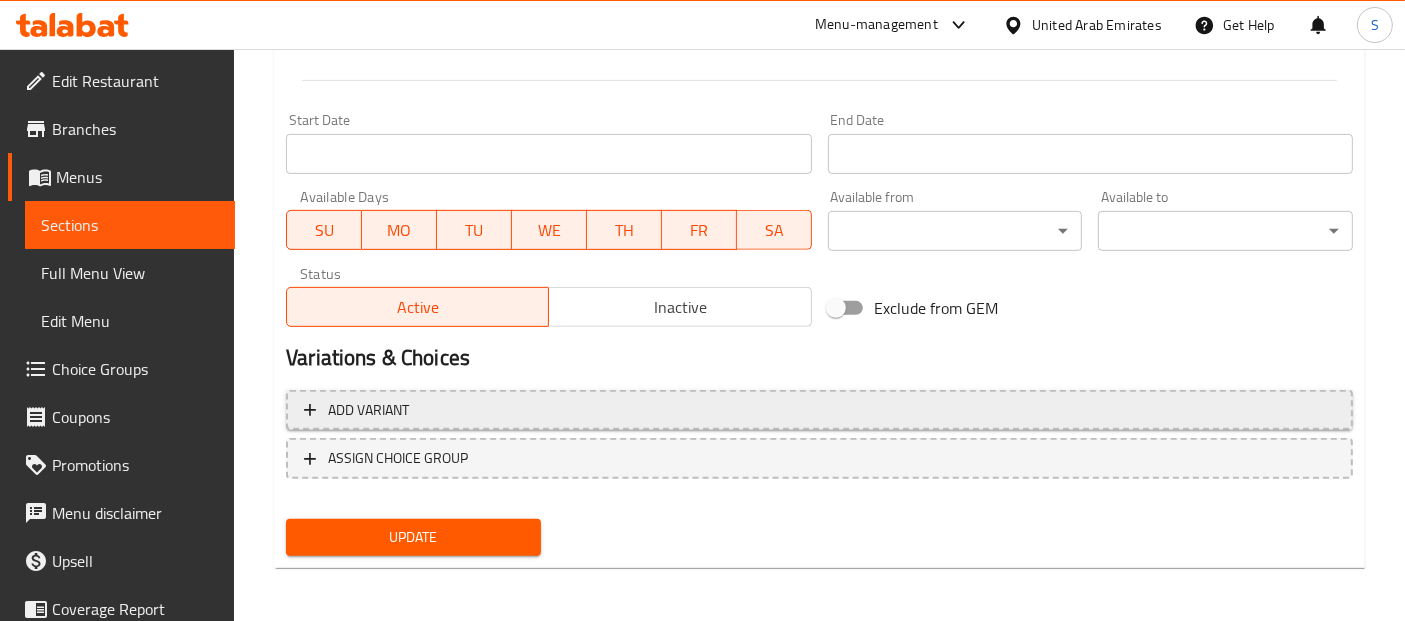 scroll, scrollTop: 805, scrollLeft: 0, axis: vertical 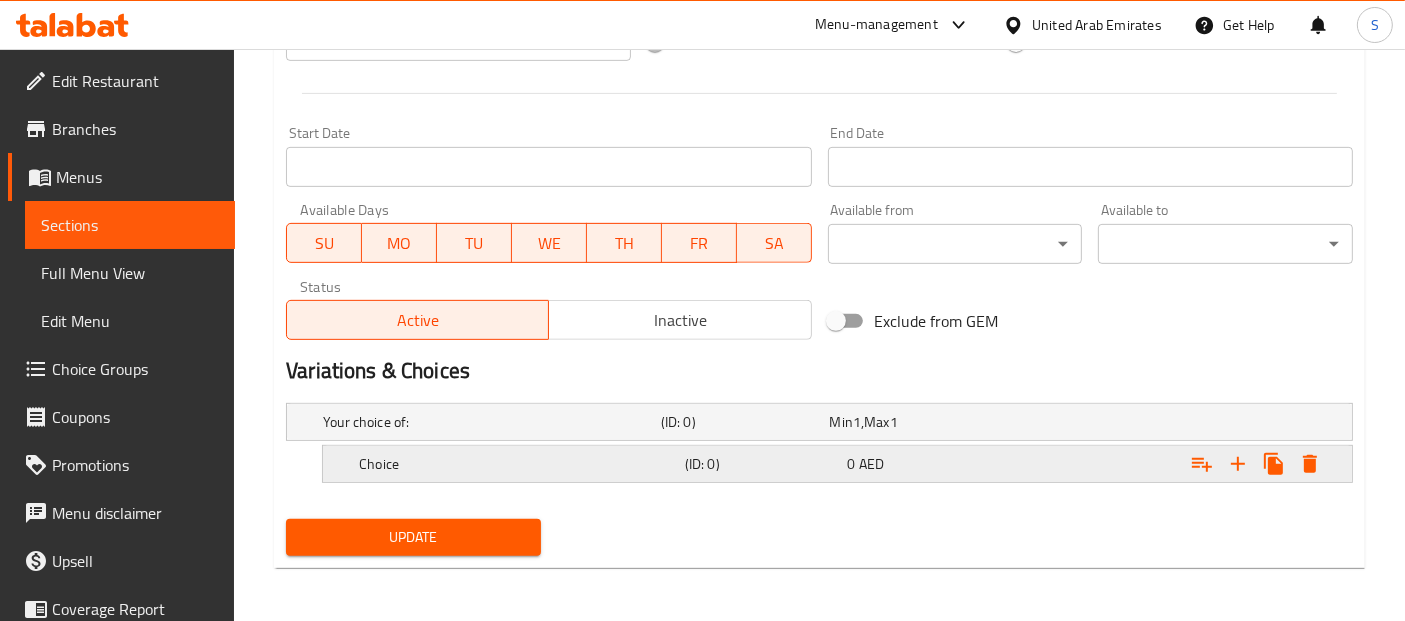 click on "Choice" at bounding box center (488, 422) 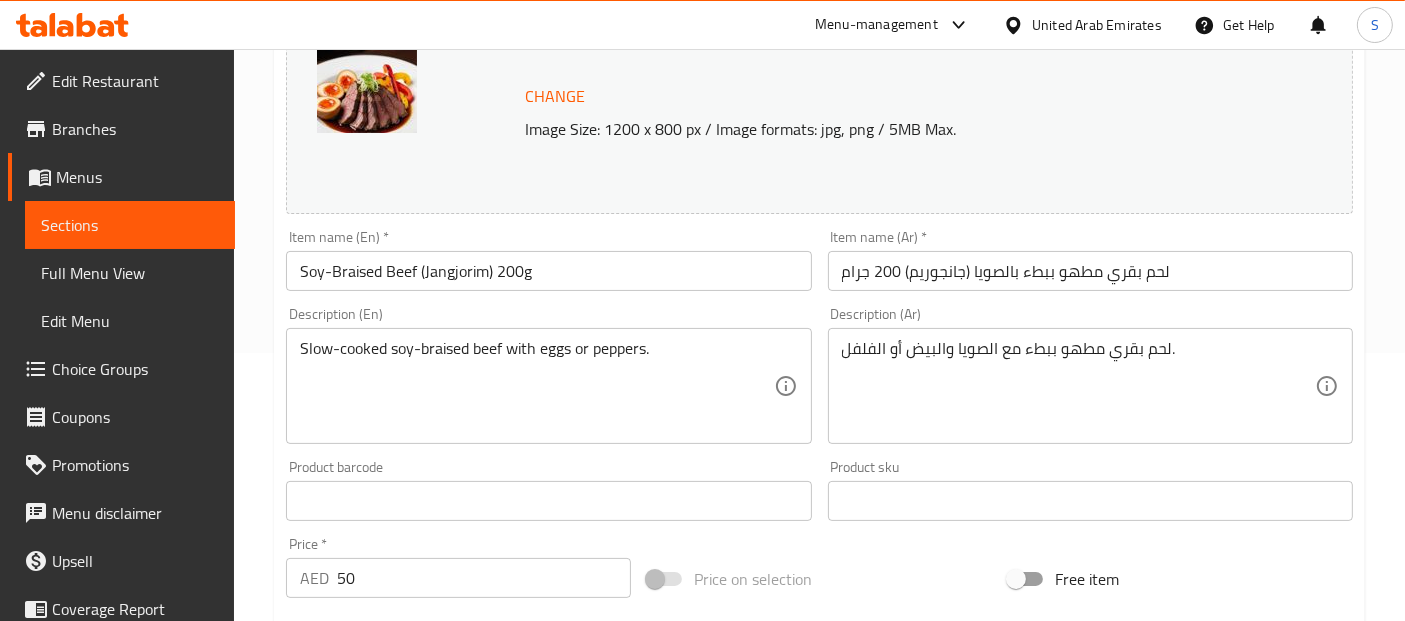 scroll, scrollTop: 249, scrollLeft: 0, axis: vertical 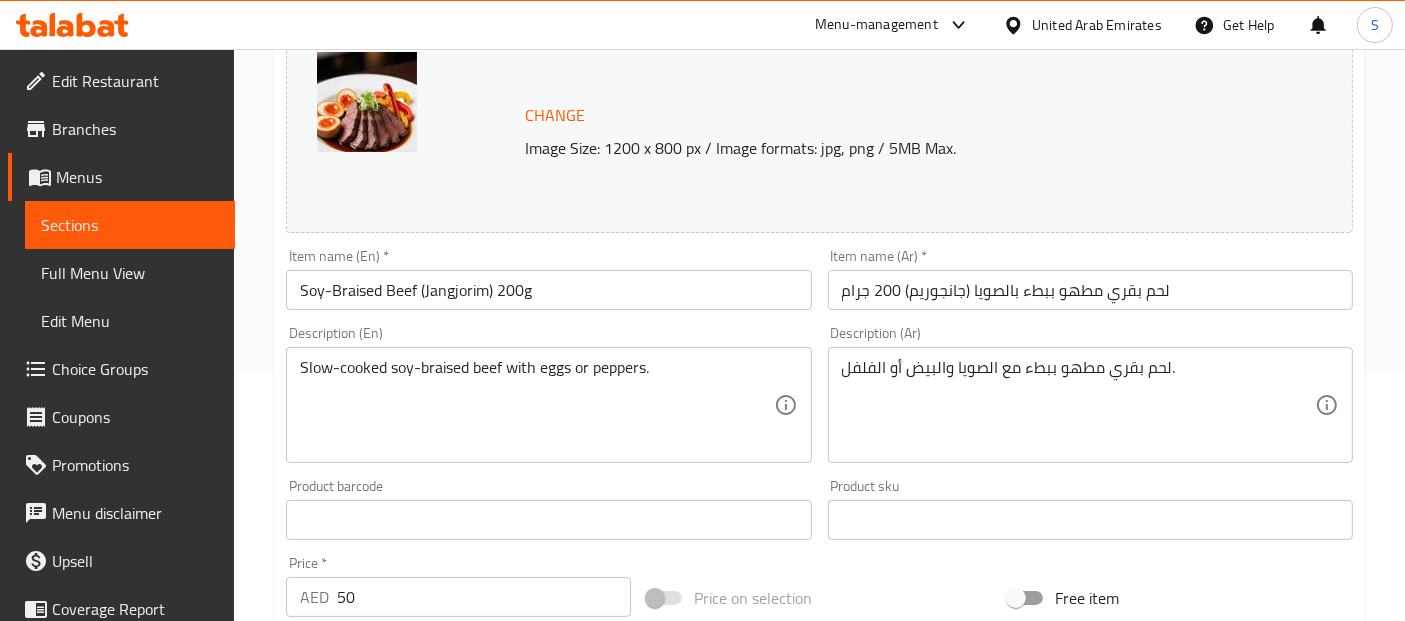 click on "Slow-cooked soy-braised beef with eggs or peppers." at bounding box center [536, 405] 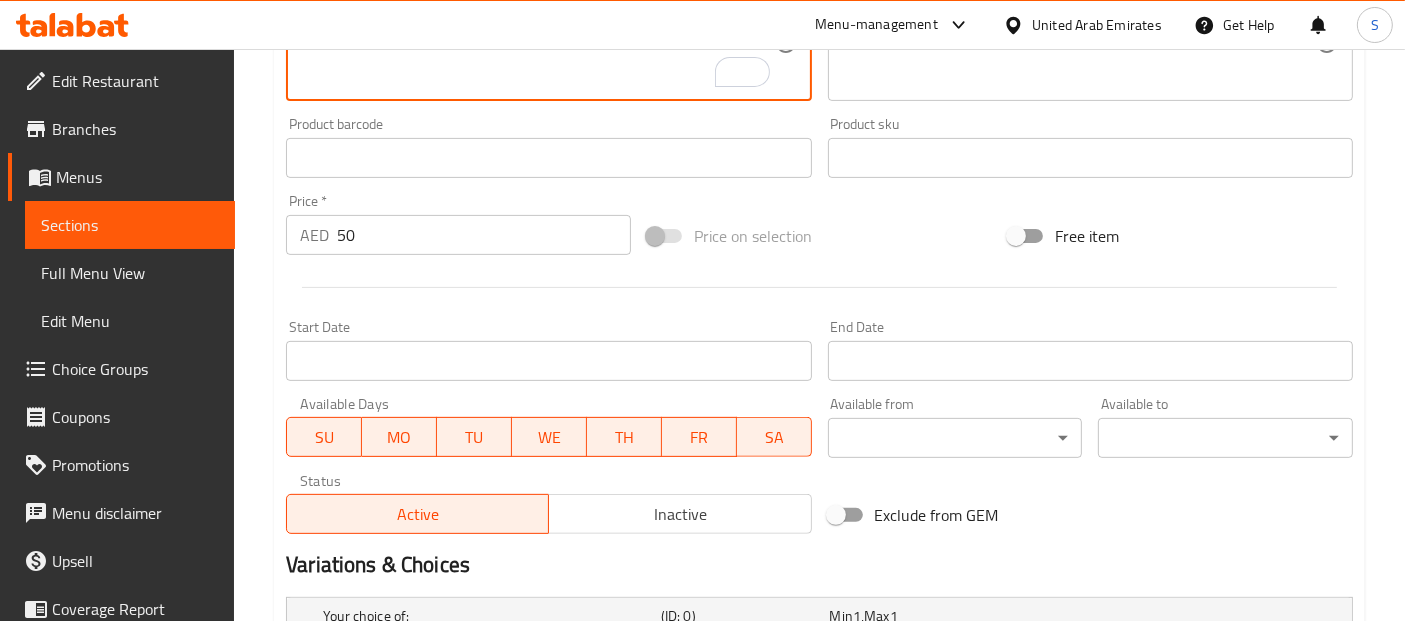 scroll, scrollTop: 891, scrollLeft: 0, axis: vertical 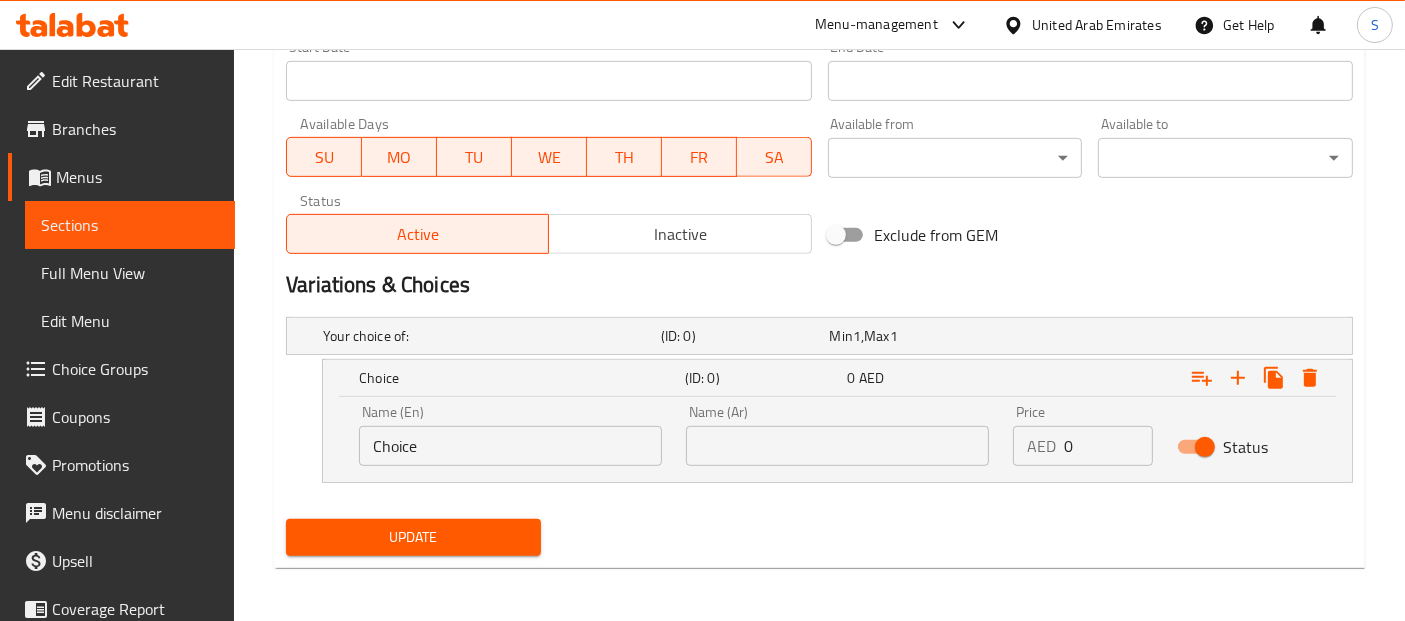 click on "Choice" at bounding box center [510, 446] 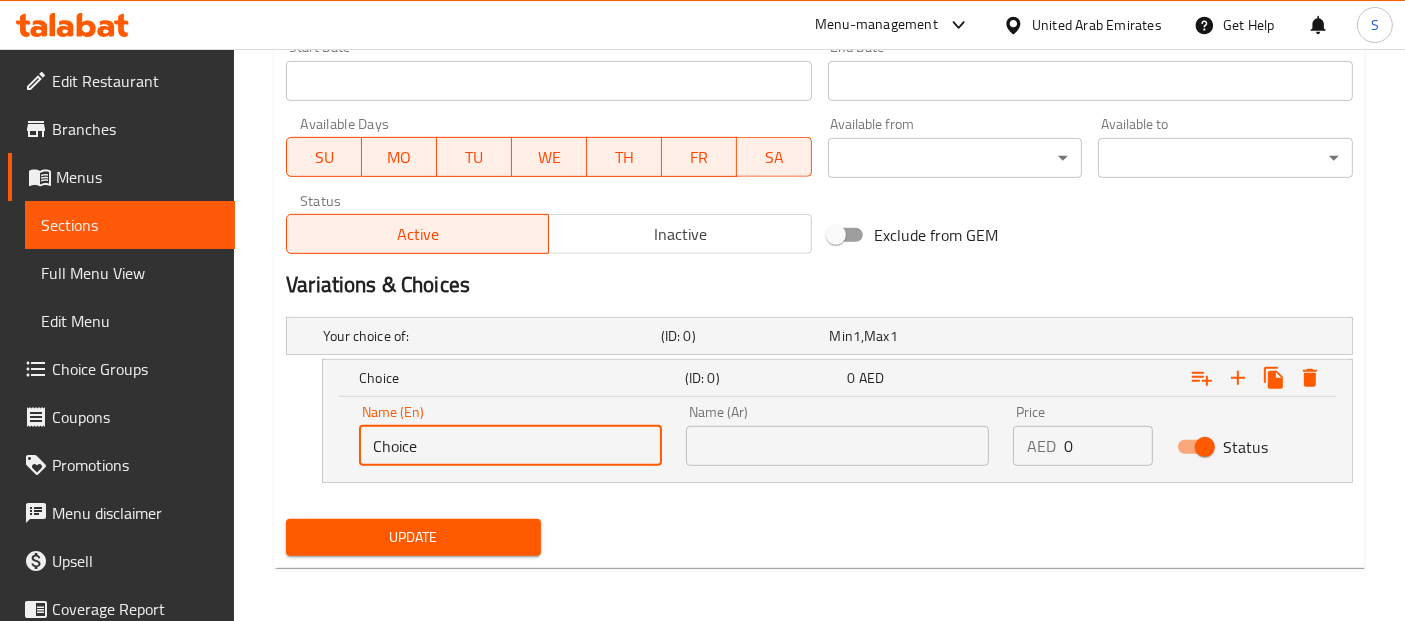 click on "Choice" at bounding box center (510, 446) 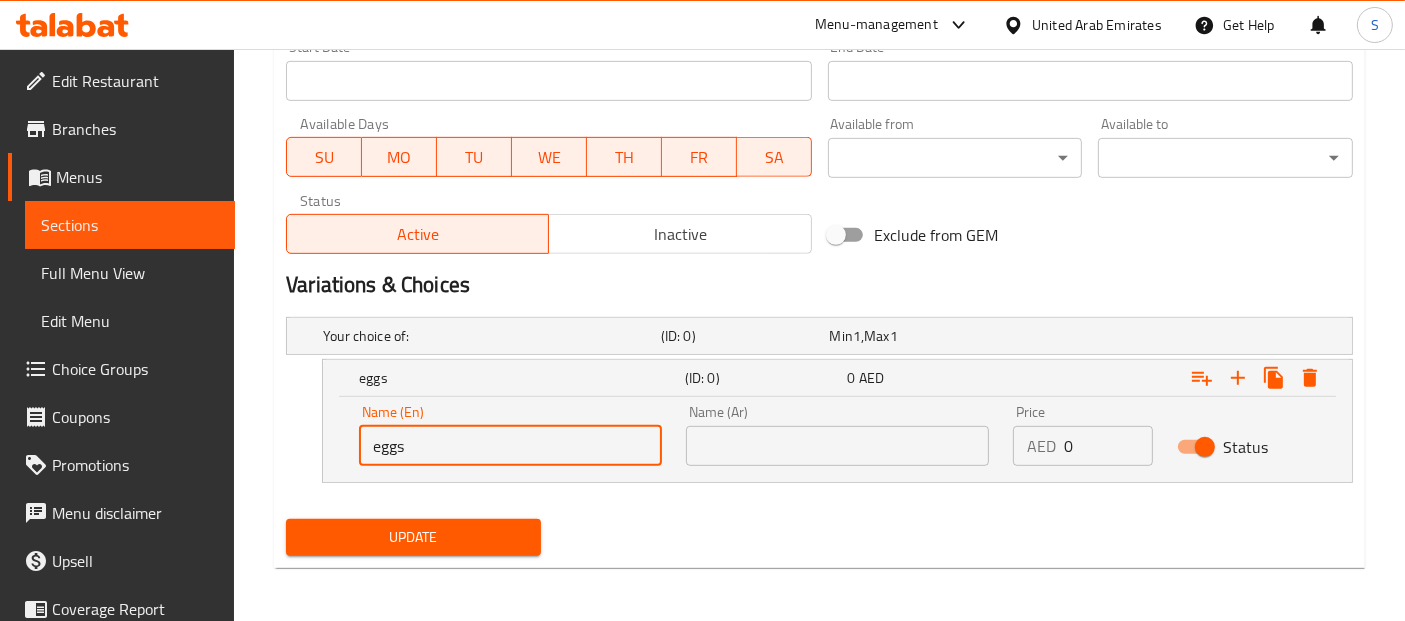 type on "eggs" 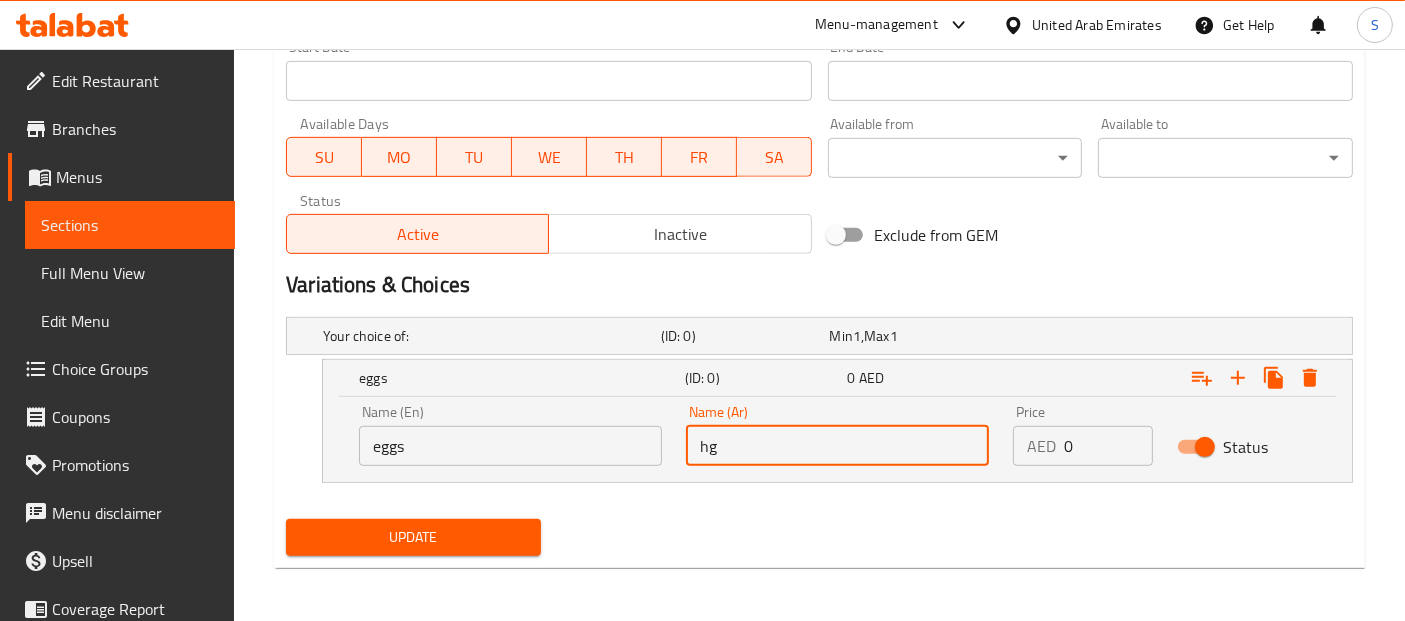 type on "h" 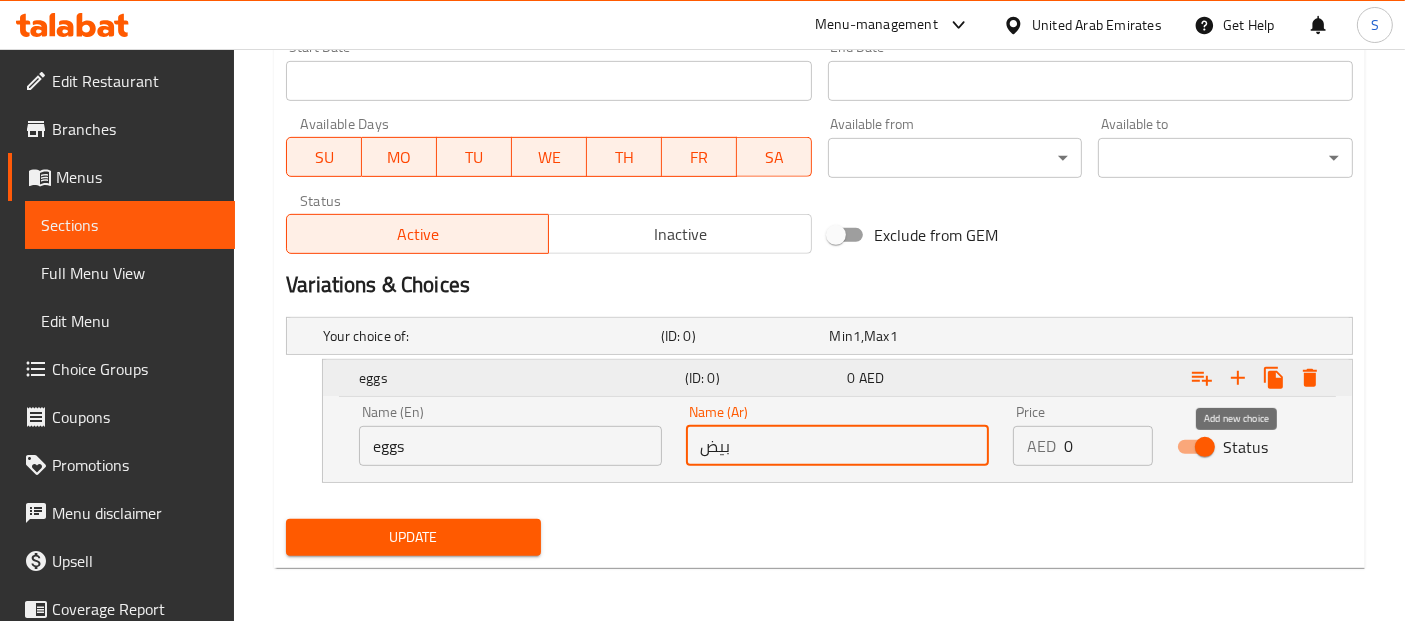 type on "بيض" 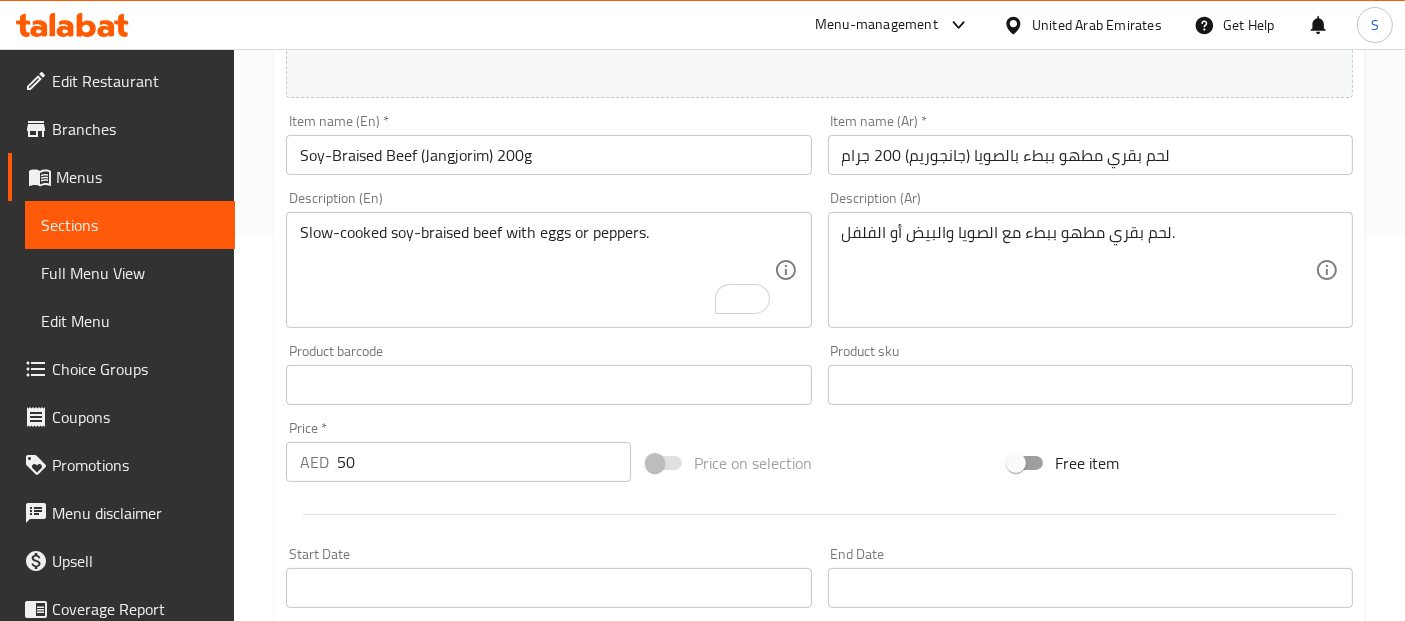 scroll, scrollTop: 354, scrollLeft: 0, axis: vertical 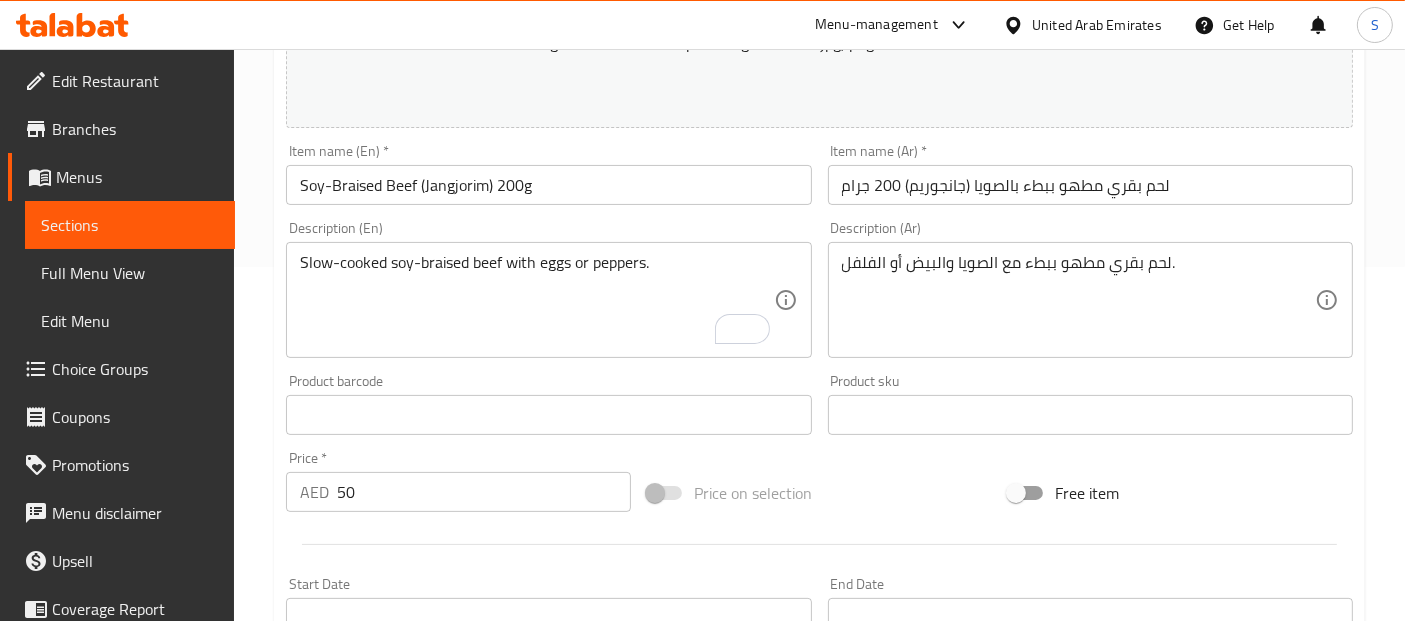 click on "Slow-cooked soy-braised beef with eggs or peppers." at bounding box center (536, 300) 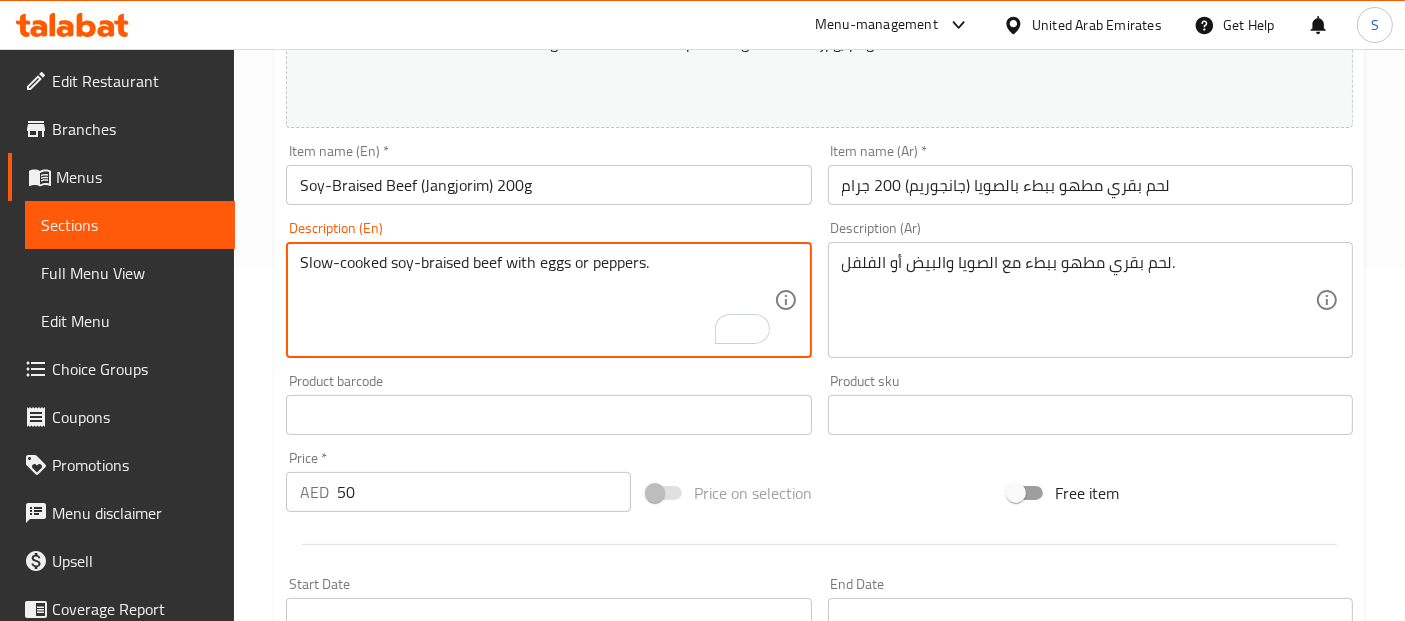 scroll, scrollTop: 948, scrollLeft: 0, axis: vertical 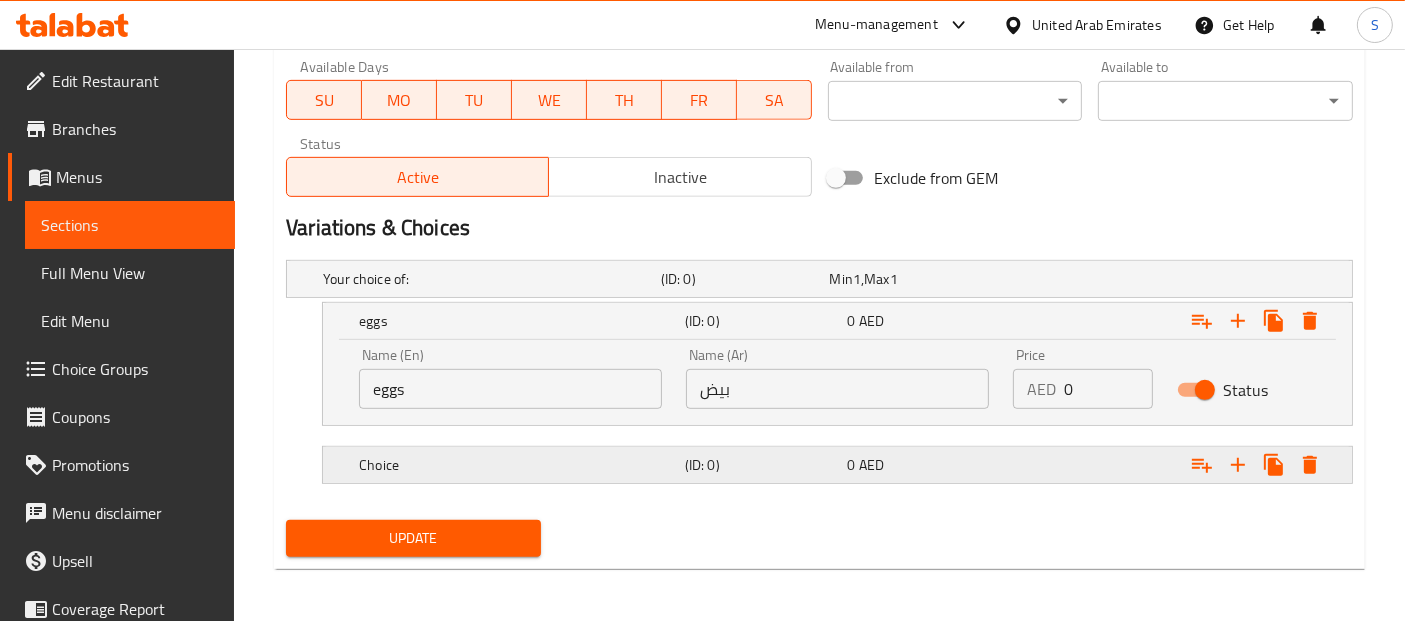 click on "Choice" at bounding box center [488, 279] 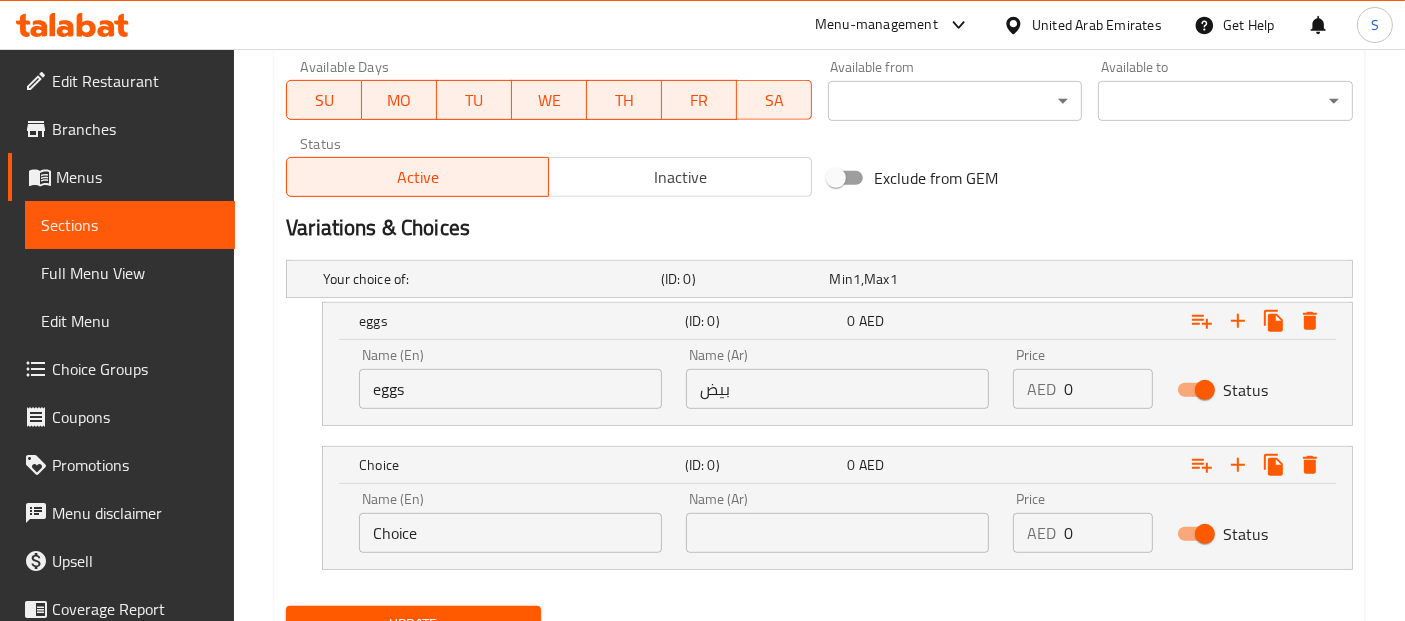 click on "Choice" at bounding box center (510, 533) 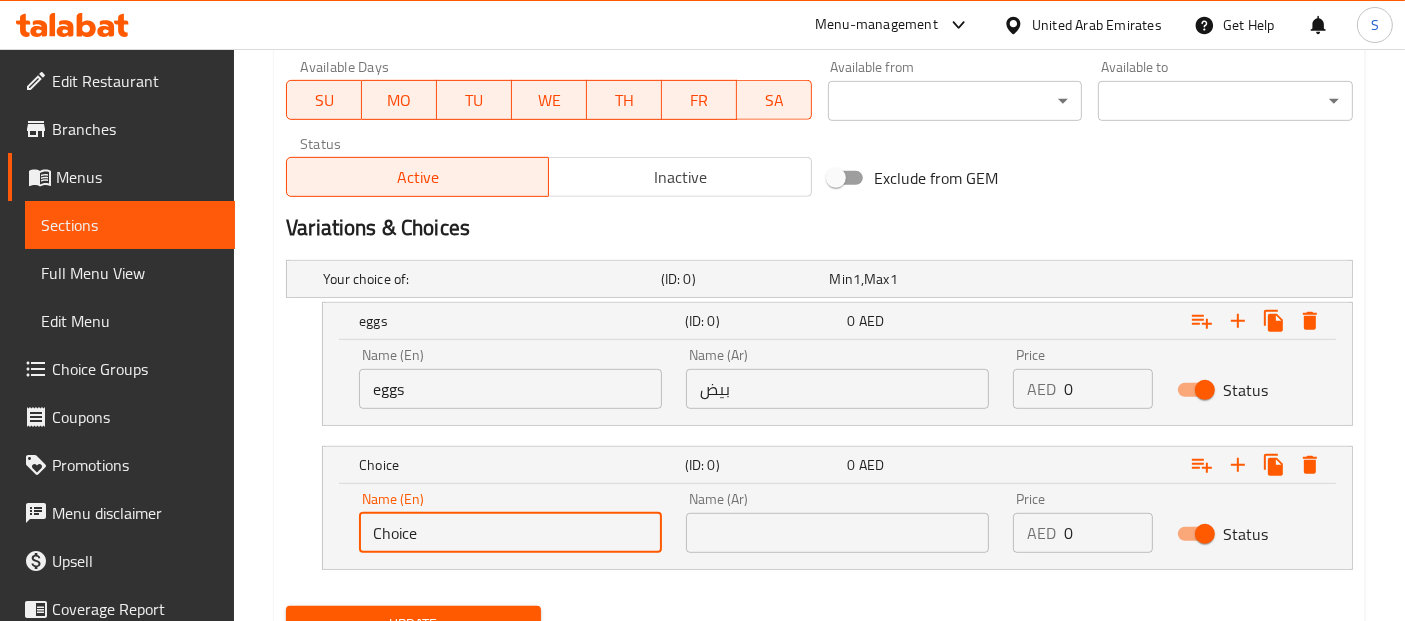 click on "Choice" at bounding box center (510, 533) 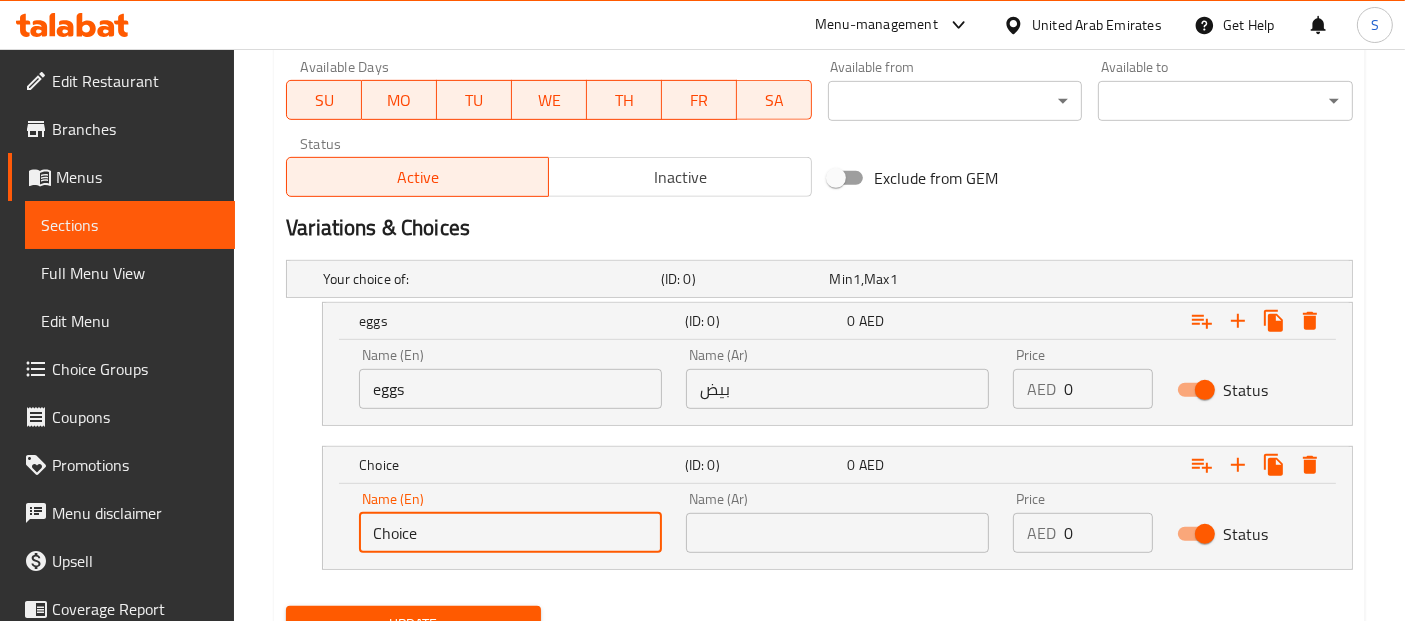 paste on "peppers" 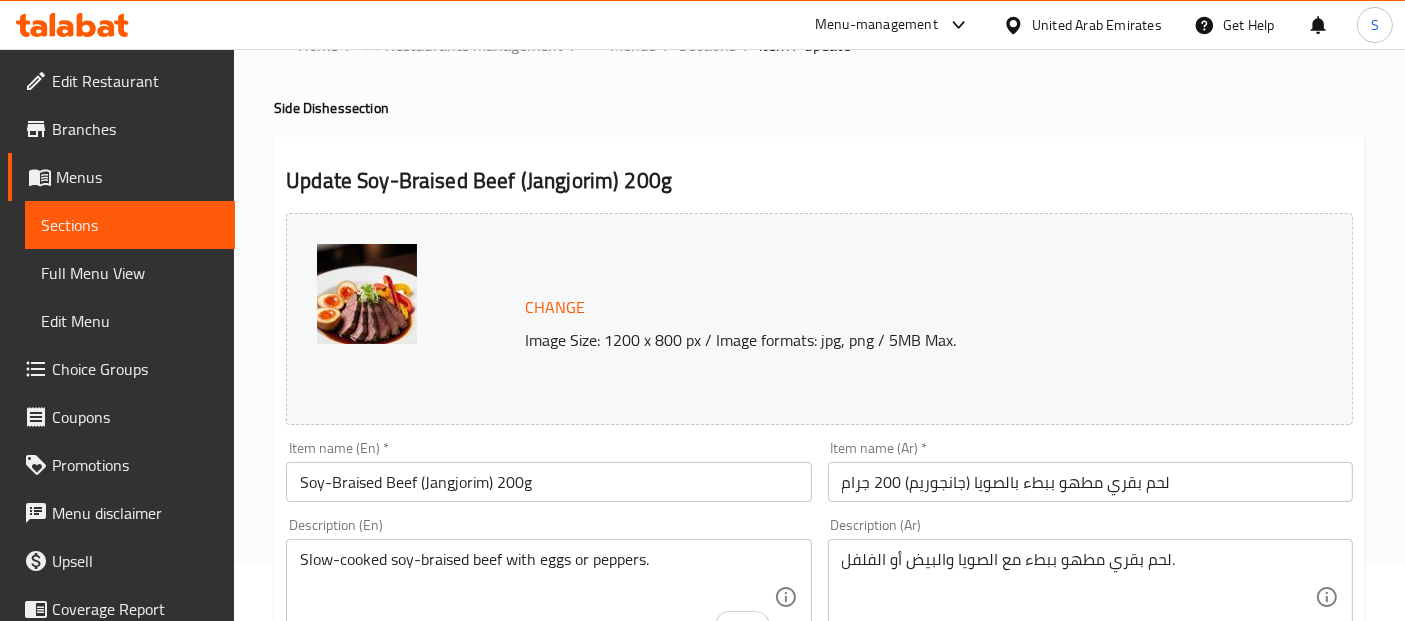 scroll, scrollTop: 129, scrollLeft: 0, axis: vertical 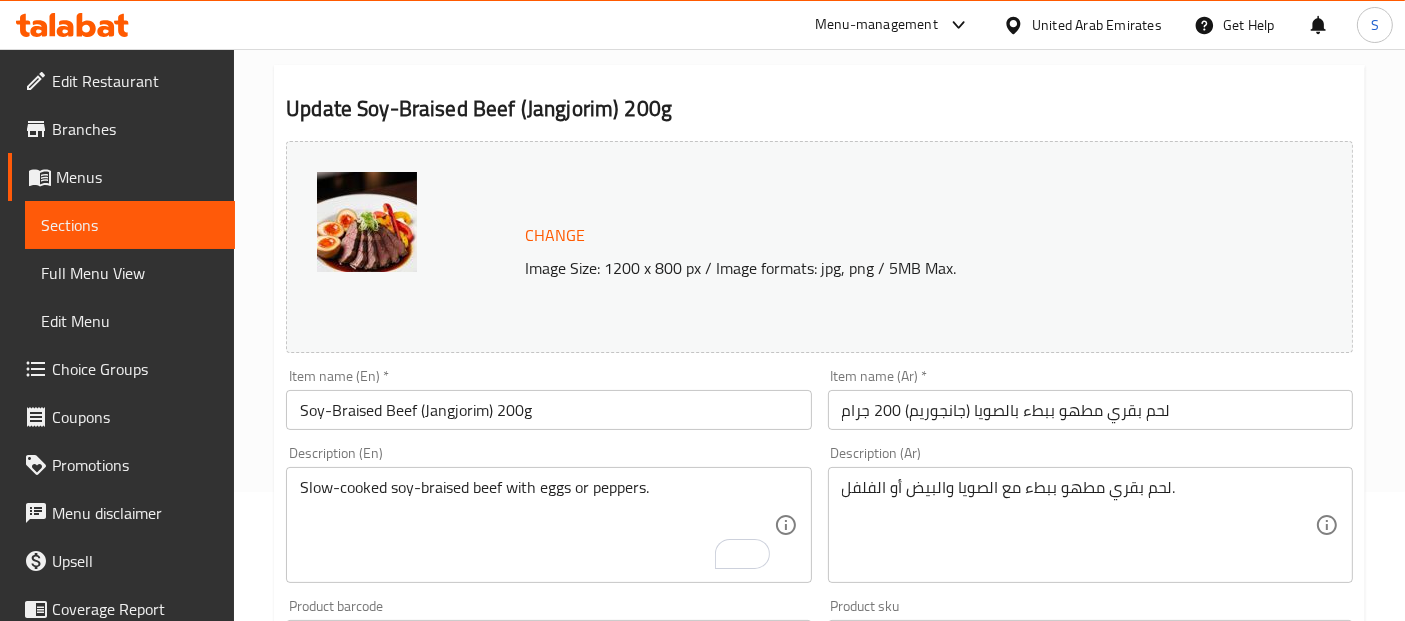 type on "peppers" 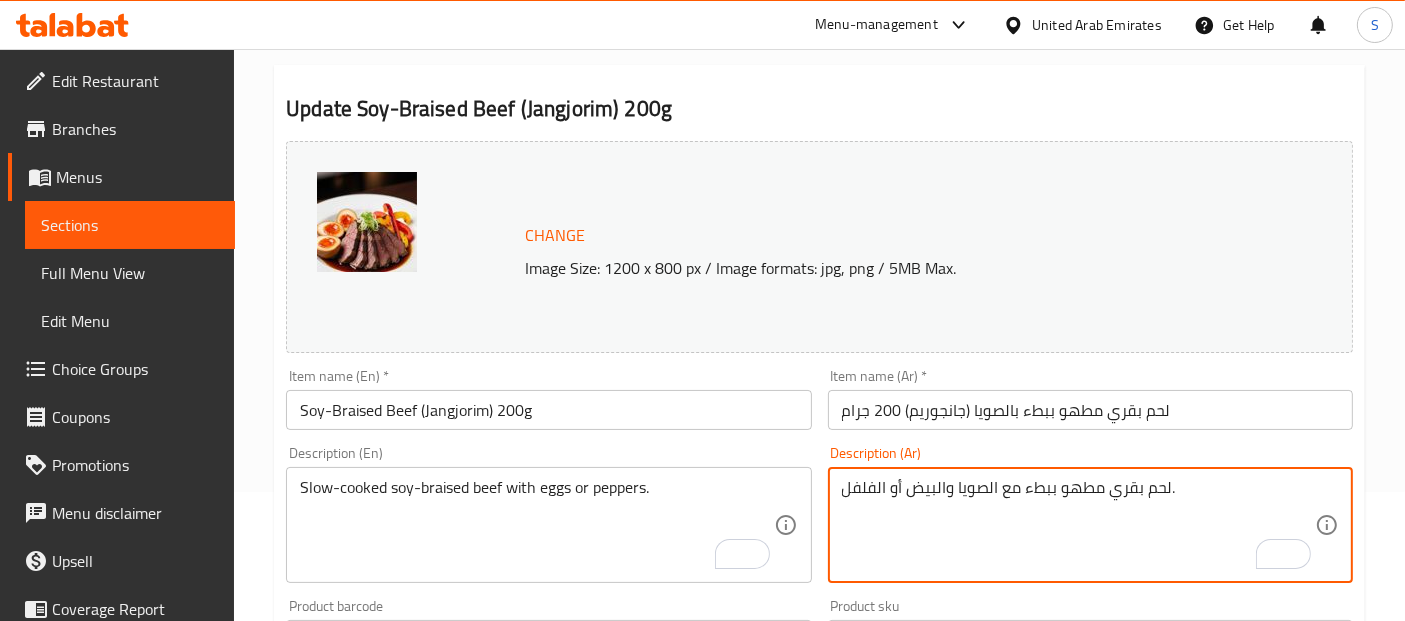 scroll, scrollTop: 1034, scrollLeft: 0, axis: vertical 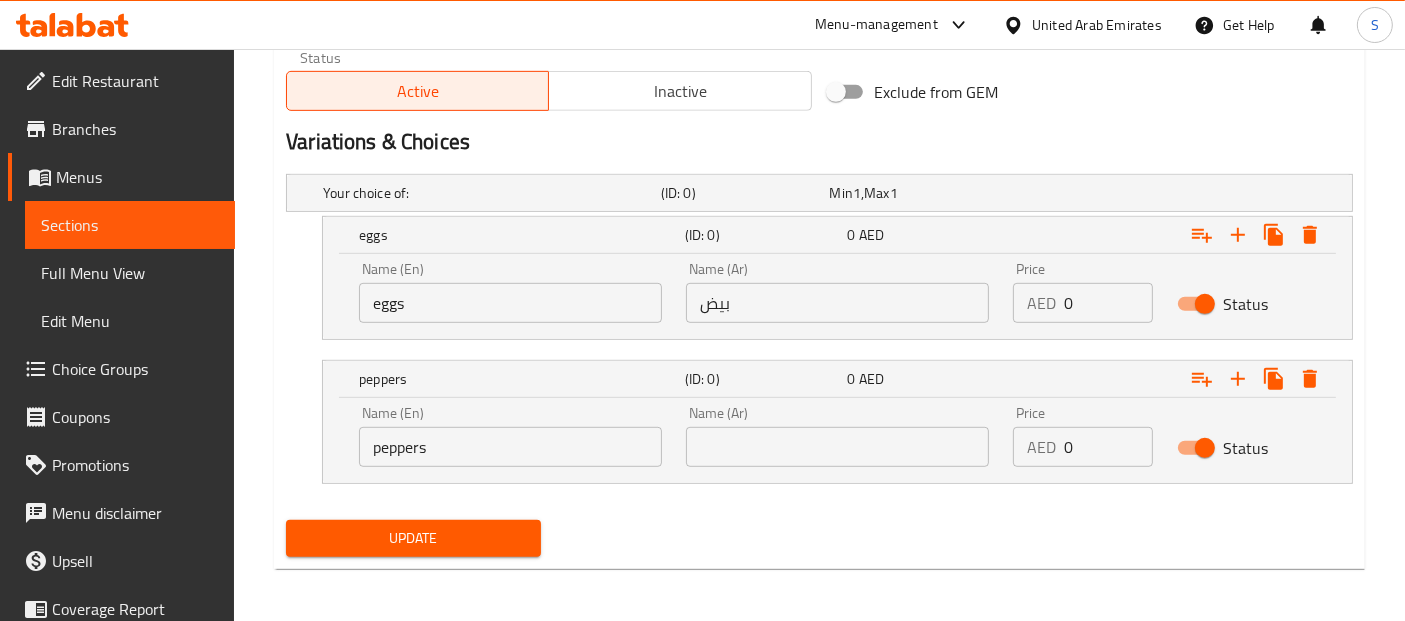 click at bounding box center (837, 447) 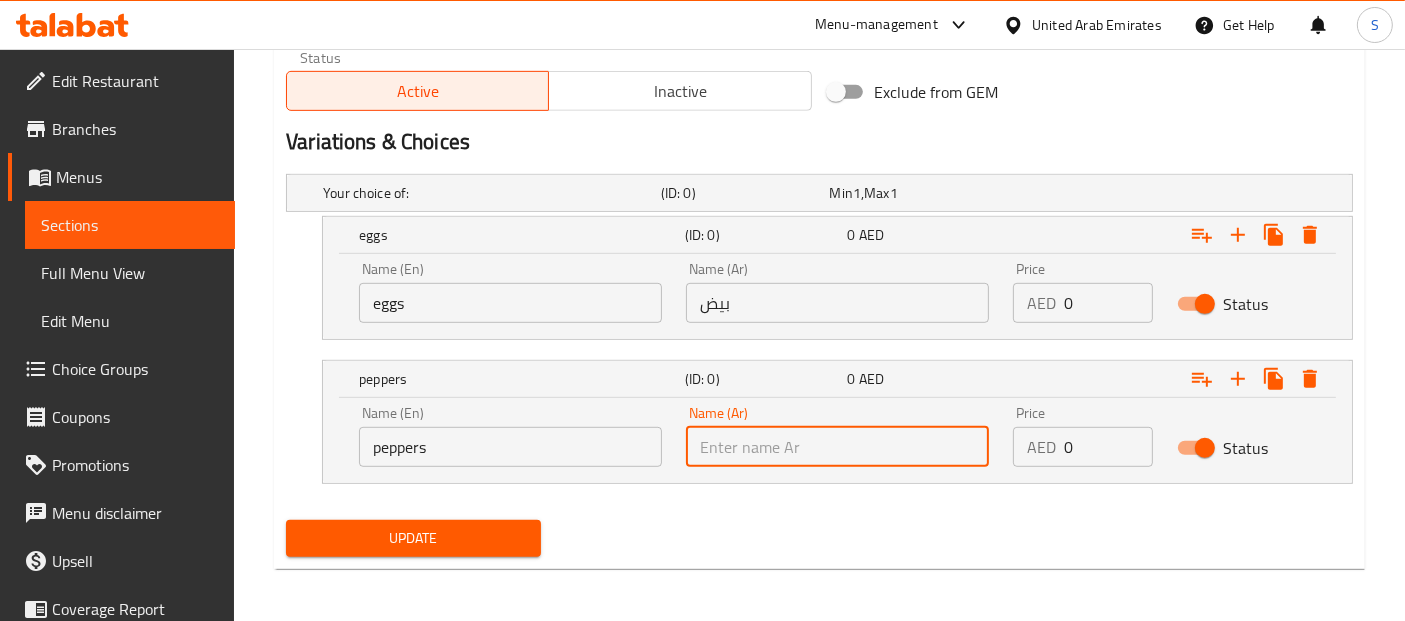paste on "الفلفل" 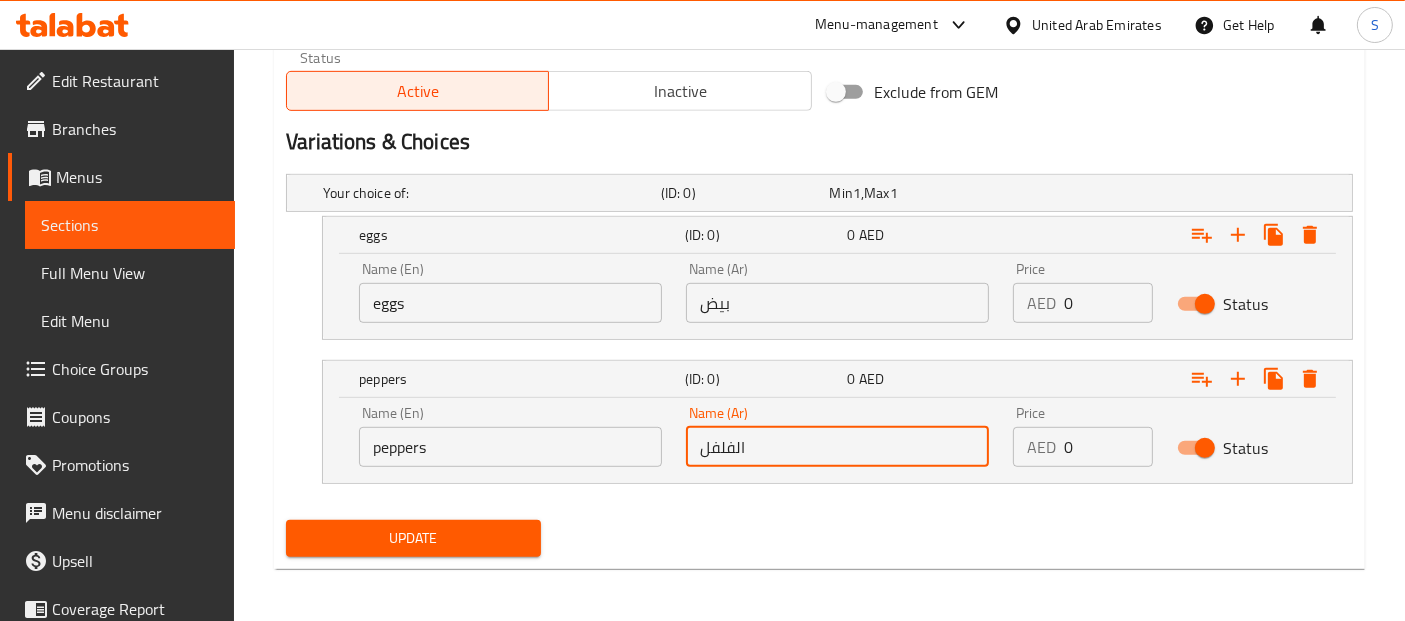 type on "الفلفل" 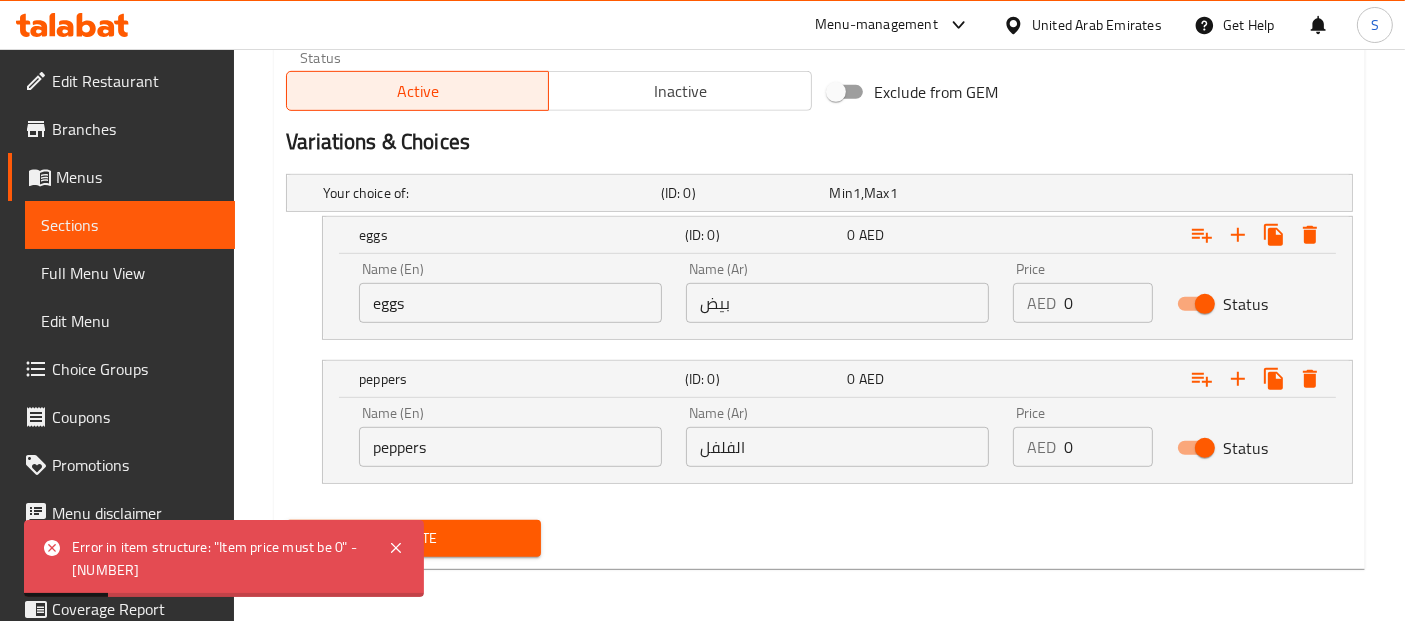 click on "Status" at bounding box center (1205, 304) 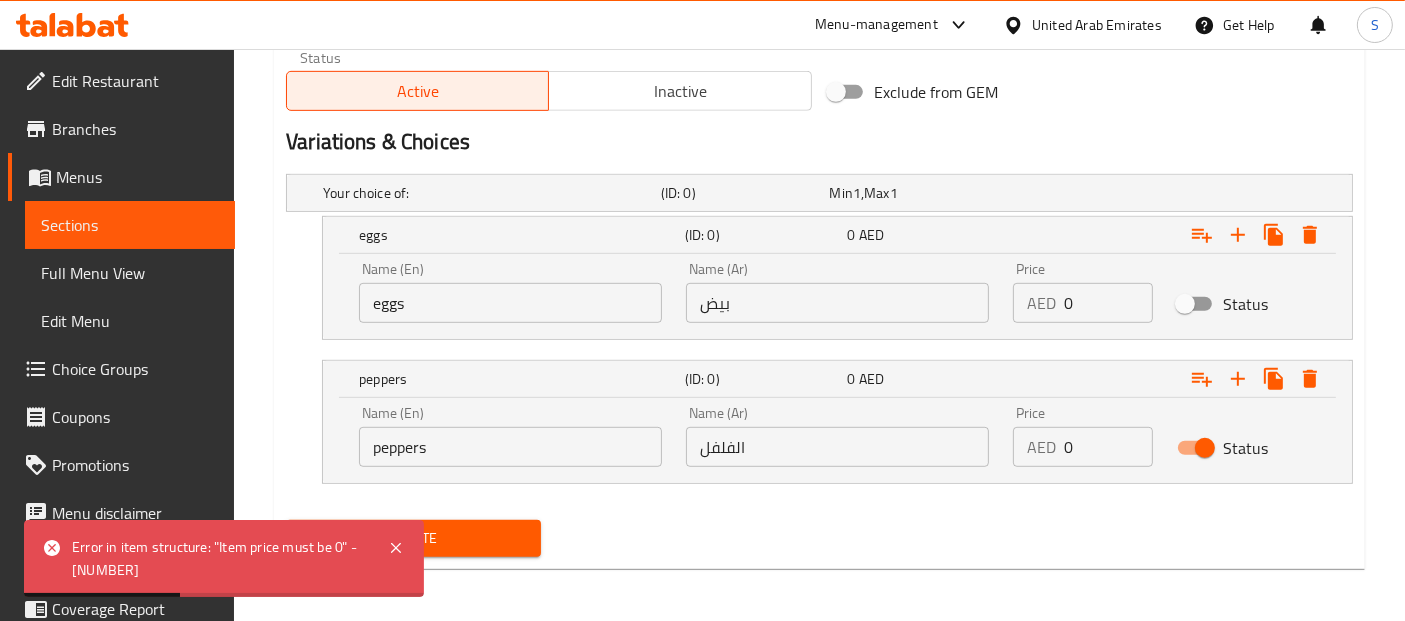 click on "Status" at bounding box center [1205, 448] 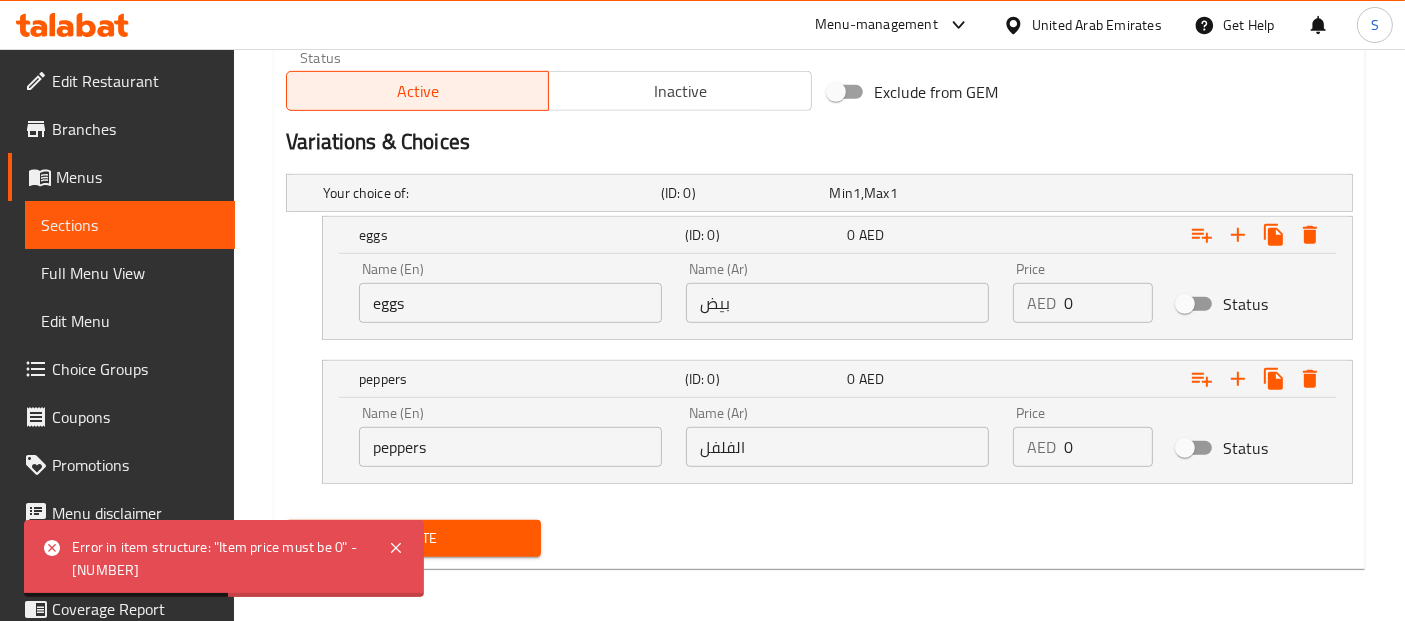 click on "Update" at bounding box center [413, 538] 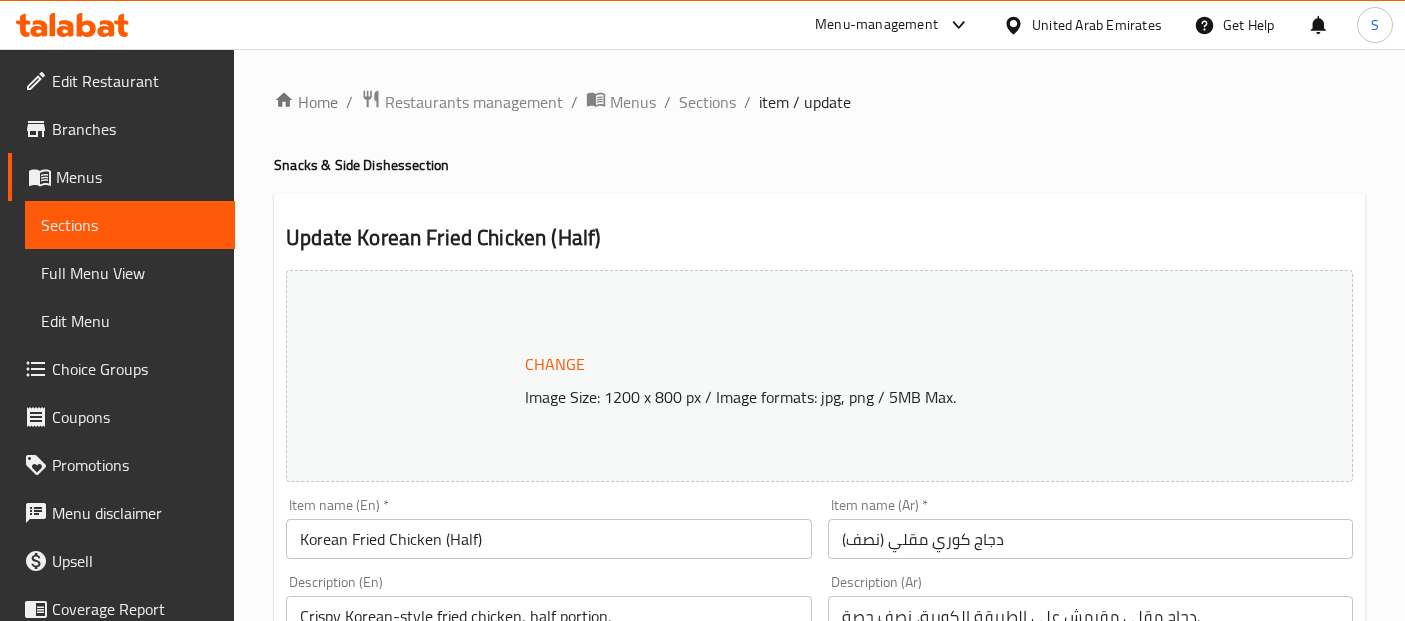 scroll, scrollTop: 0, scrollLeft: 0, axis: both 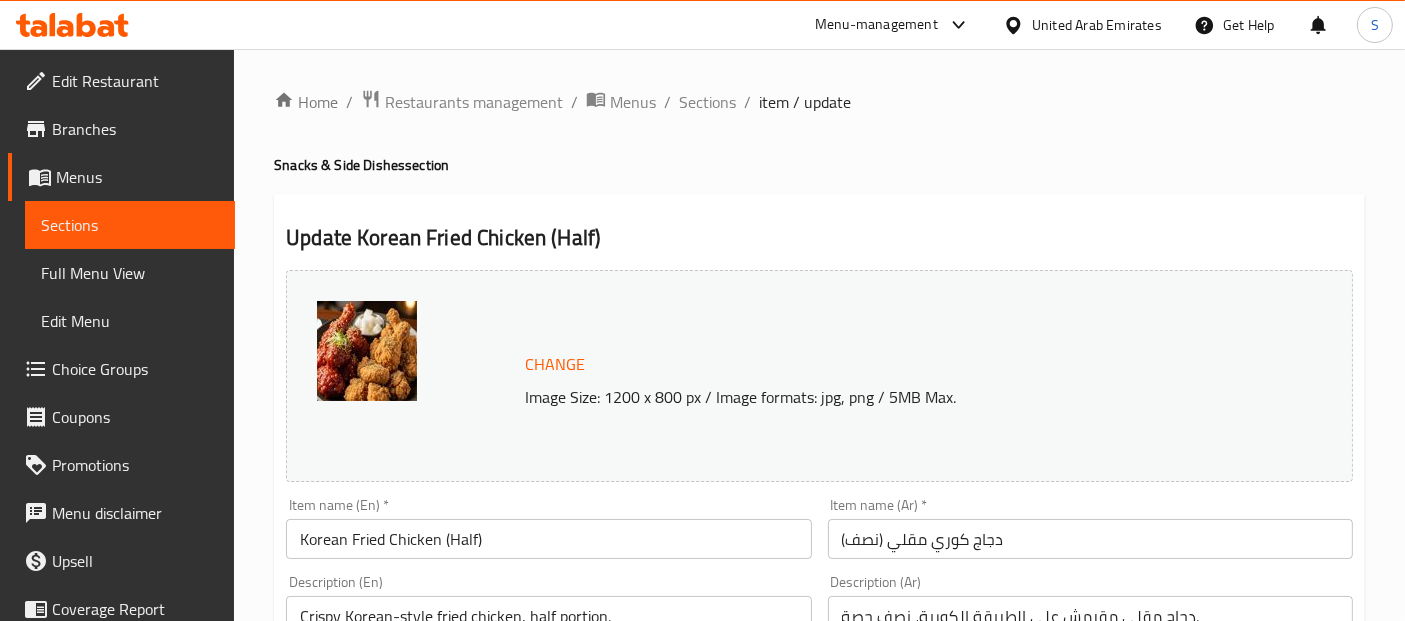 click on "دجاج كوري مقلي (نصف)" at bounding box center [1090, 539] 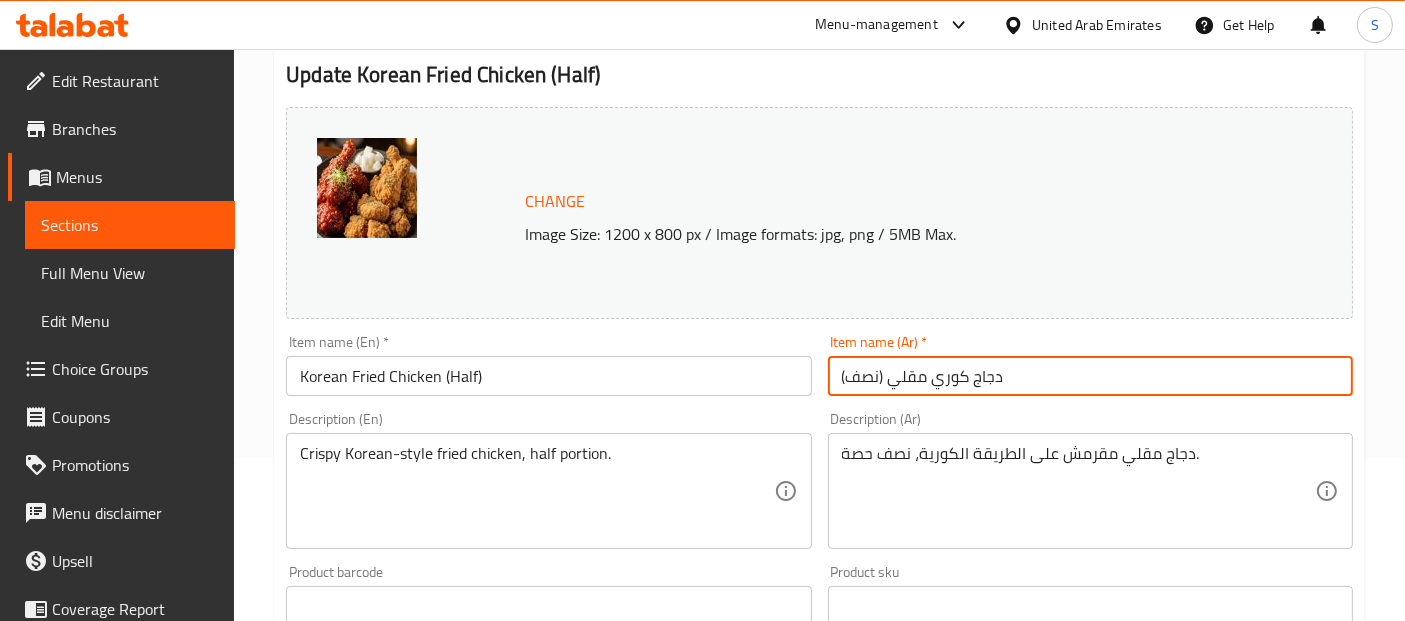 scroll, scrollTop: 185, scrollLeft: 0, axis: vertical 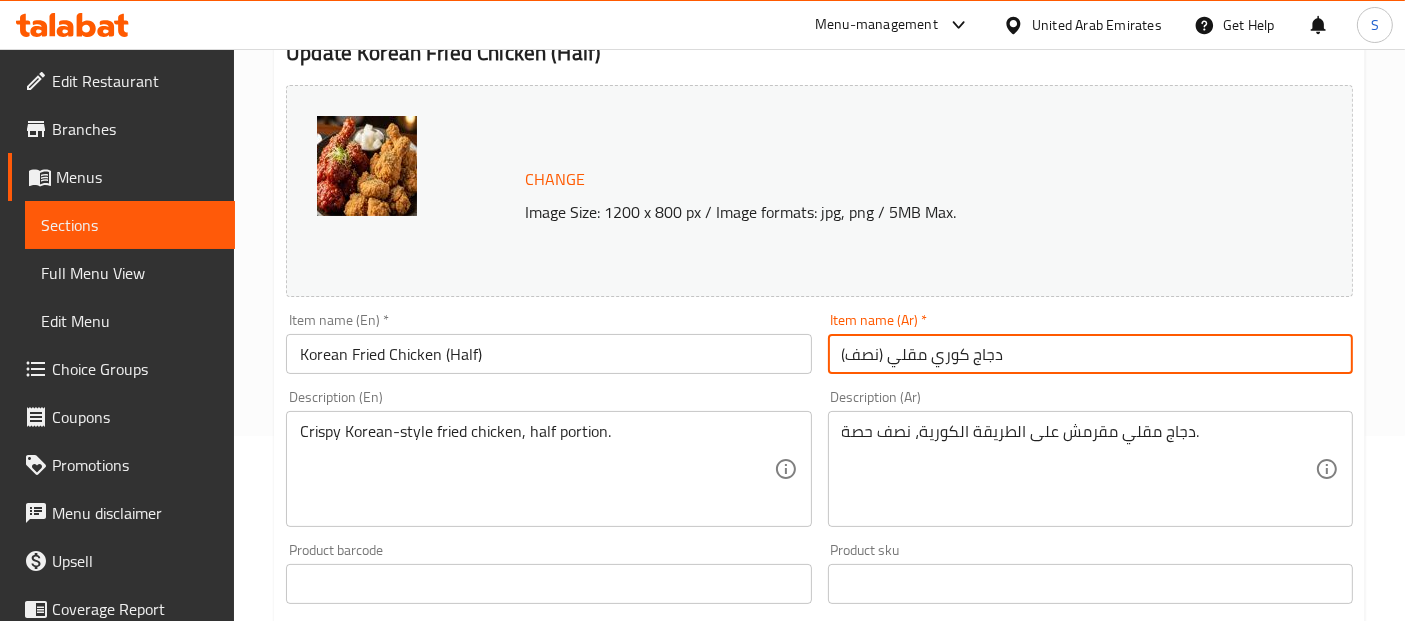 click on "دجاج مقلي مقرمش على الطريقة الكورية، نصف حصة." at bounding box center [1078, 469] 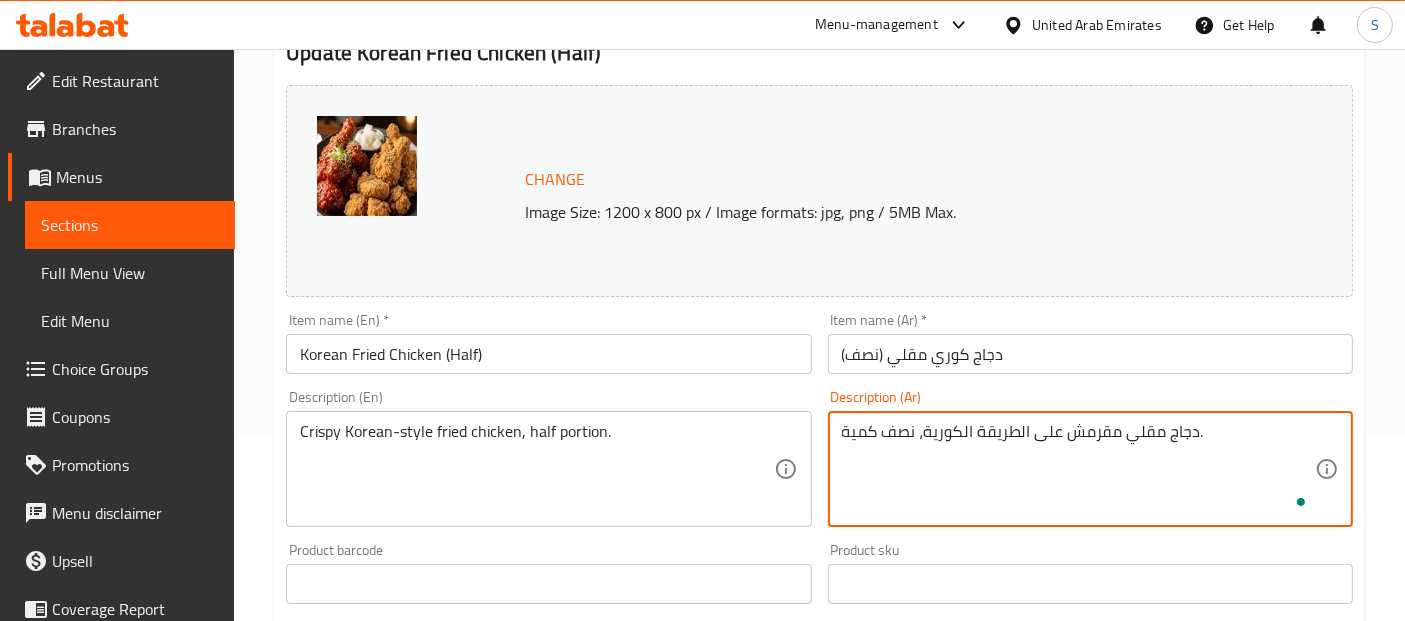 click on "دجاج مقلي مقرمش على الطريقة الكورية، نصف كمية." at bounding box center [1078, 469] 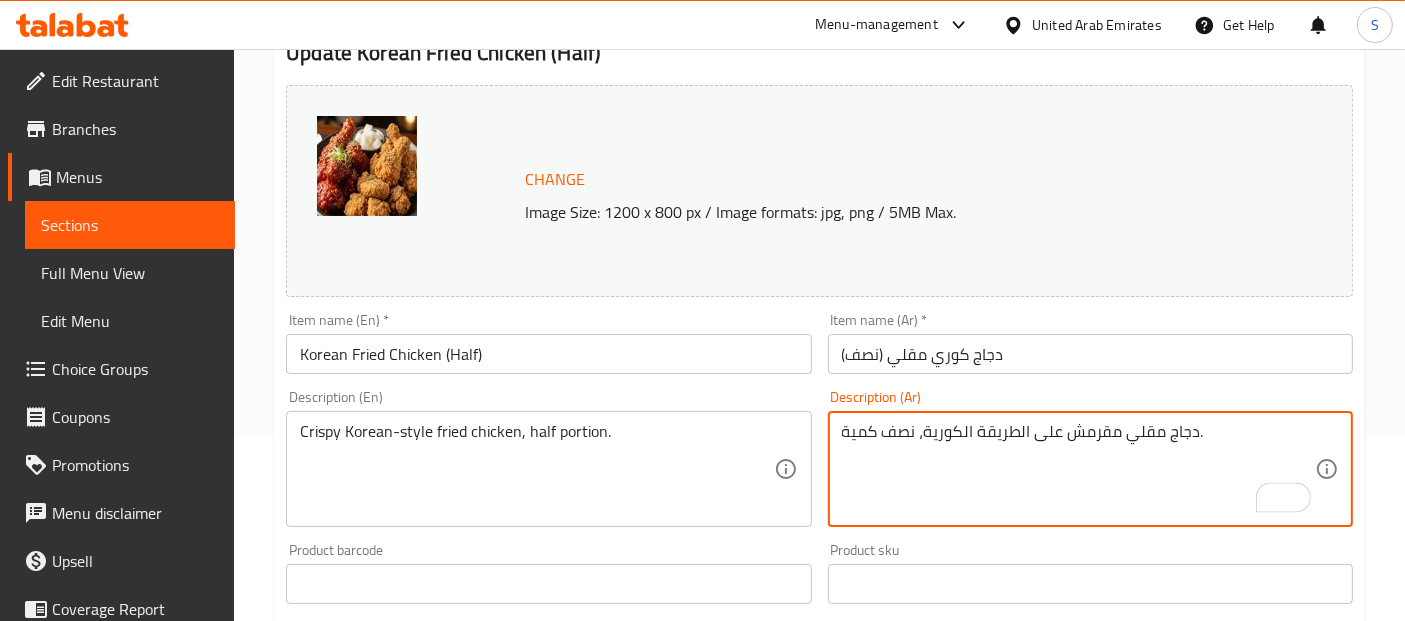 type on "دجاج مقلي مقرمش على الطريقة الكورية، نصف كمية." 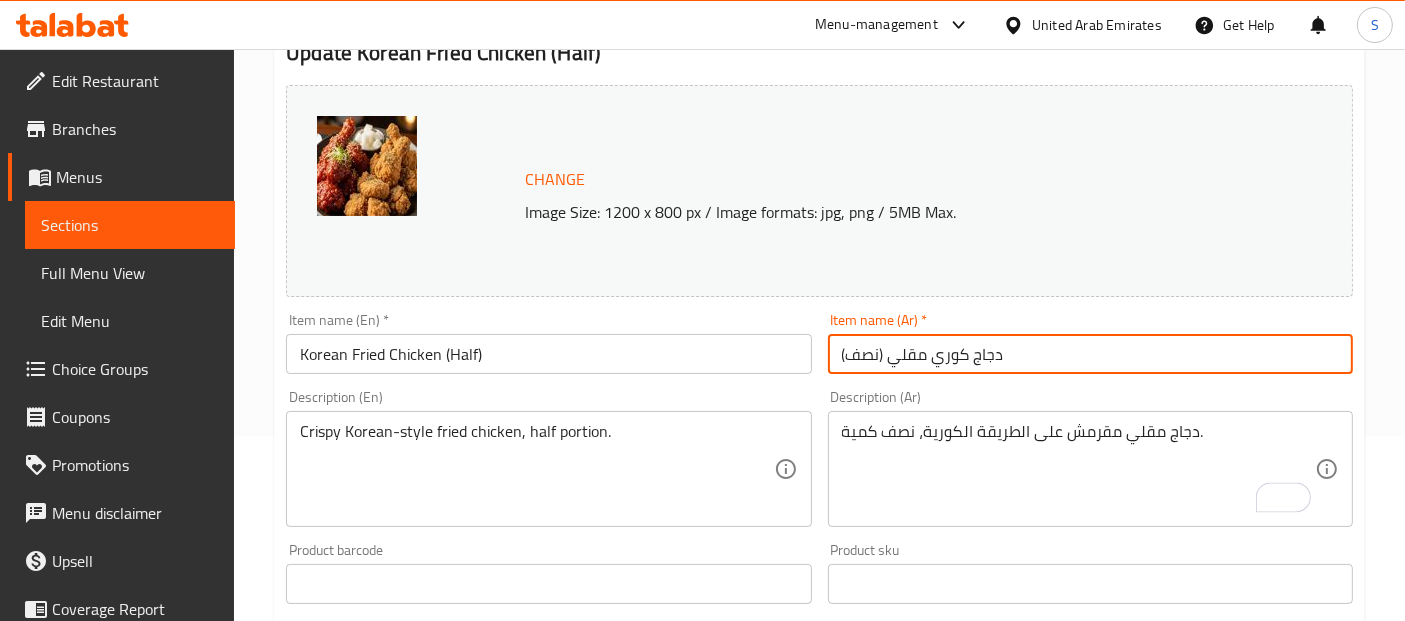 click on "Update" at bounding box center (413, 1170) 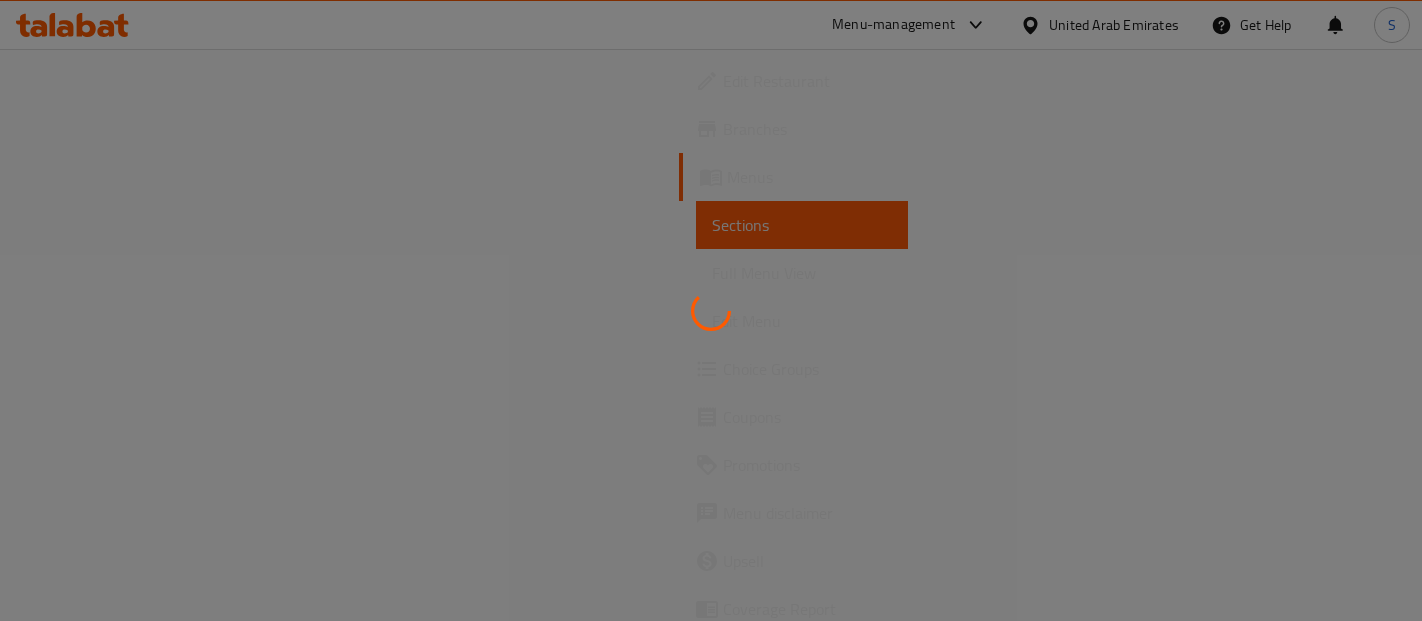scroll, scrollTop: 0, scrollLeft: 0, axis: both 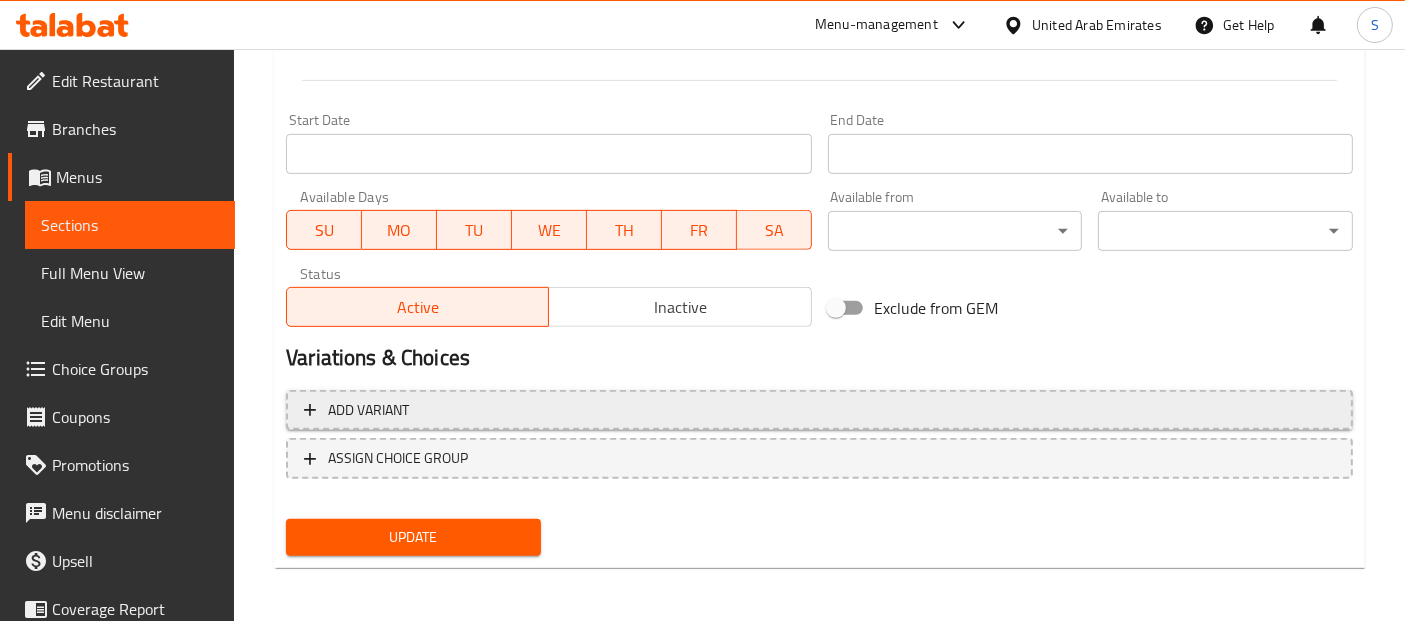 click on "Add variant" at bounding box center (819, 410) 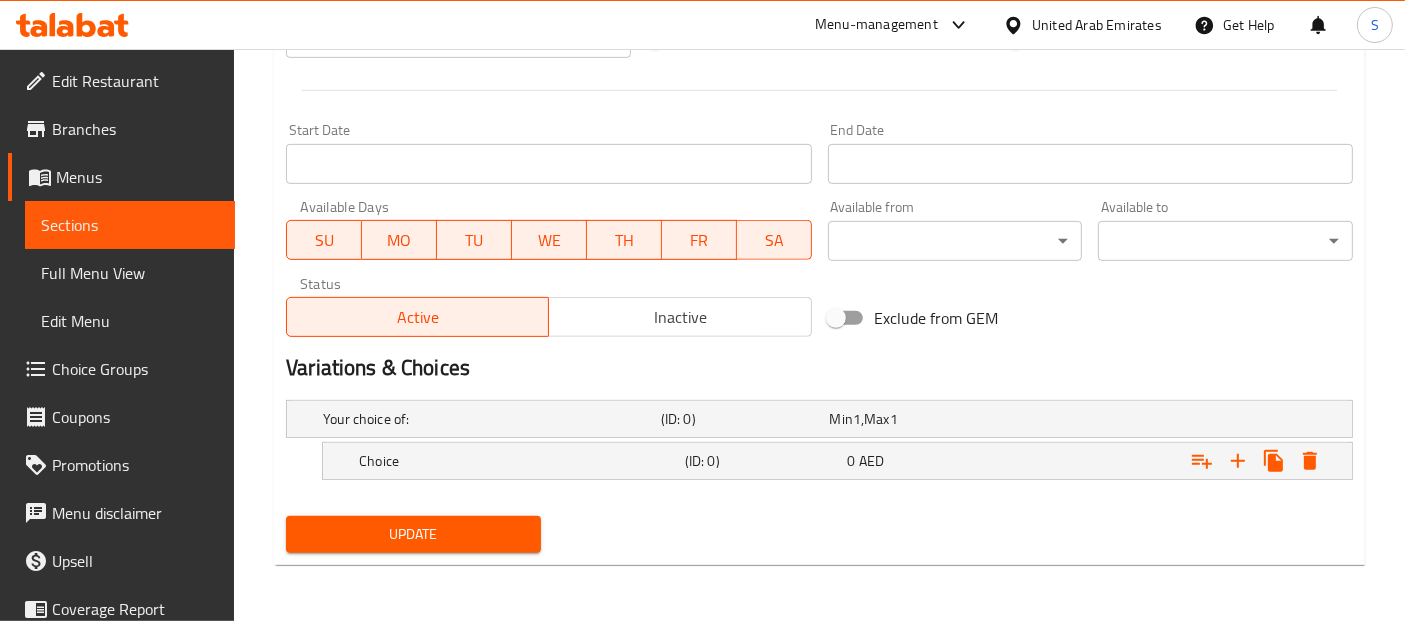 scroll, scrollTop: 805, scrollLeft: 0, axis: vertical 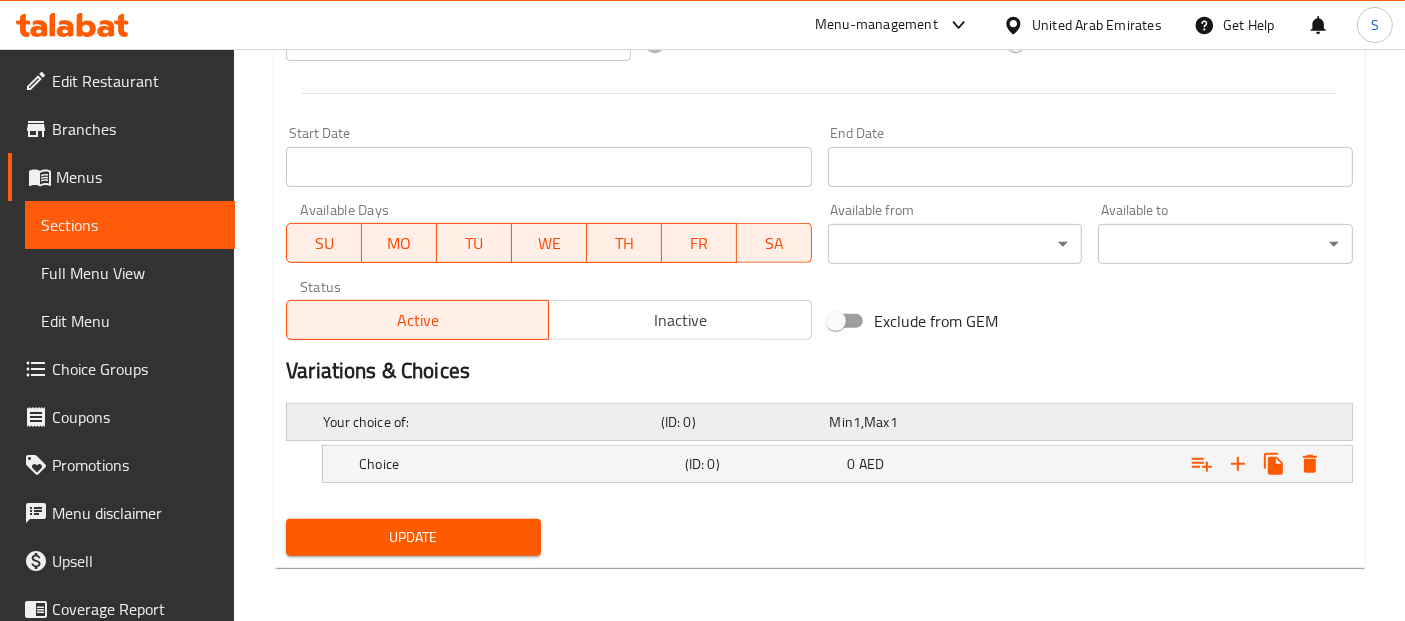 click on "(ID: 0)" at bounding box center (741, 422) 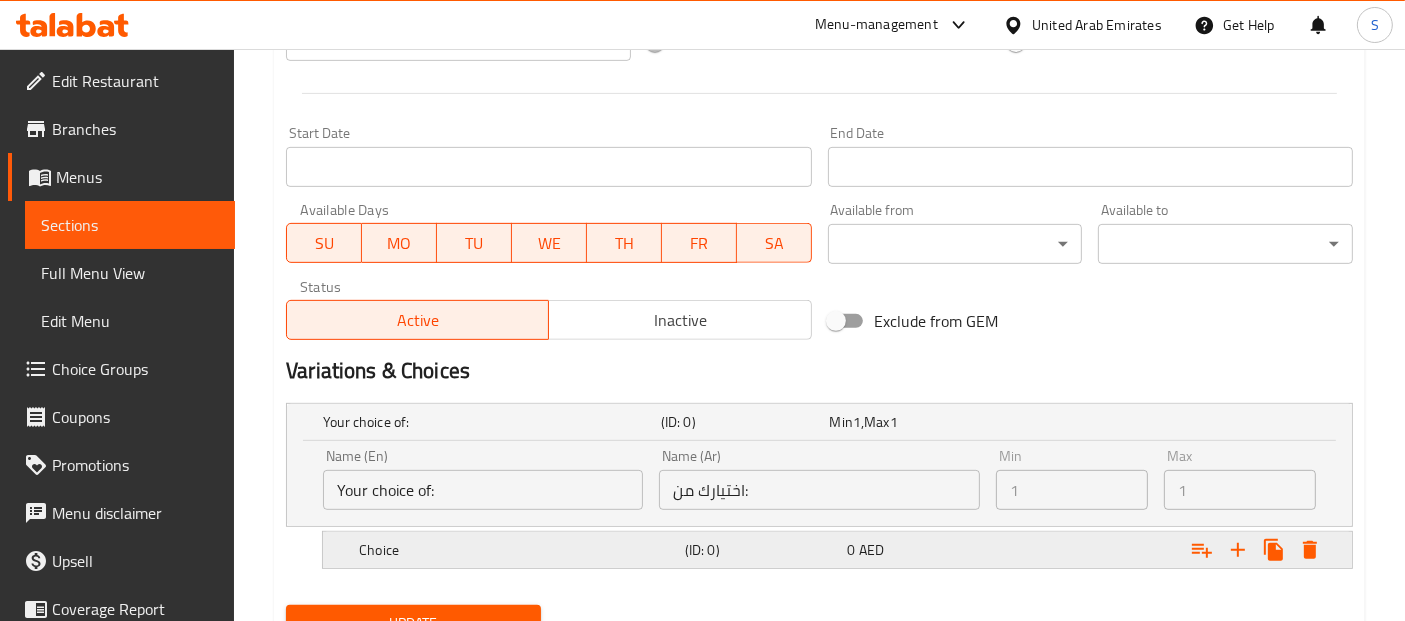 click on "Choice" at bounding box center [488, 422] 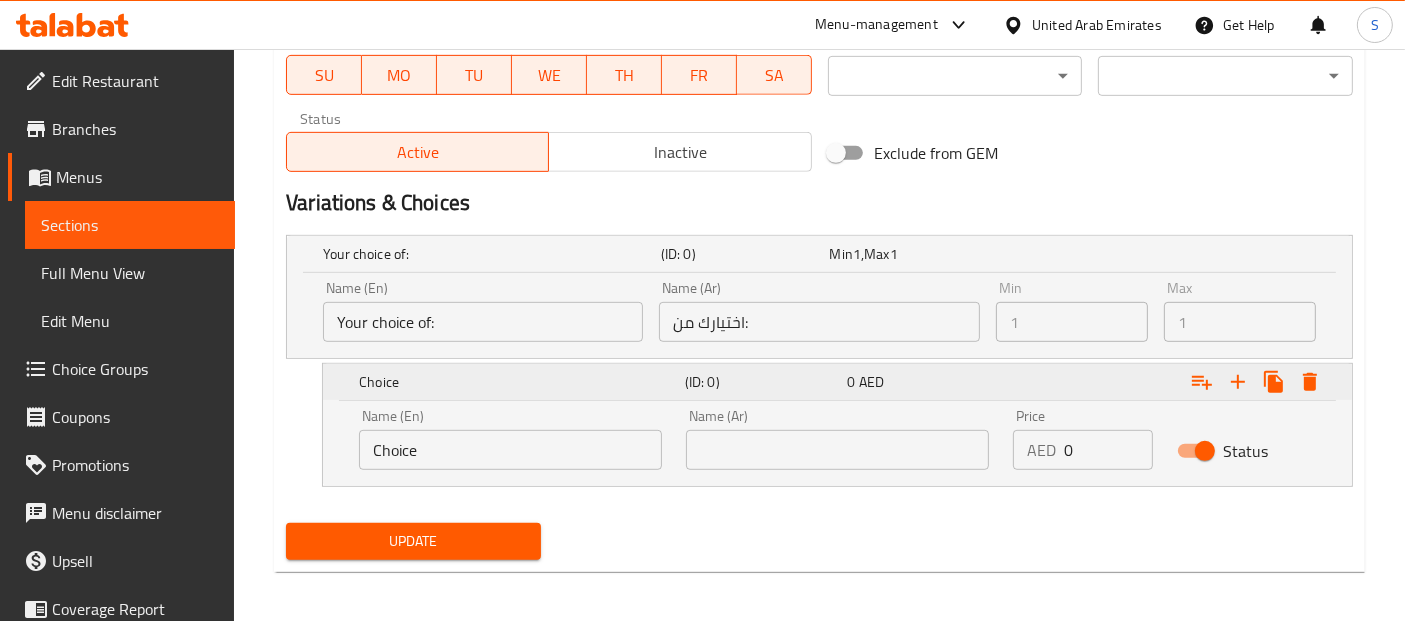 scroll, scrollTop: 977, scrollLeft: 0, axis: vertical 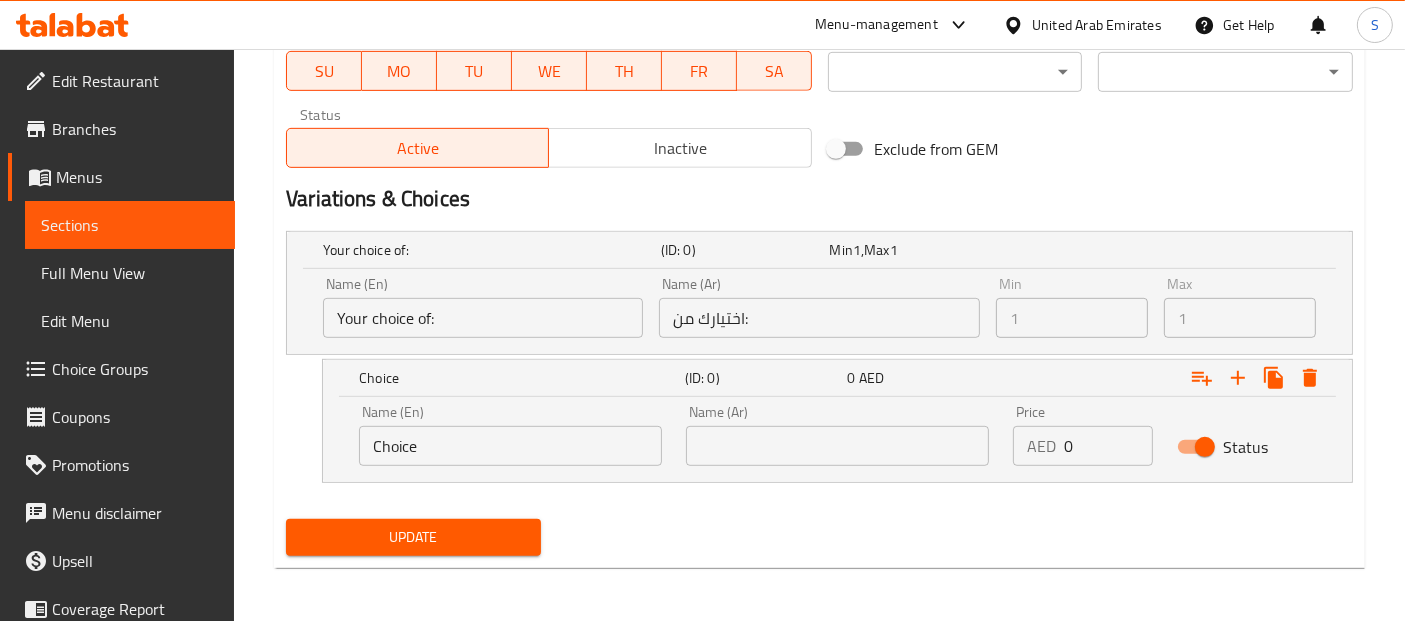 click on "Choice" at bounding box center [510, 446] 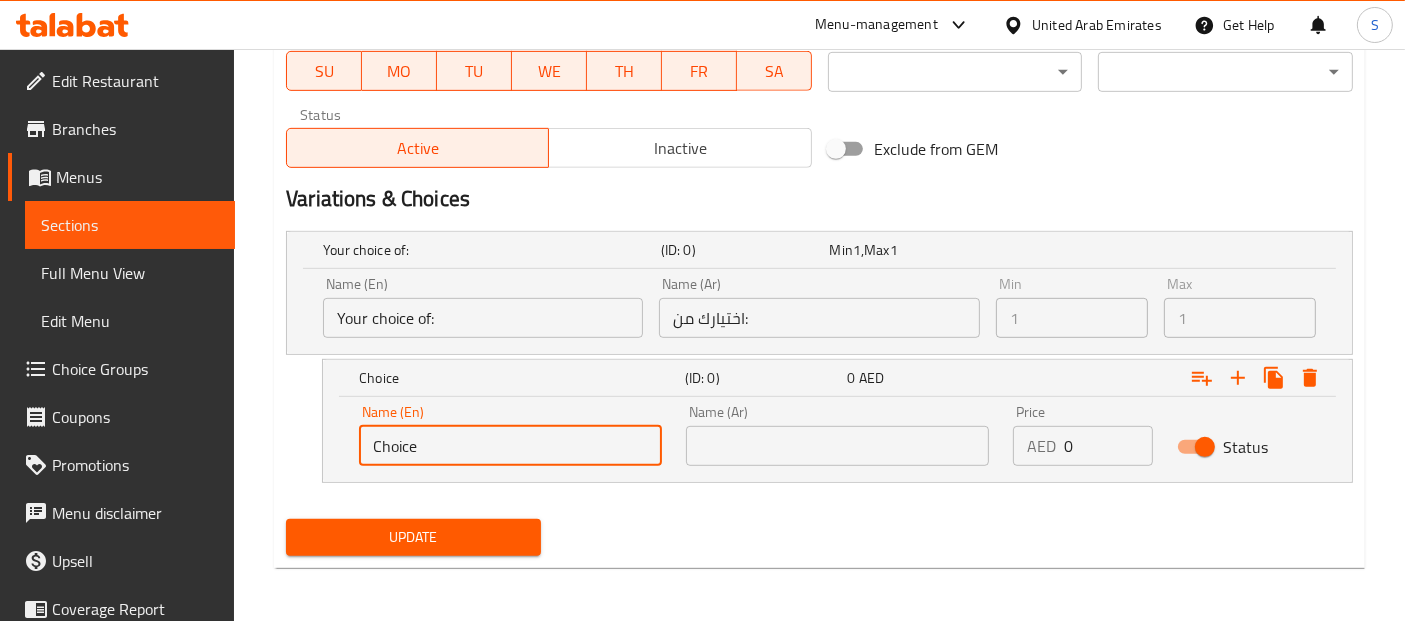 click on "Choice" at bounding box center [510, 446] 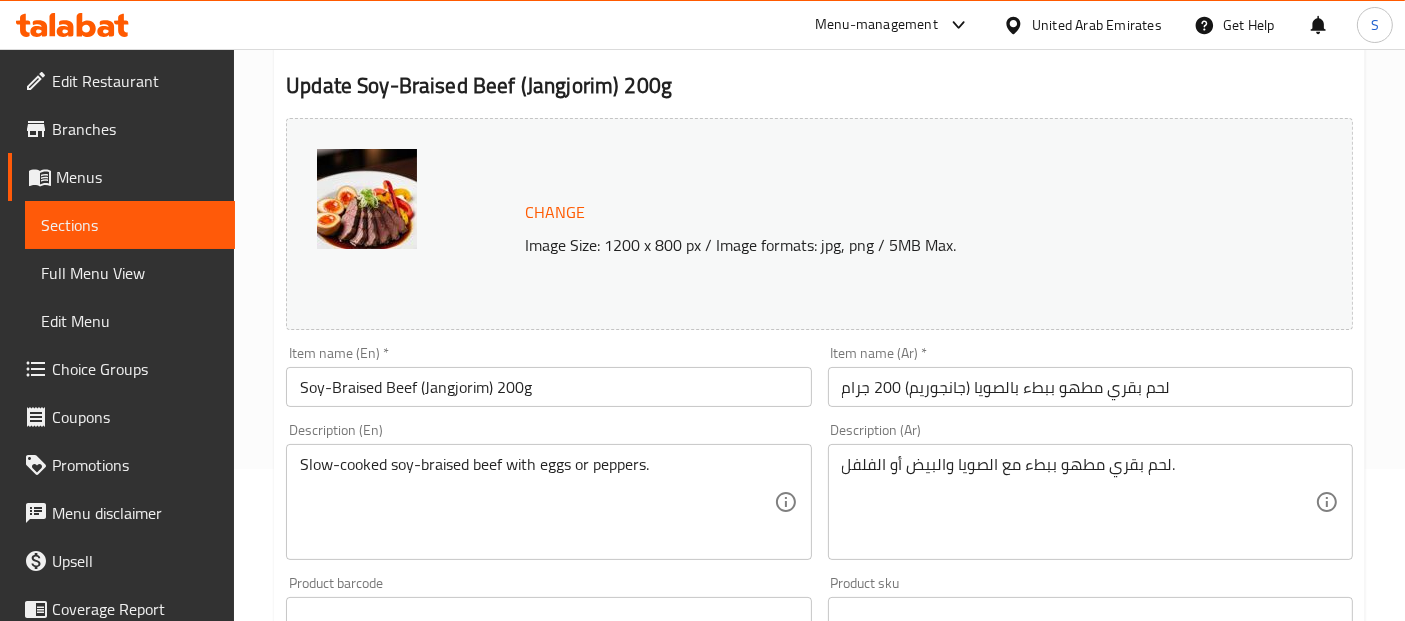 scroll, scrollTop: 166, scrollLeft: 0, axis: vertical 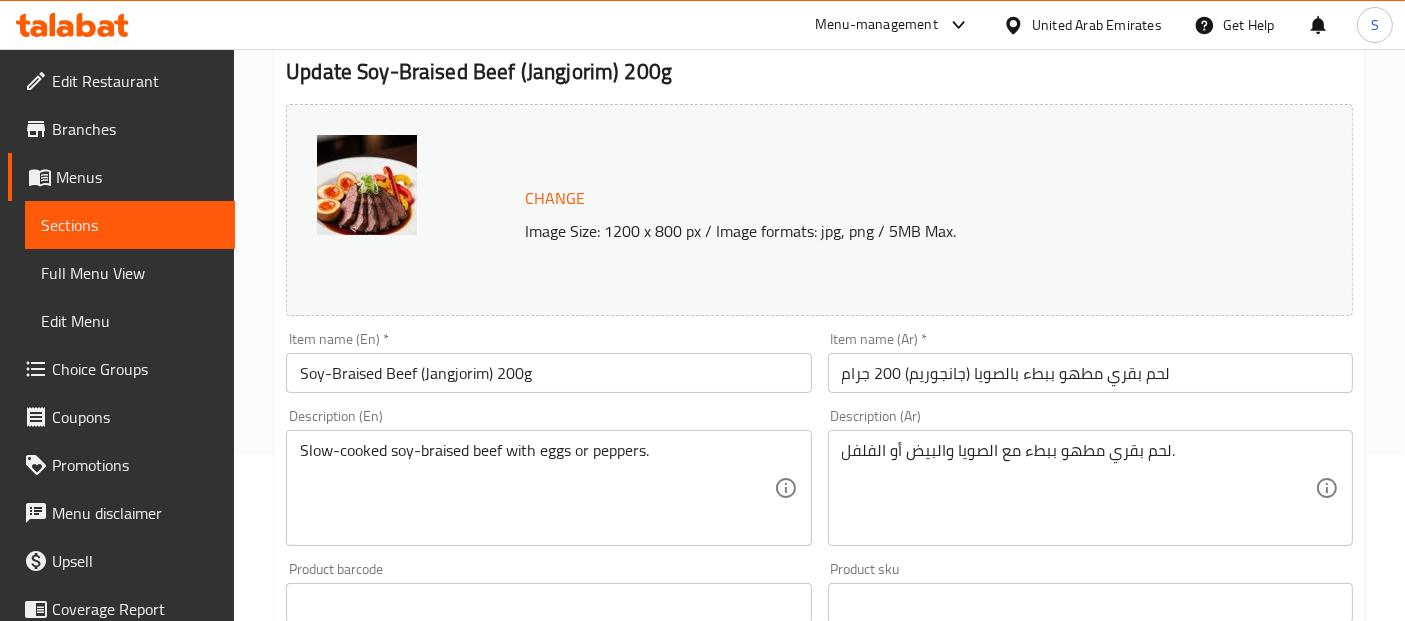 click on "Slow-cooked soy-braised beef with eggs or peppers." at bounding box center (536, 488) 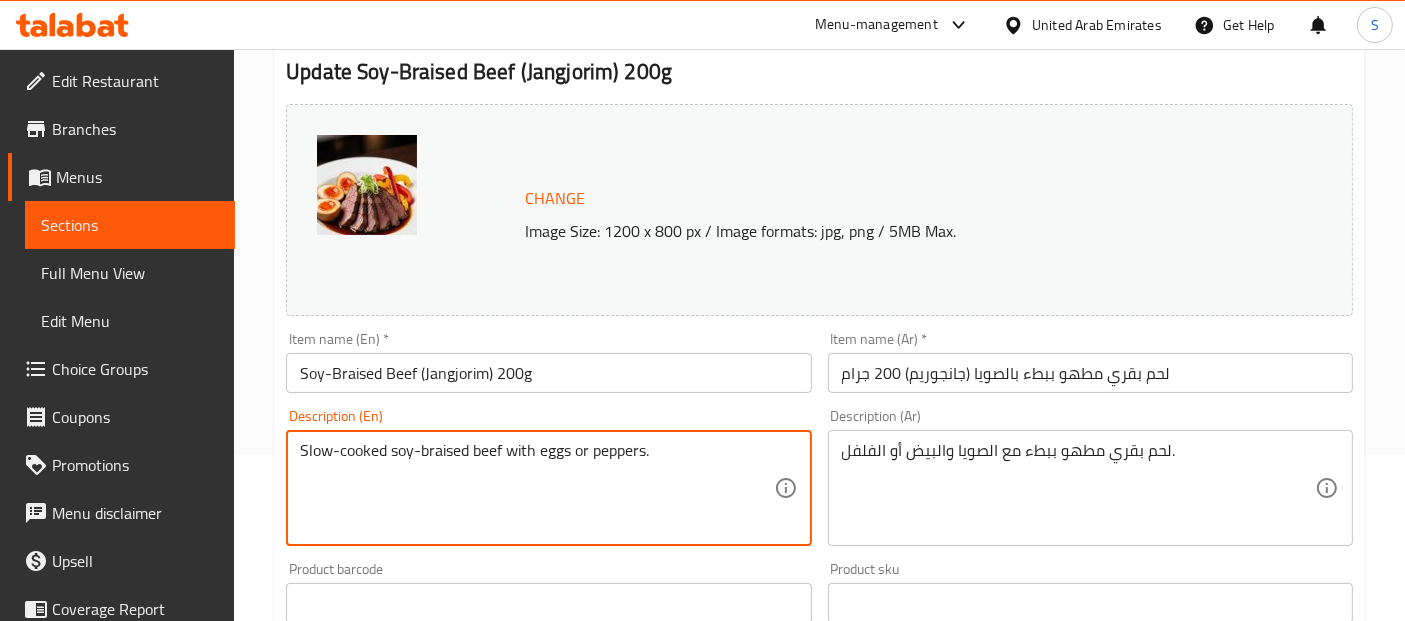 scroll, scrollTop: 977, scrollLeft: 0, axis: vertical 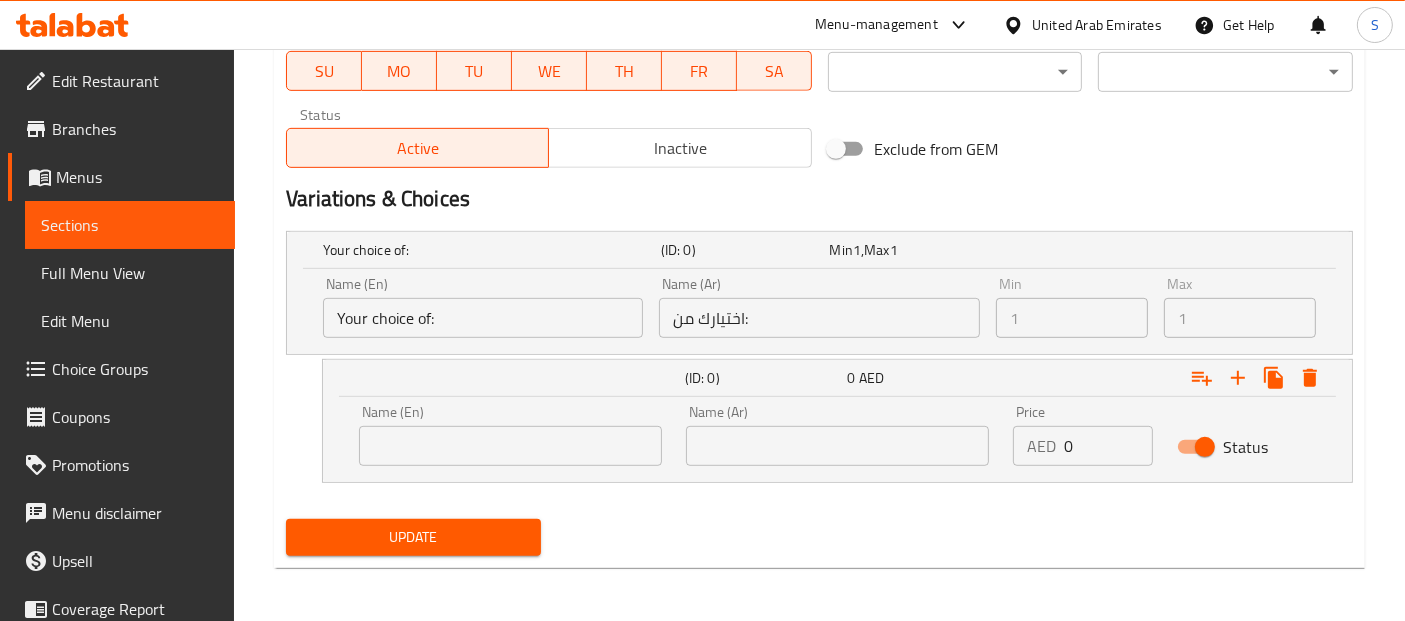 click at bounding box center [510, 446] 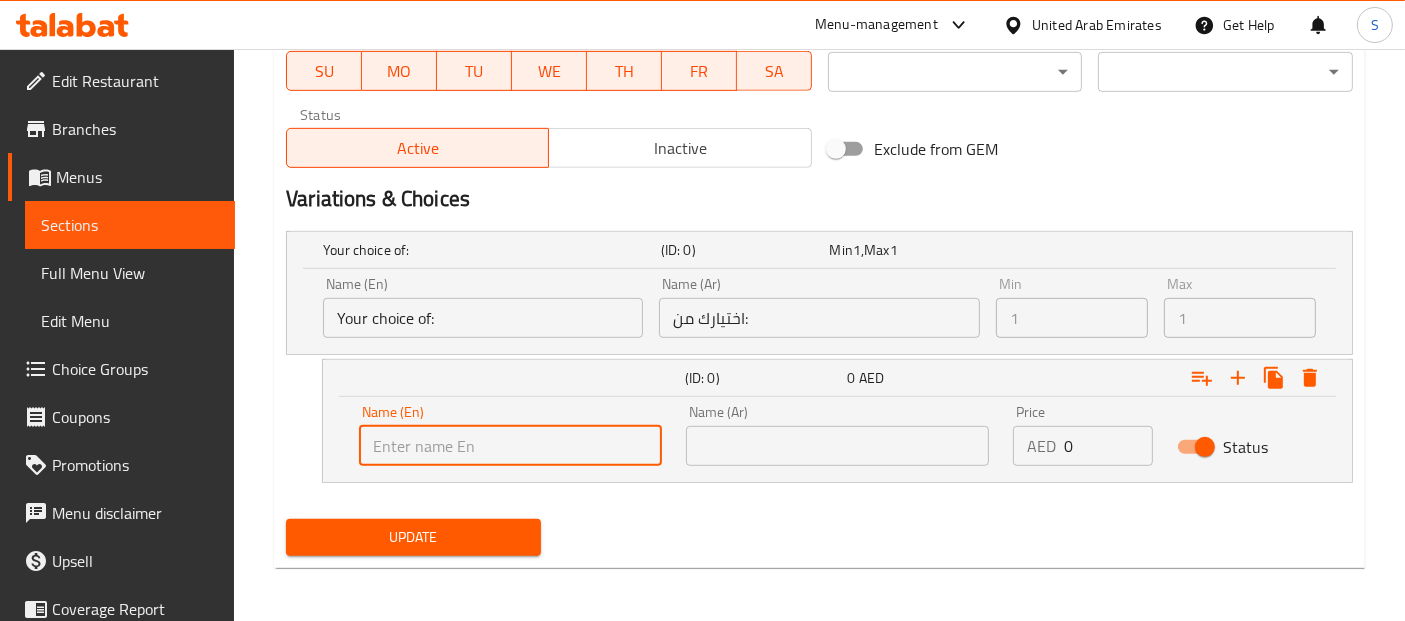 paste on "eggs" 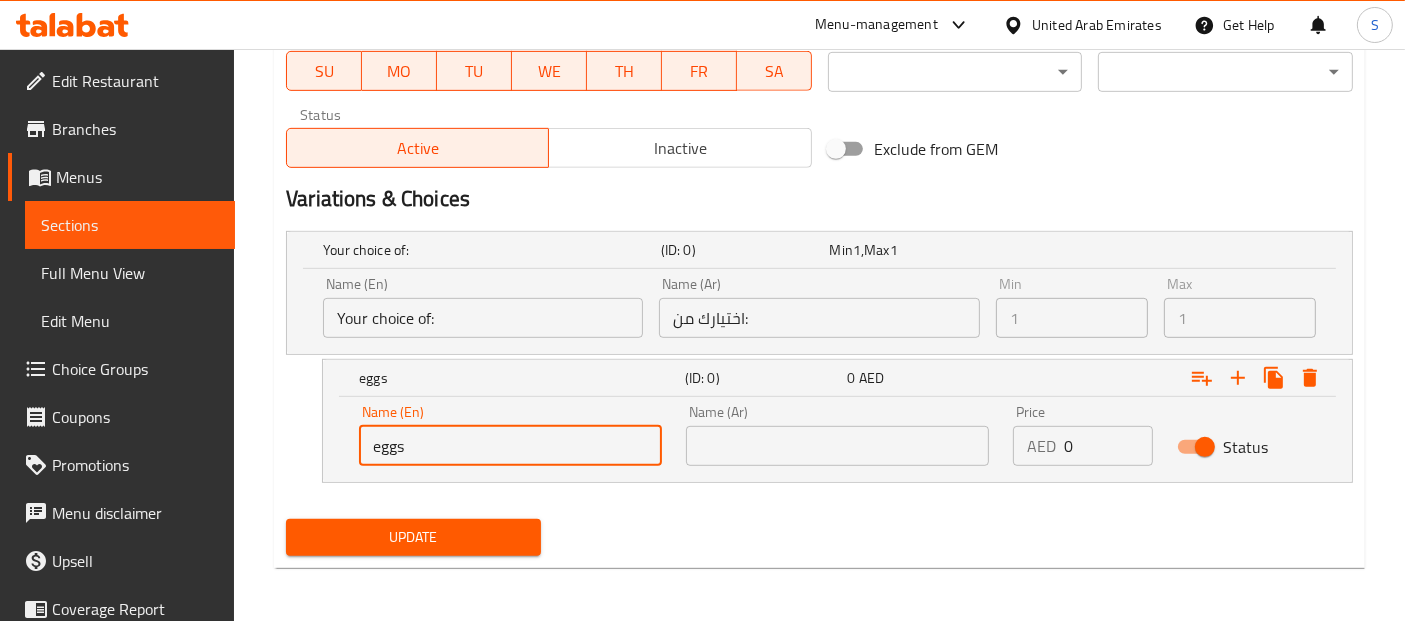 type on "eggs" 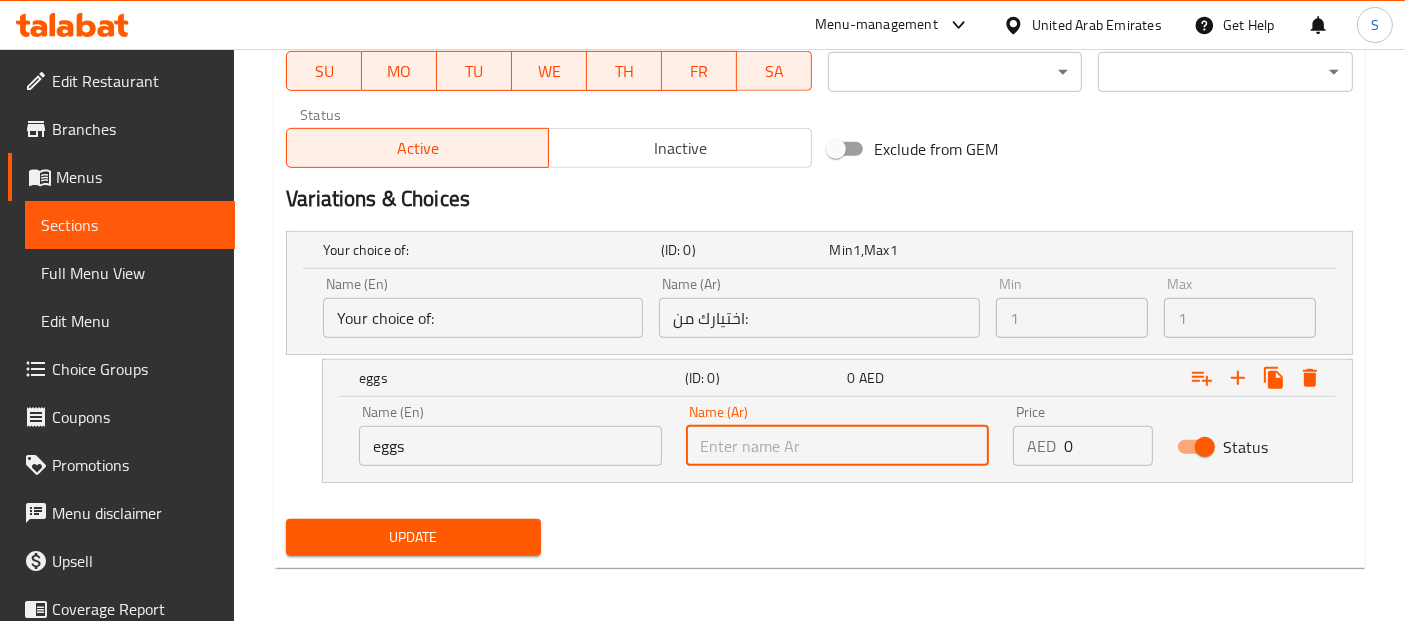 type on "f" 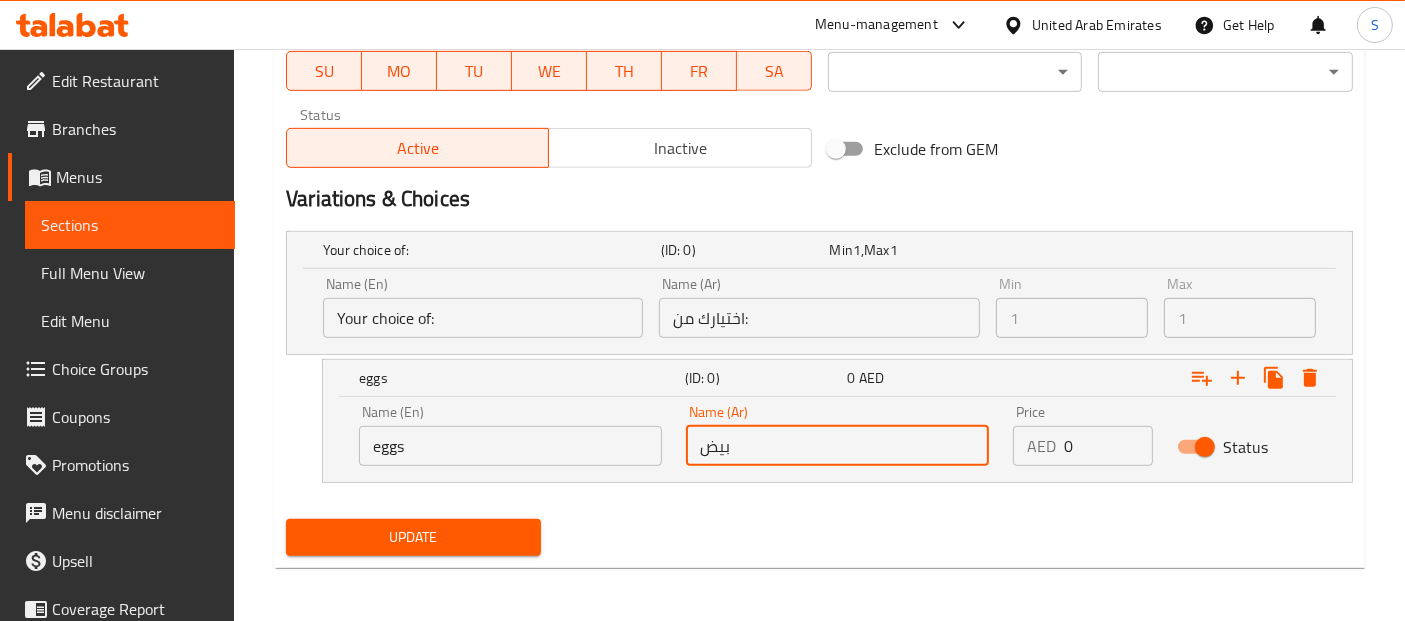 type on "بيض" 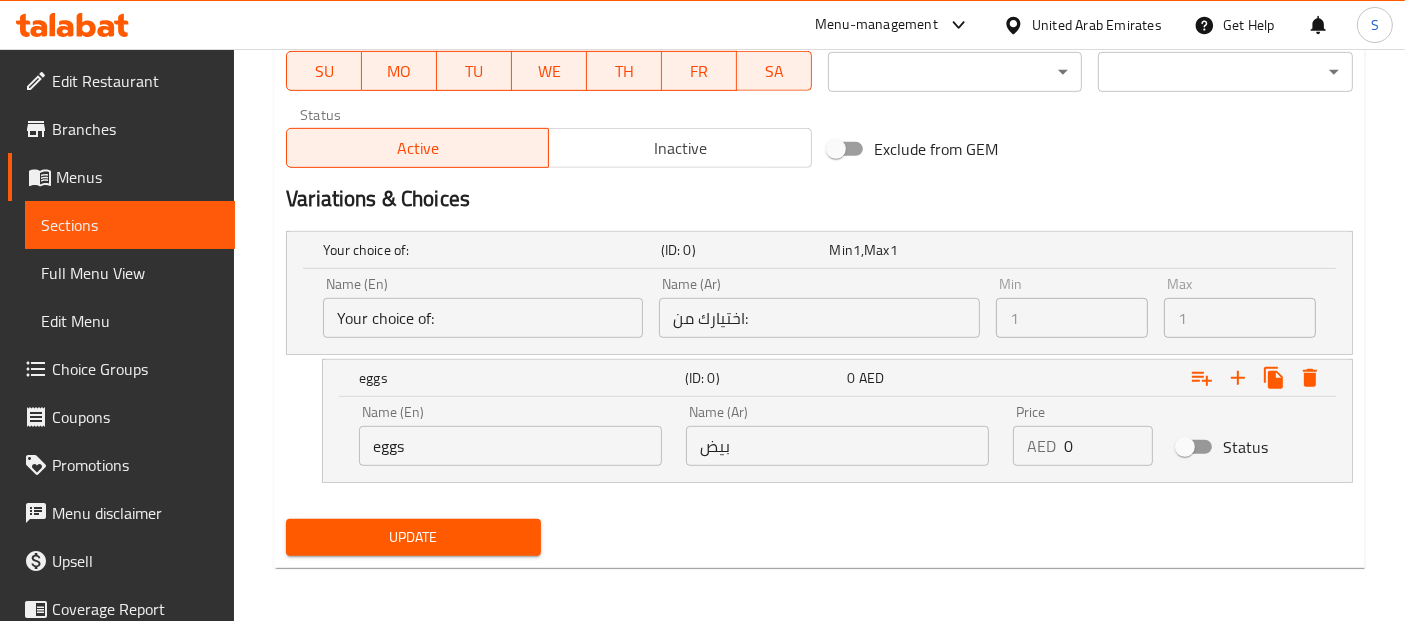 click on "Status" at bounding box center [1185, 447] 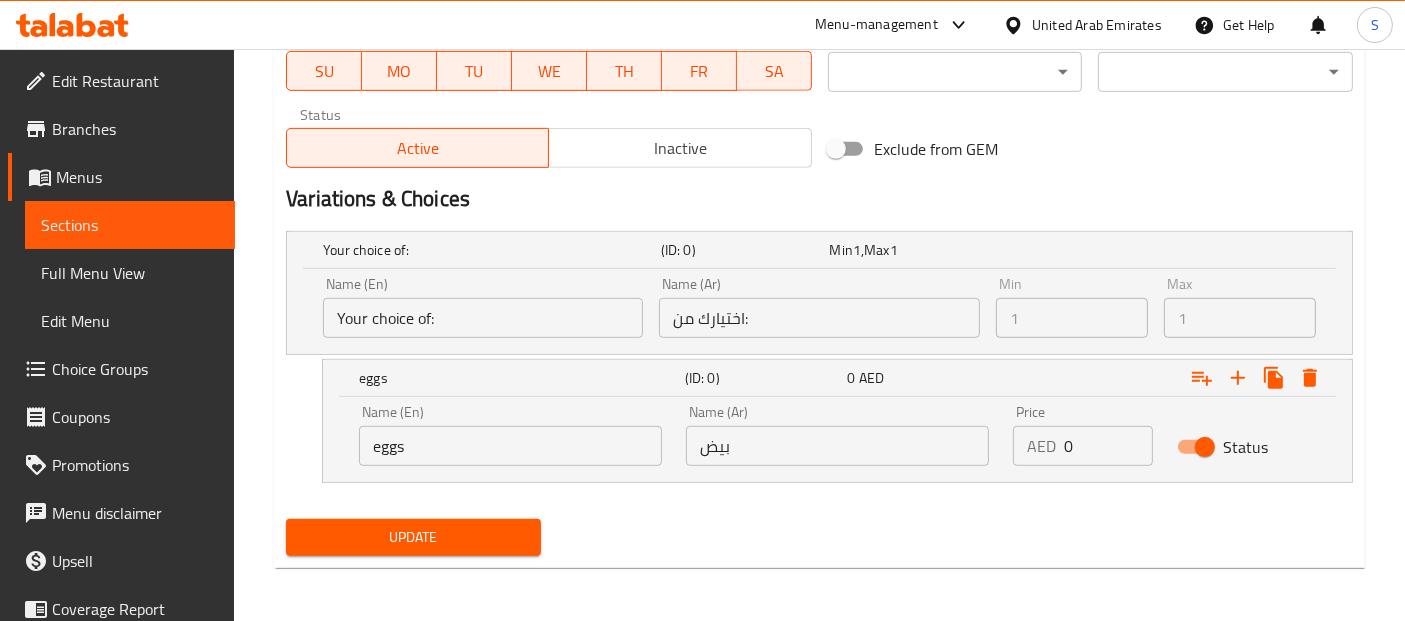 click on "Status" at bounding box center [1205, 447] 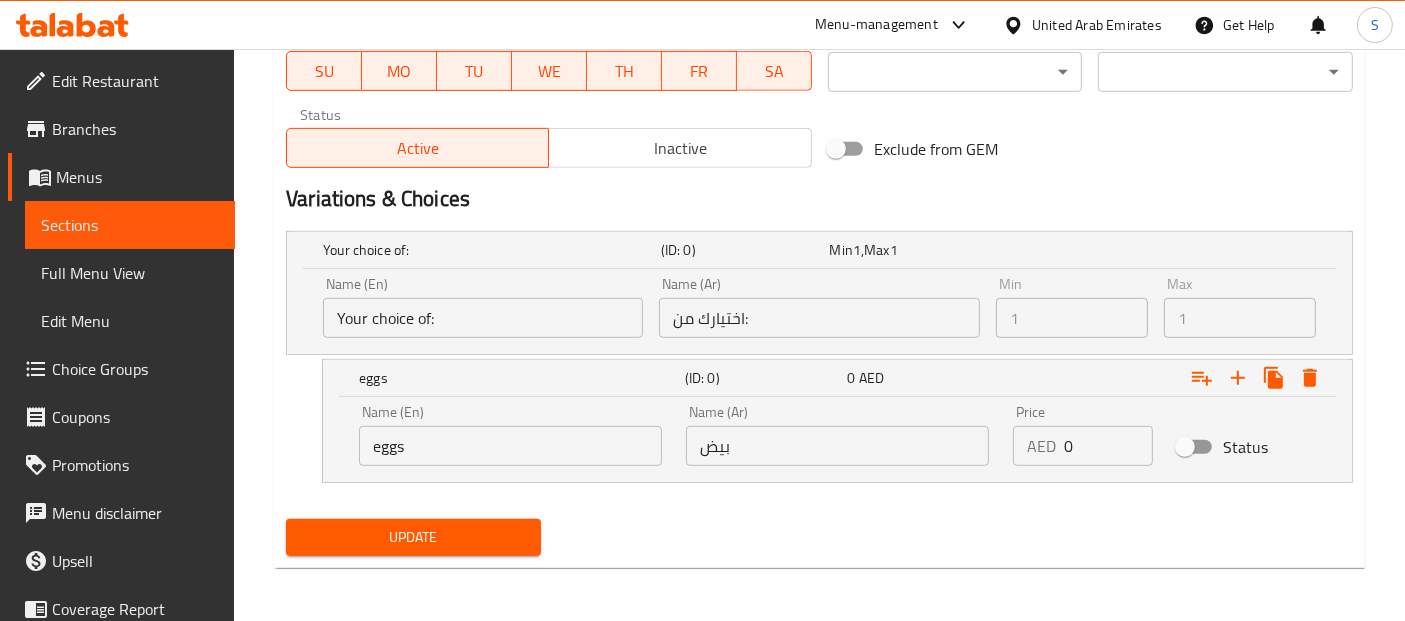 scroll, scrollTop: 514, scrollLeft: 0, axis: vertical 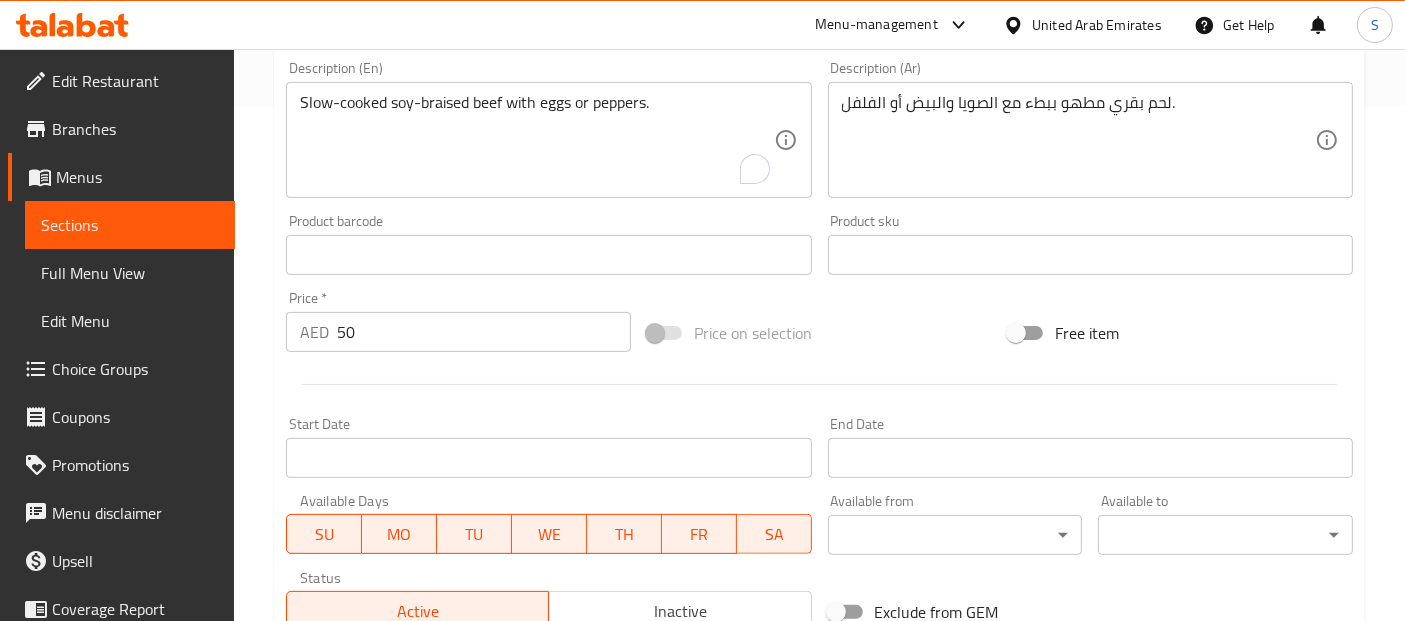 click on "Slow-cooked soy-braised beef with eggs or peppers." at bounding box center [536, 140] 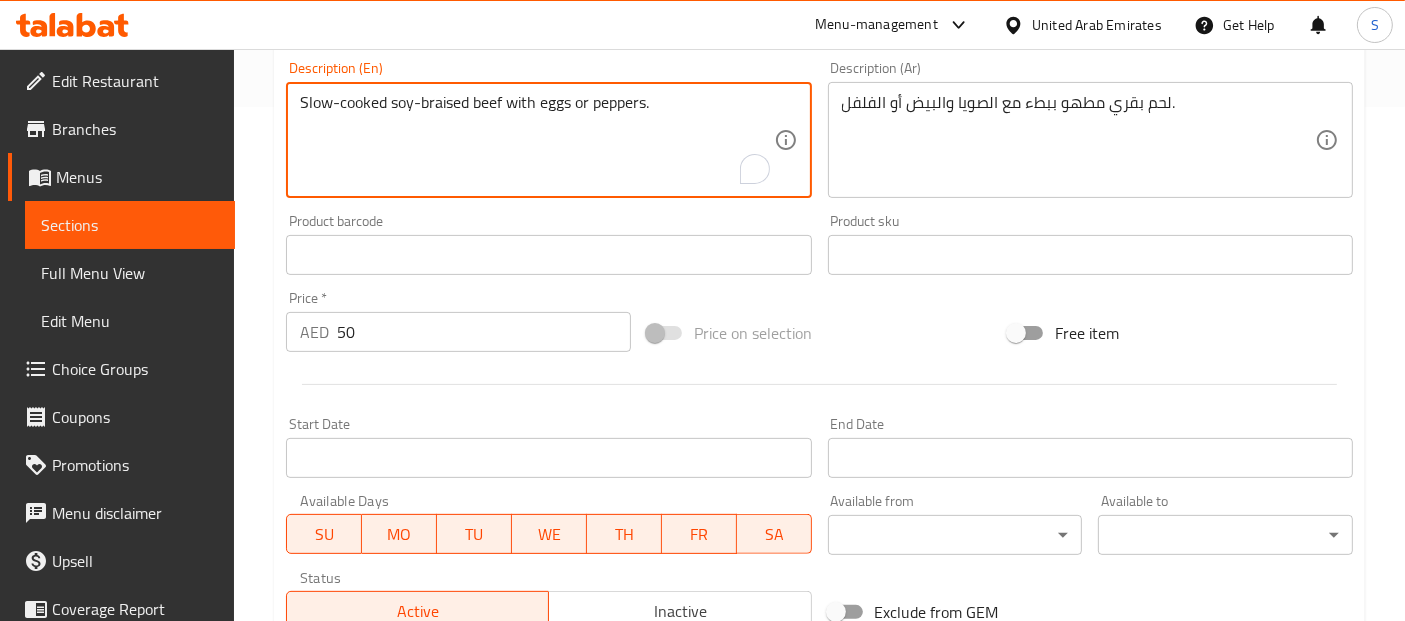 scroll, scrollTop: 977, scrollLeft: 0, axis: vertical 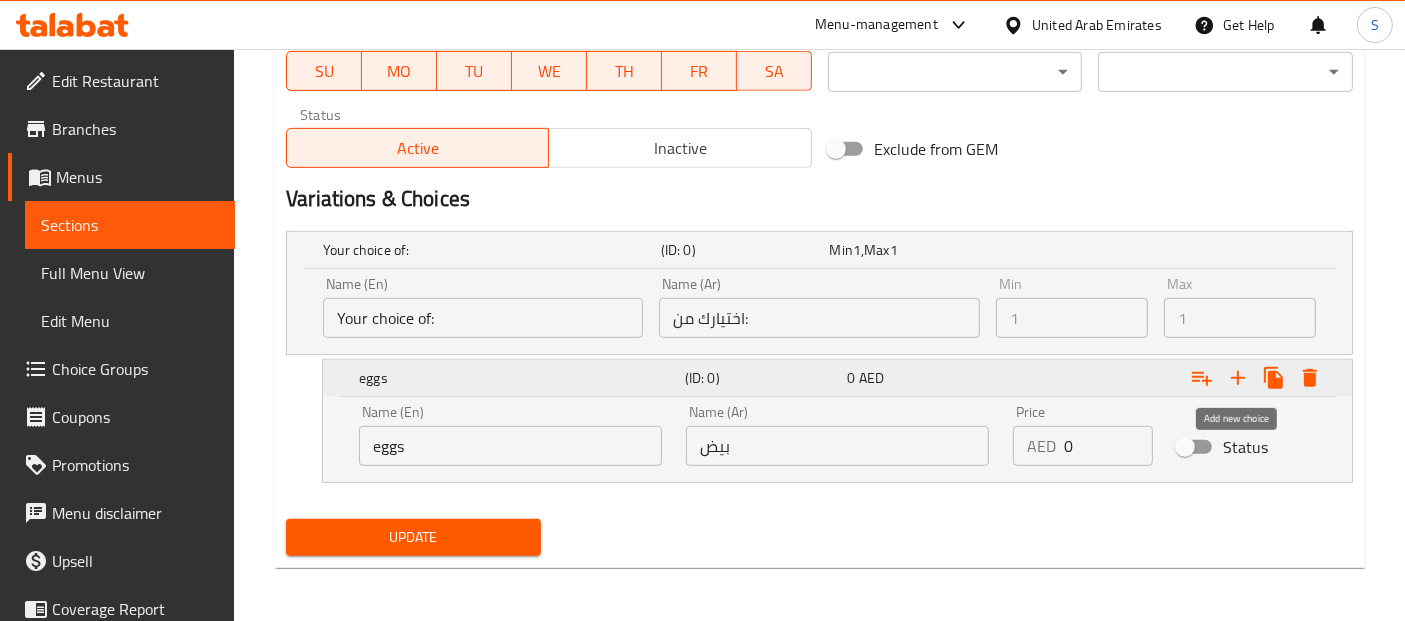 click 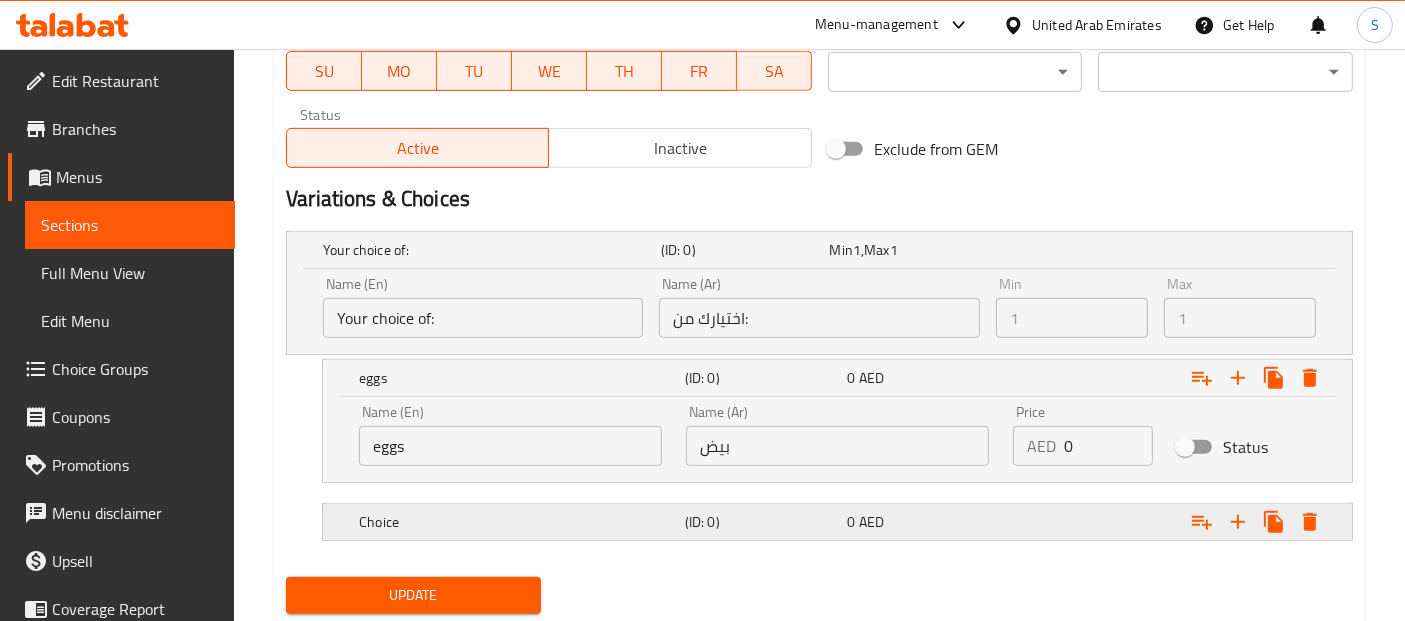 click on "Choice (ID: 0) 0   AED" at bounding box center (825, 250) 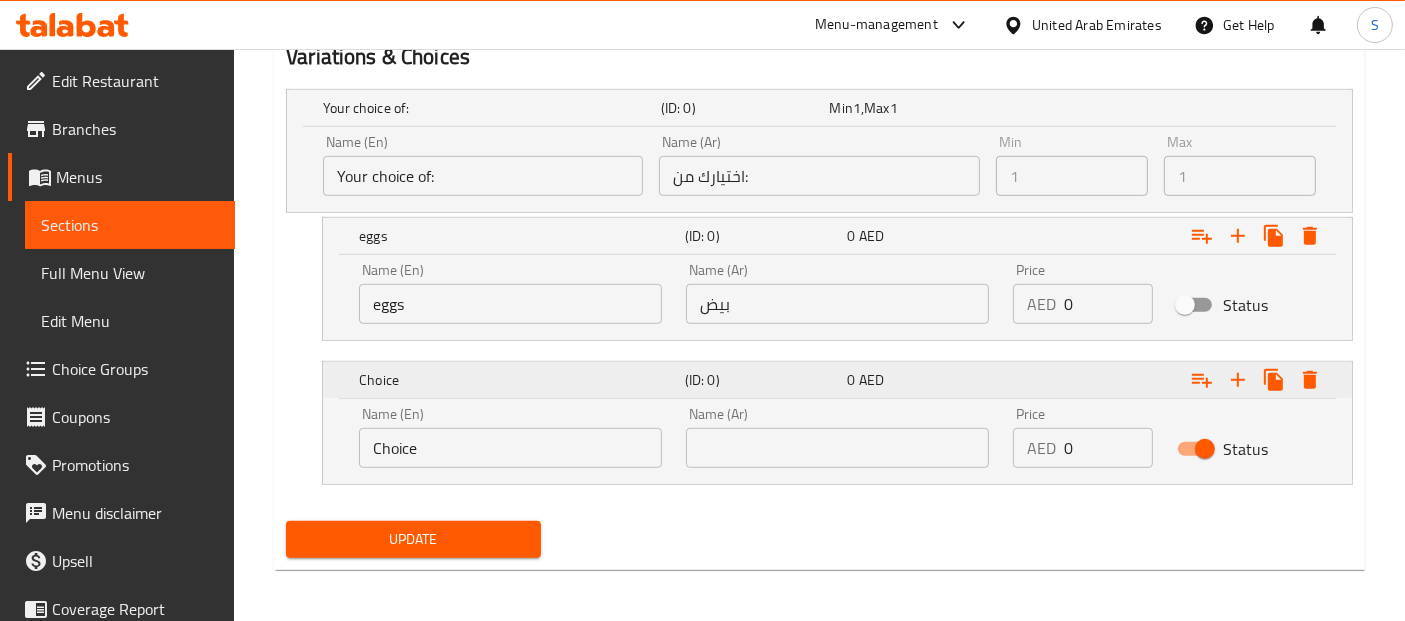 scroll, scrollTop: 1120, scrollLeft: 0, axis: vertical 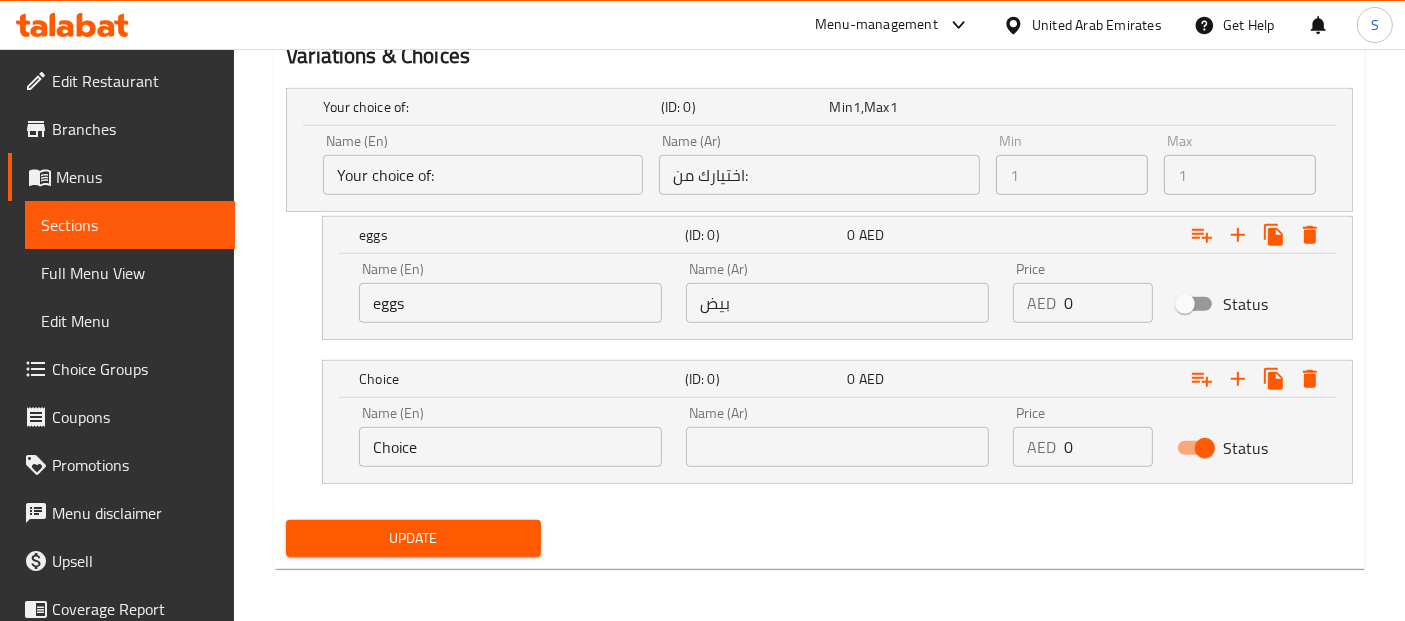 click on "Choice" at bounding box center (510, 447) 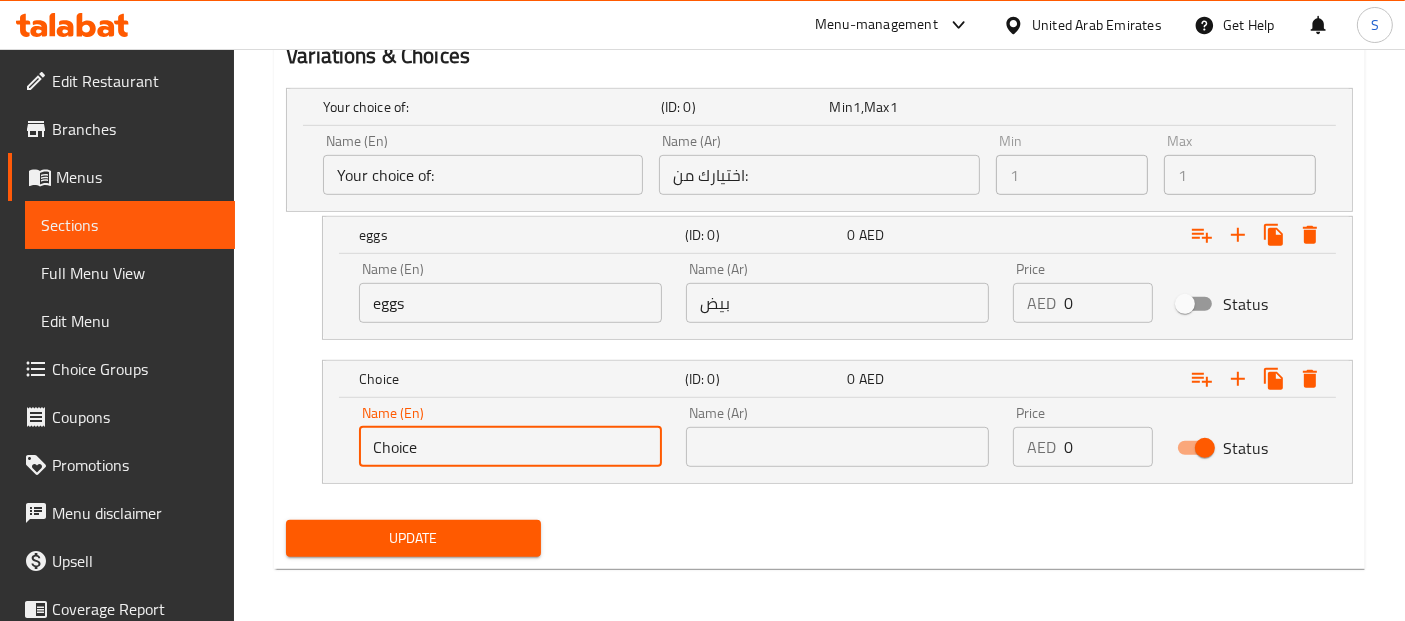 click on "Choice" at bounding box center (510, 447) 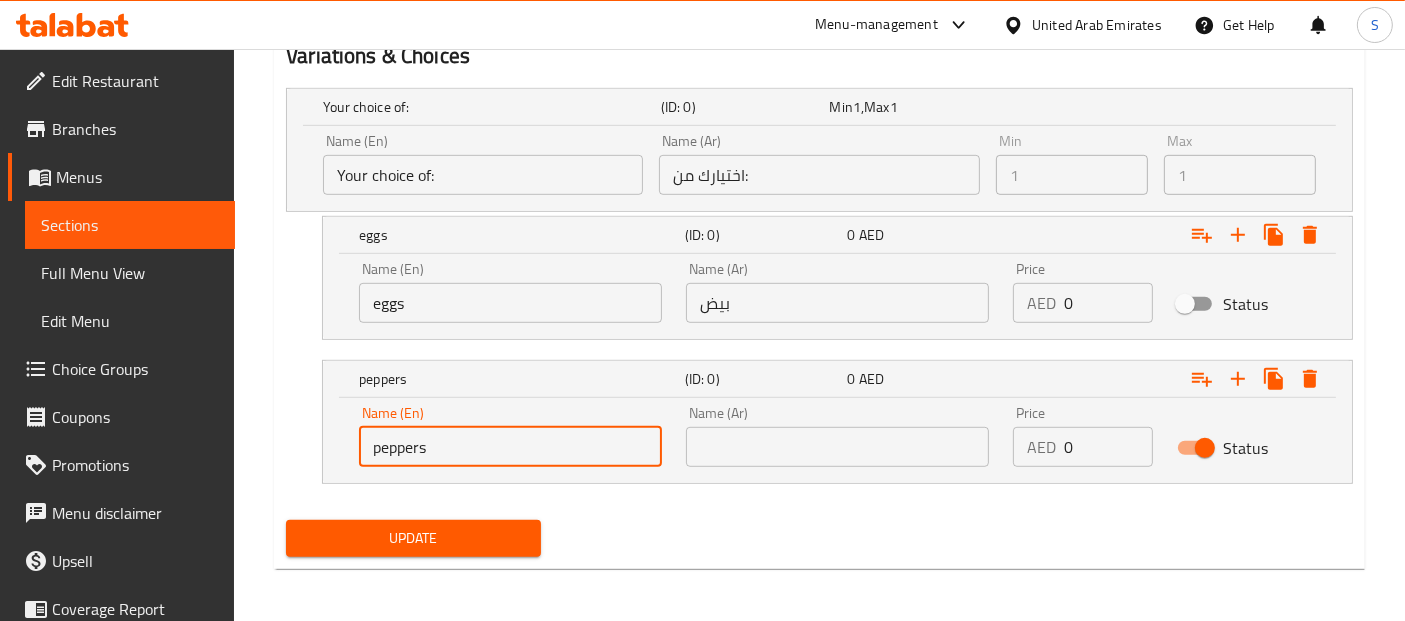 type on "peppers" 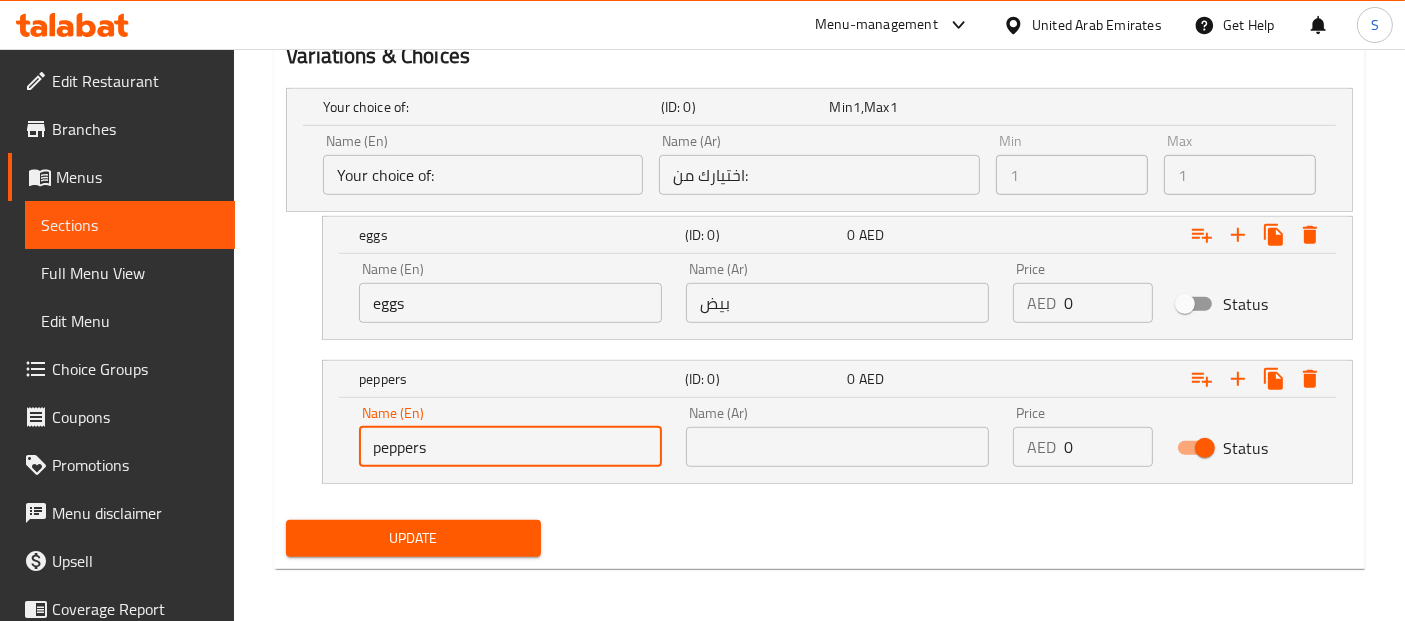 click at bounding box center (837, 447) 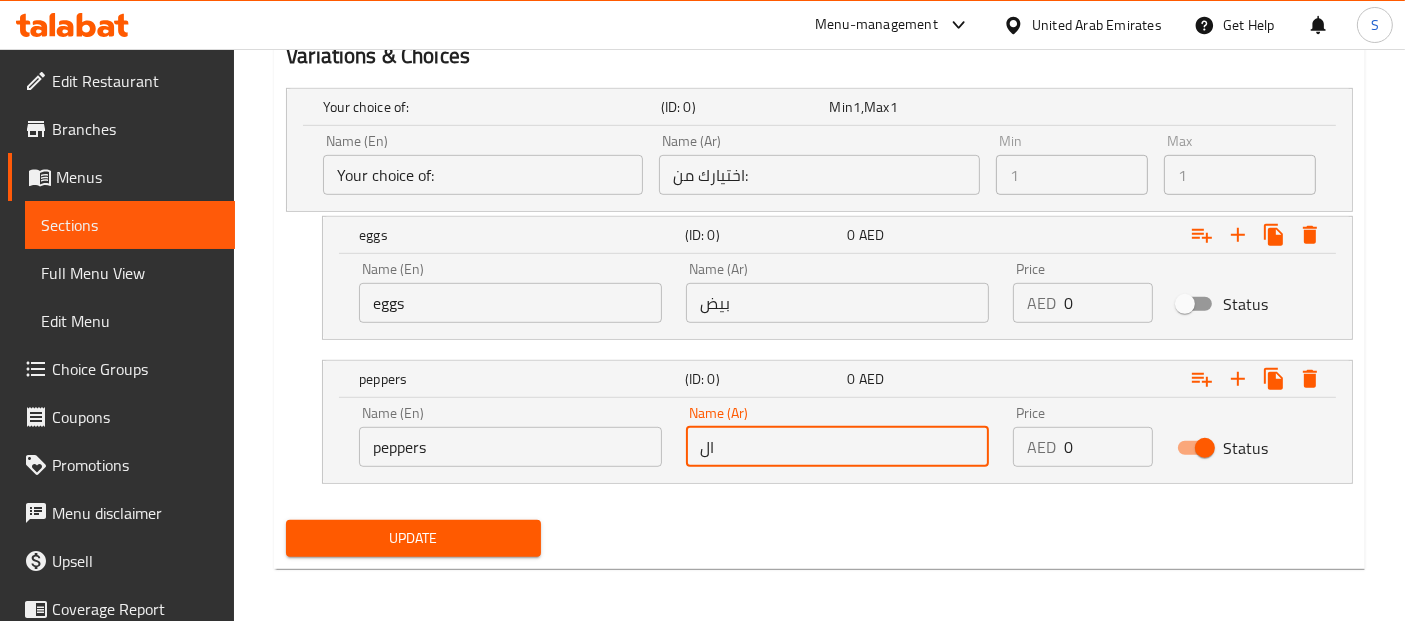 type on "ا" 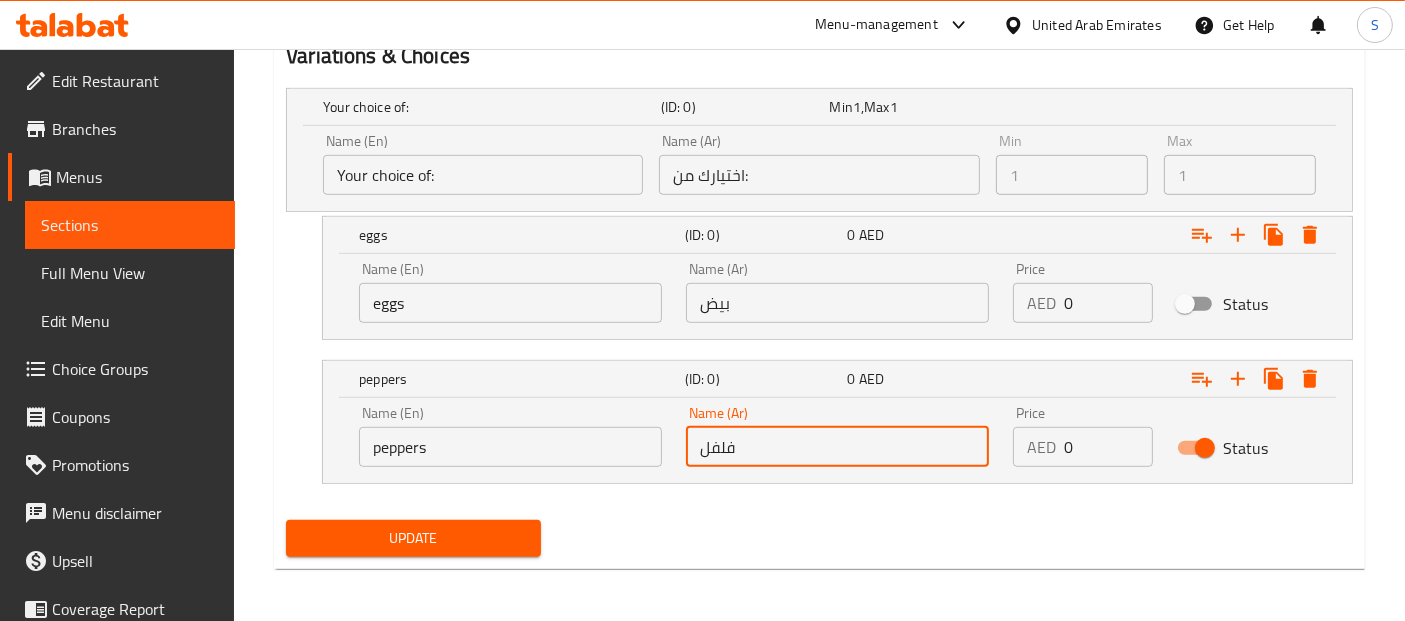 type on "فلفل" 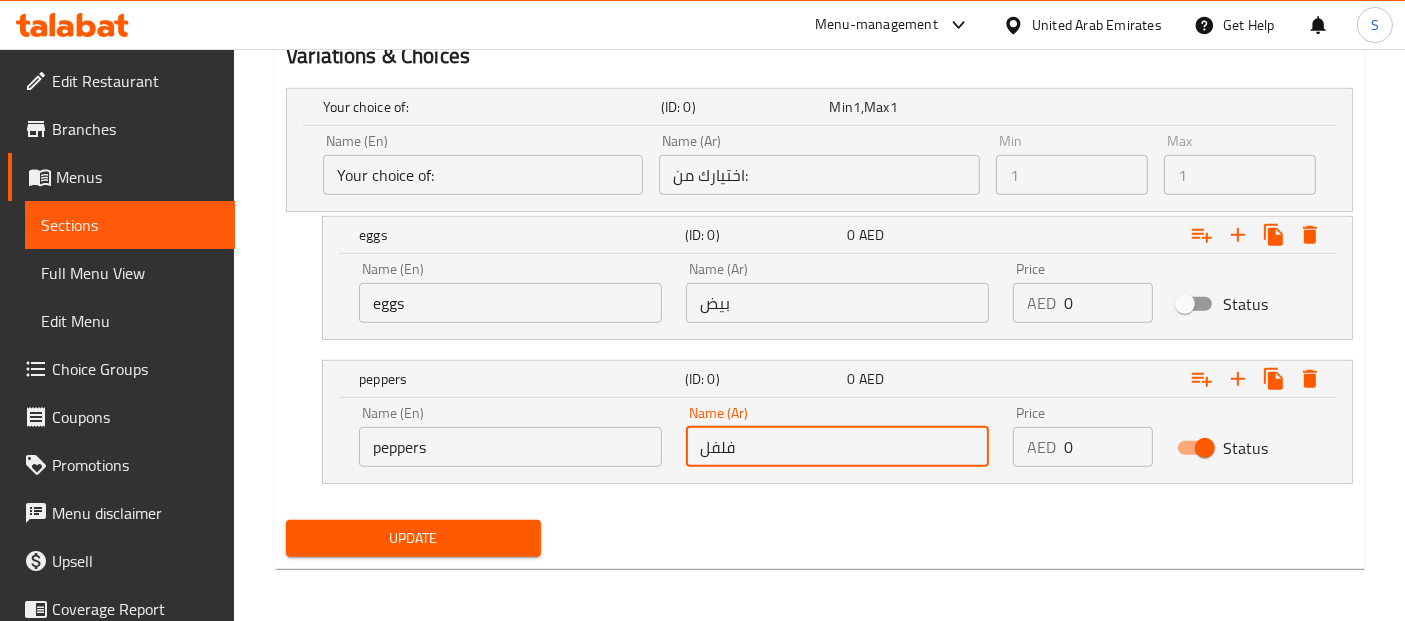 click on "Status" at bounding box center [1246, 448] 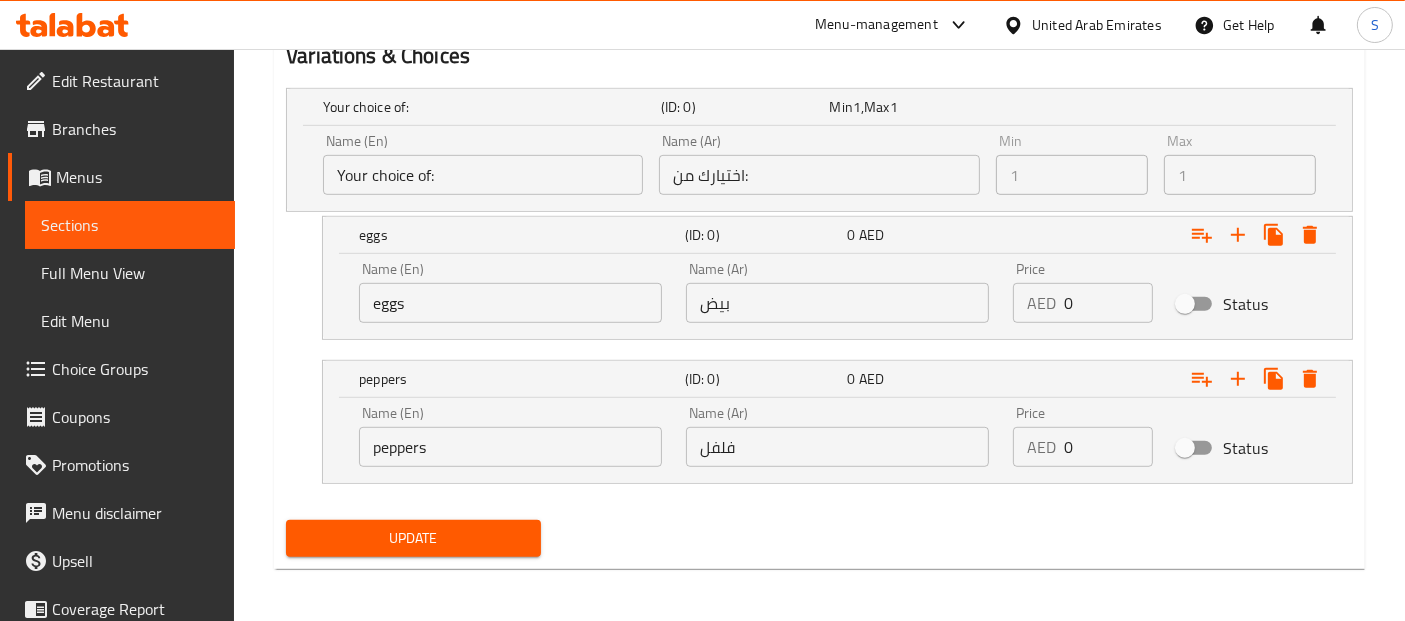 click on "Update" at bounding box center [413, 538] 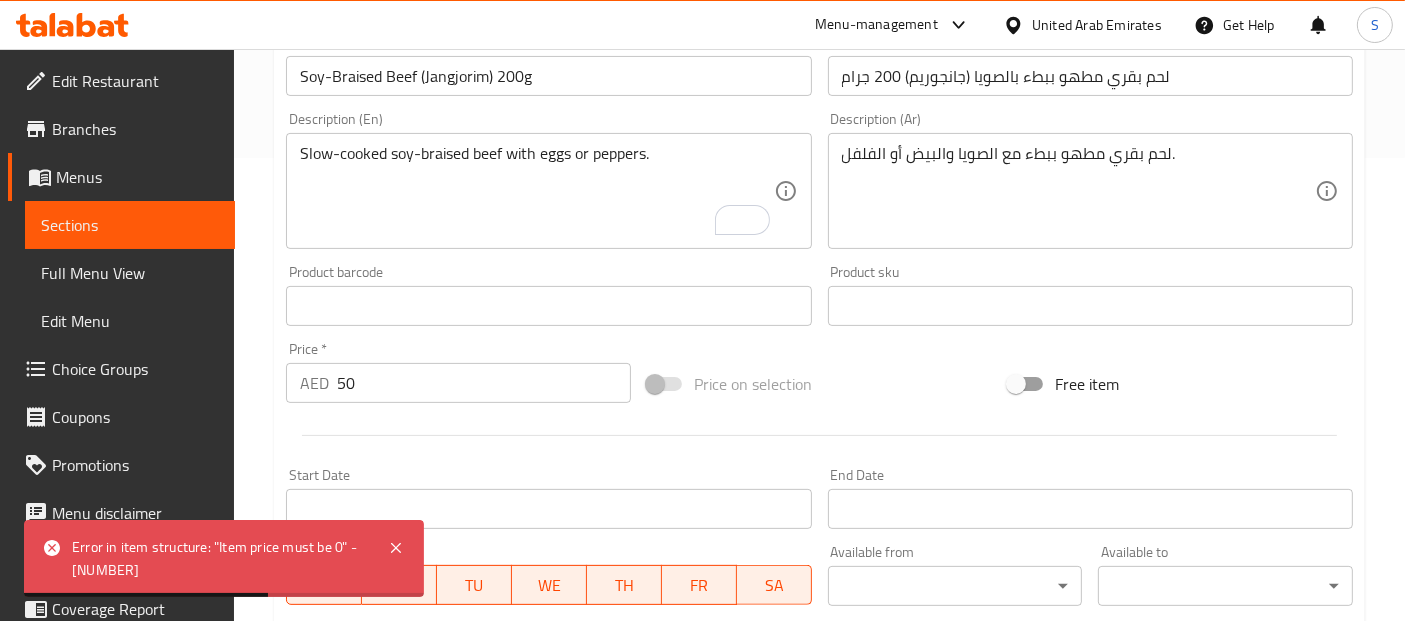 scroll, scrollTop: 435, scrollLeft: 0, axis: vertical 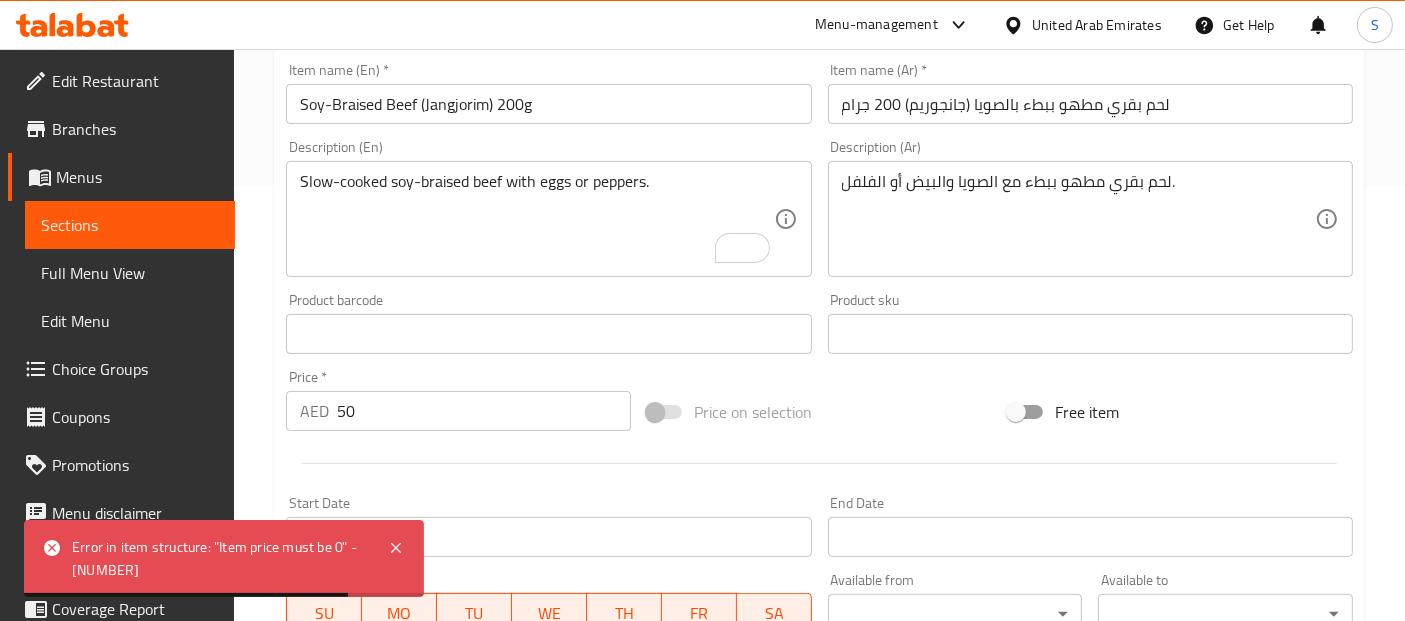 click on "50" at bounding box center (484, 411) 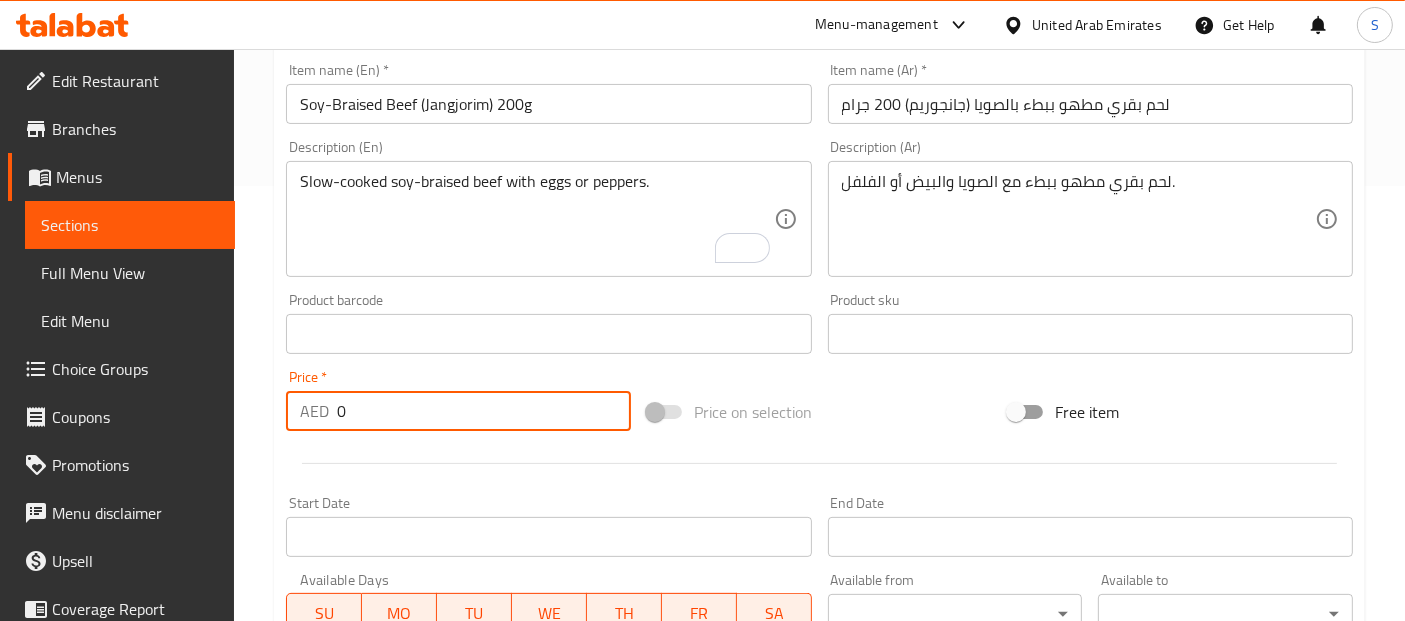 type on "0" 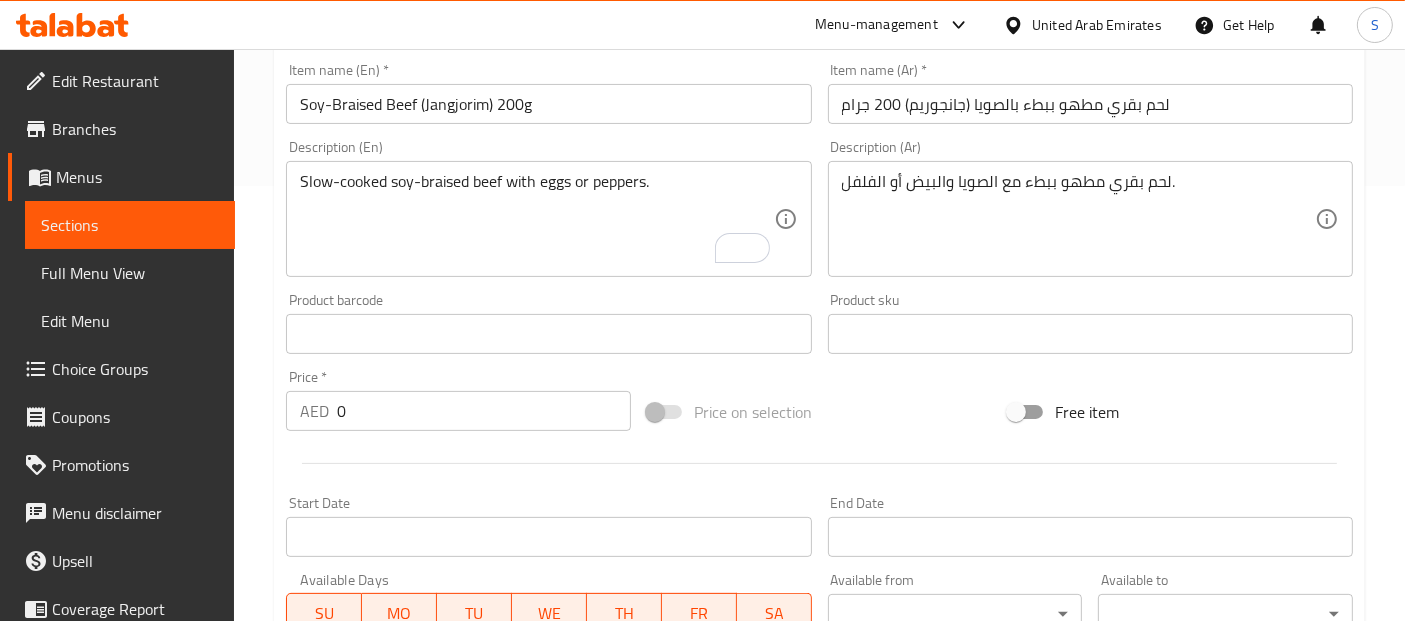 click at bounding box center [665, 412] 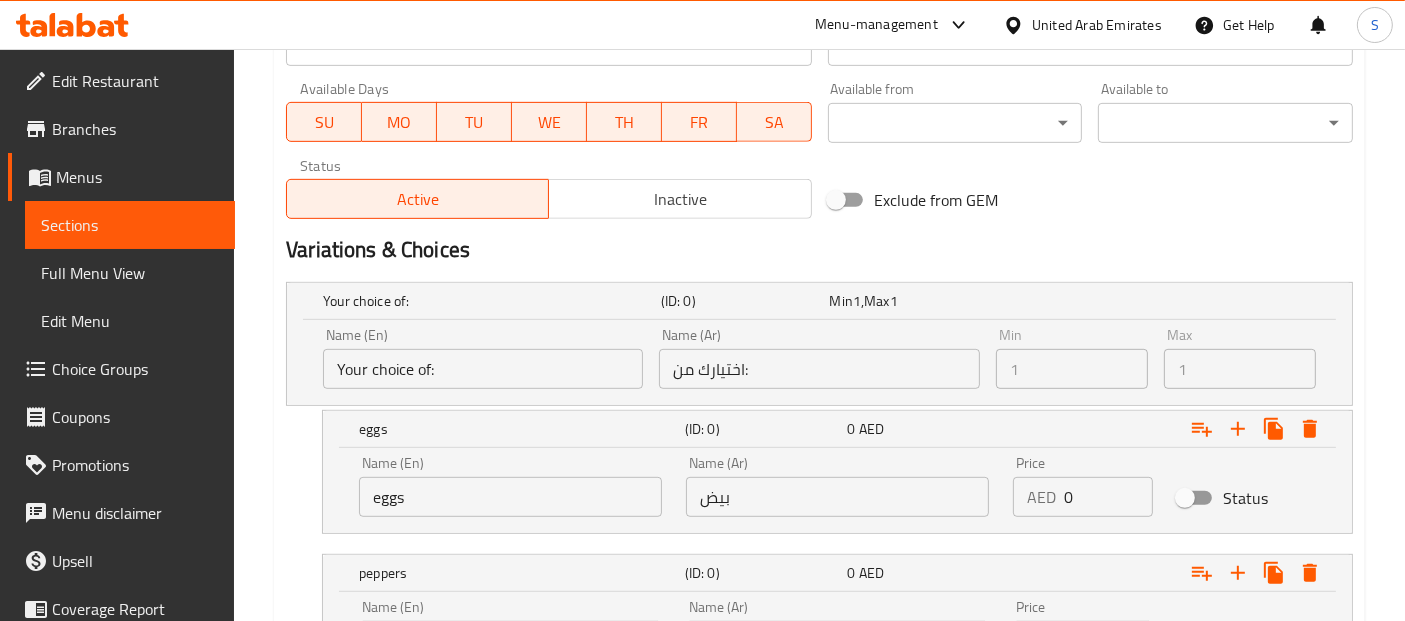 scroll, scrollTop: 954, scrollLeft: 0, axis: vertical 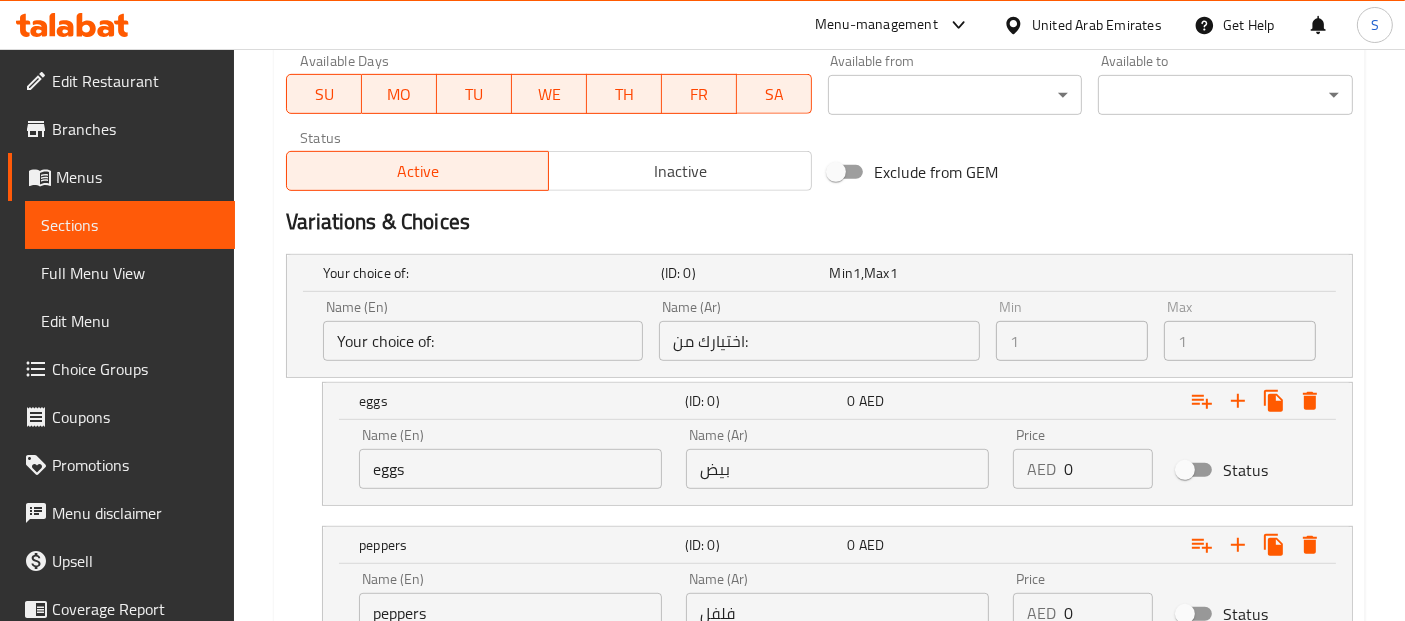 click on "0" at bounding box center (1108, 469) 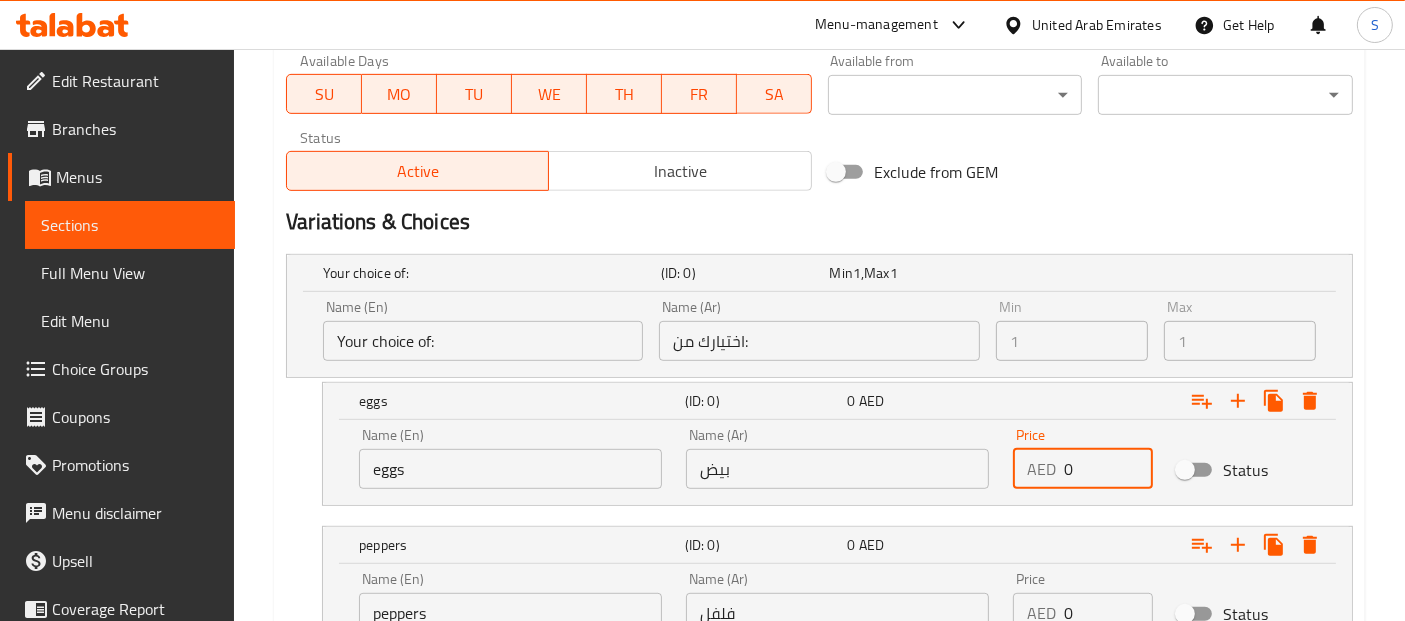 drag, startPoint x: 1081, startPoint y: 464, endPoint x: 1043, endPoint y: 475, distance: 39.56008 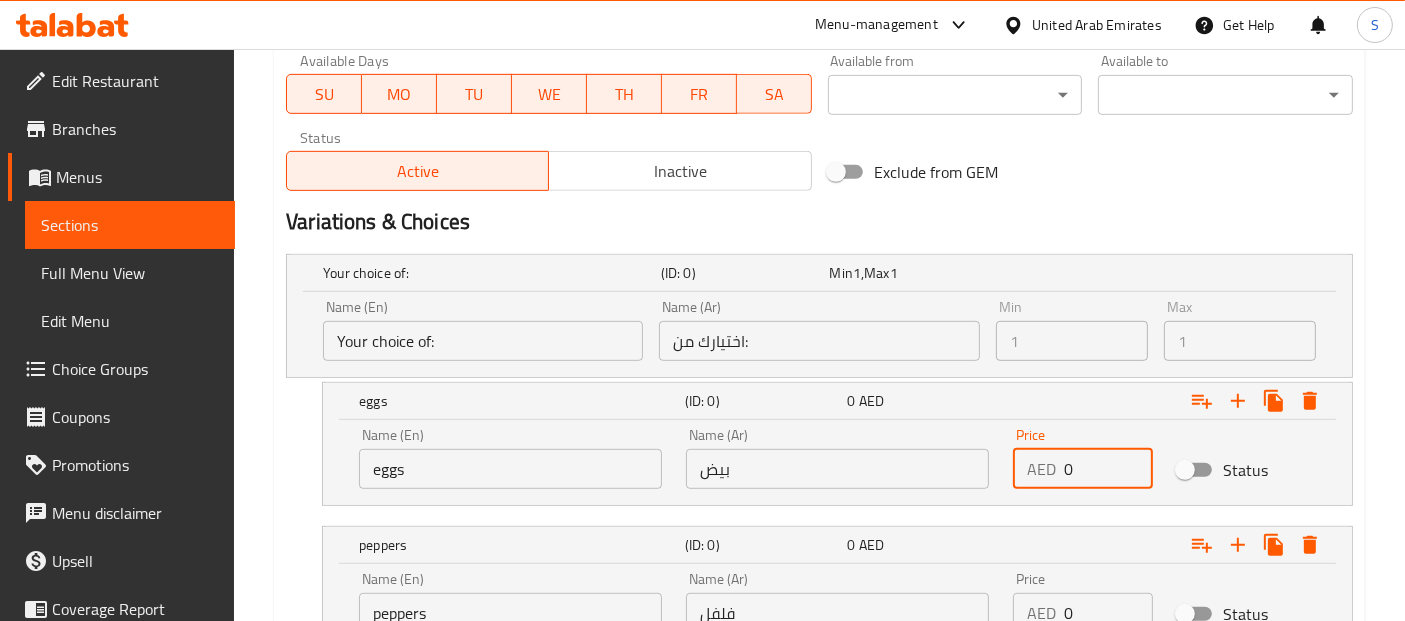 click on "AED 0 Price" at bounding box center (1082, 469) 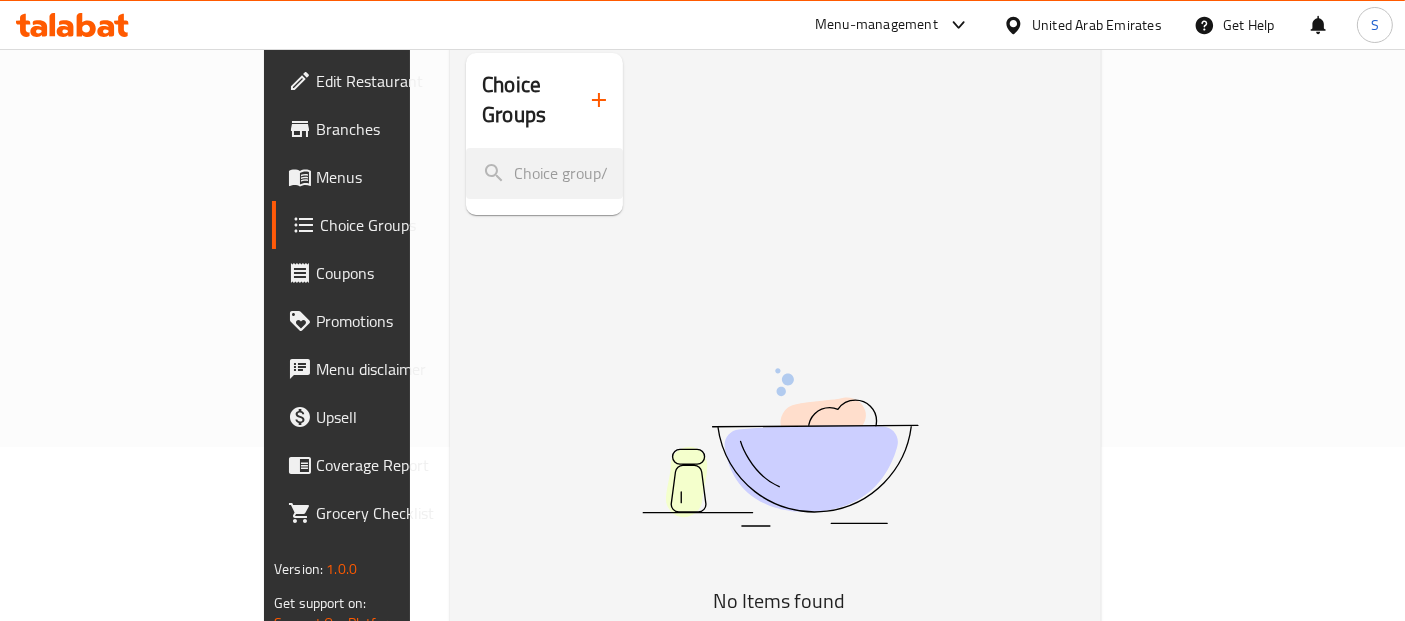 scroll, scrollTop: 0, scrollLeft: 0, axis: both 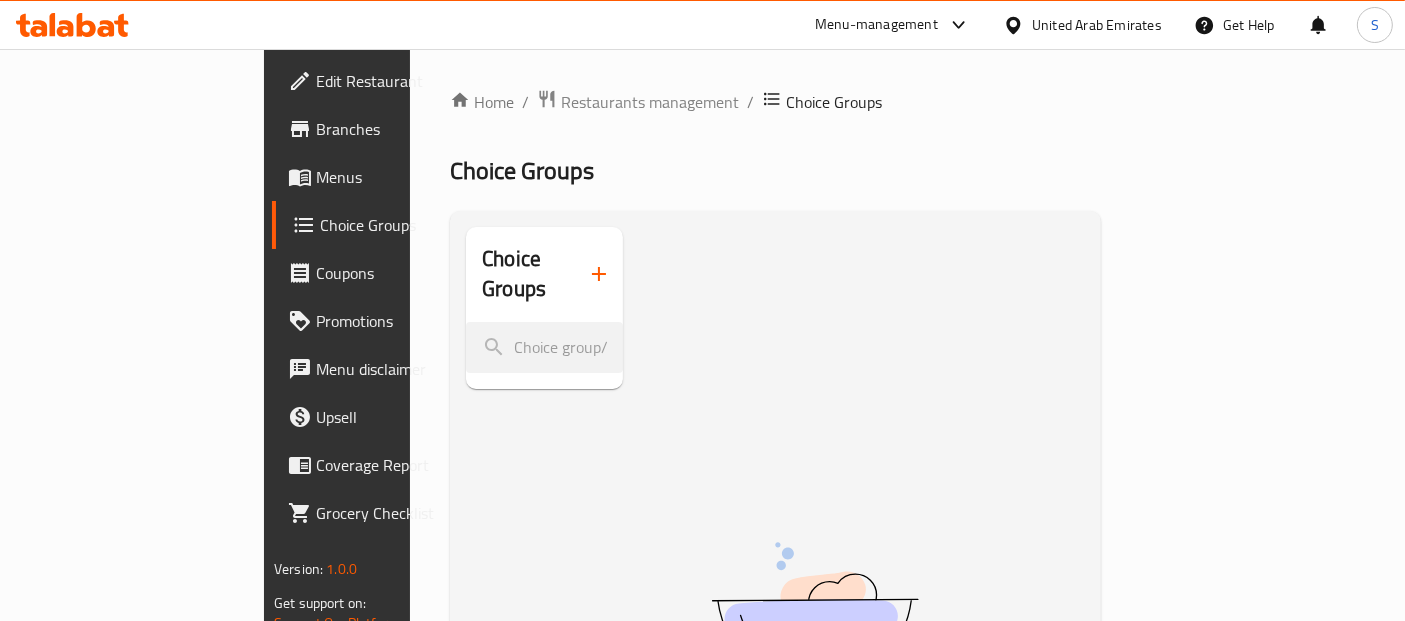 click 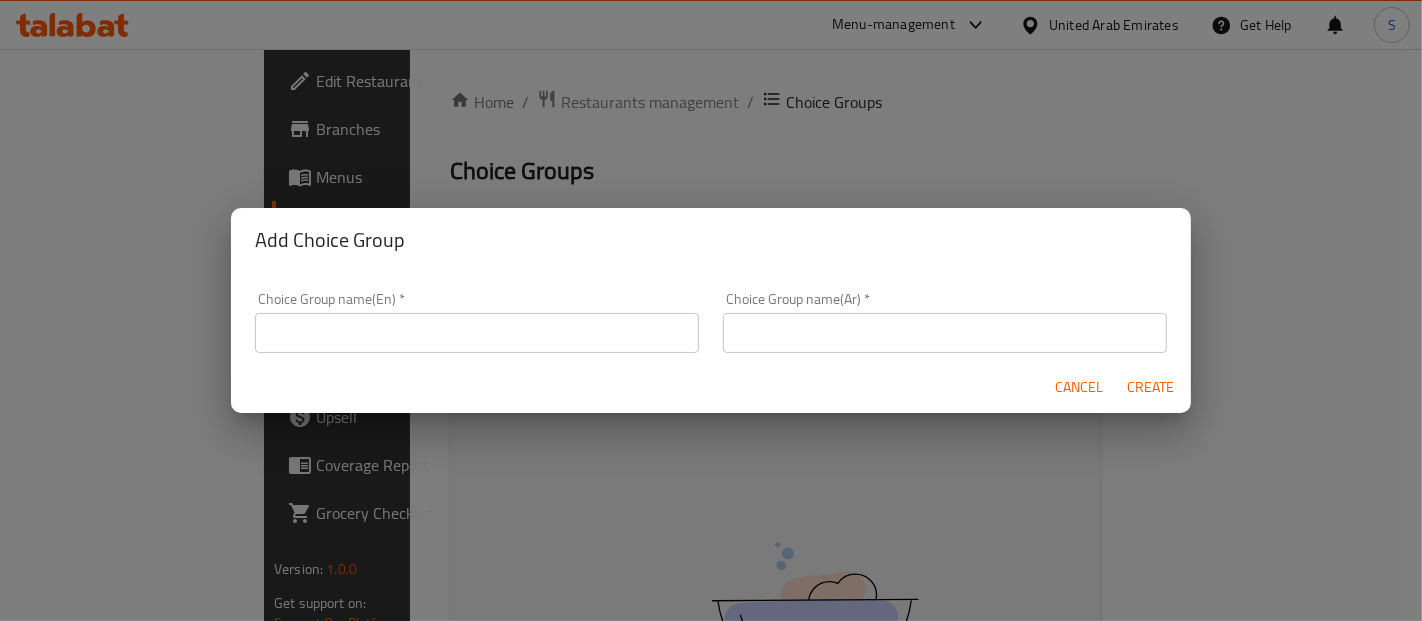 click at bounding box center [477, 333] 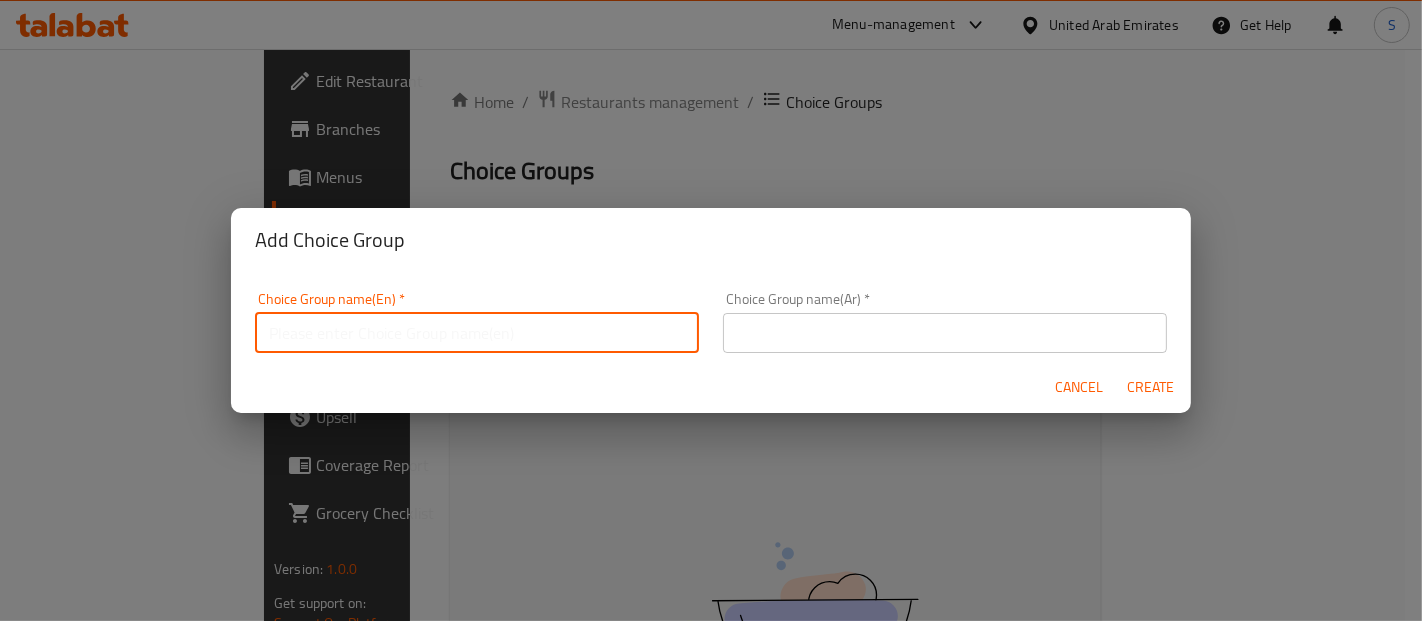 type on "Your Choice Of Flavor:" 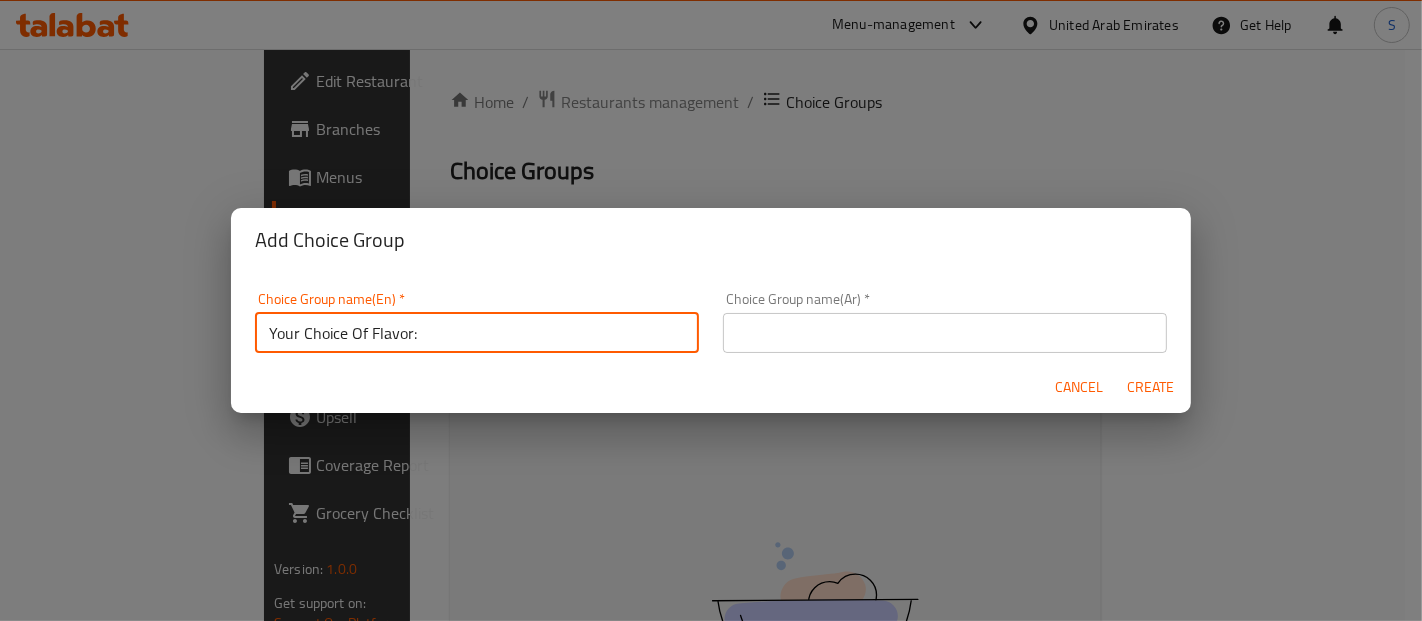 click at bounding box center [945, 333] 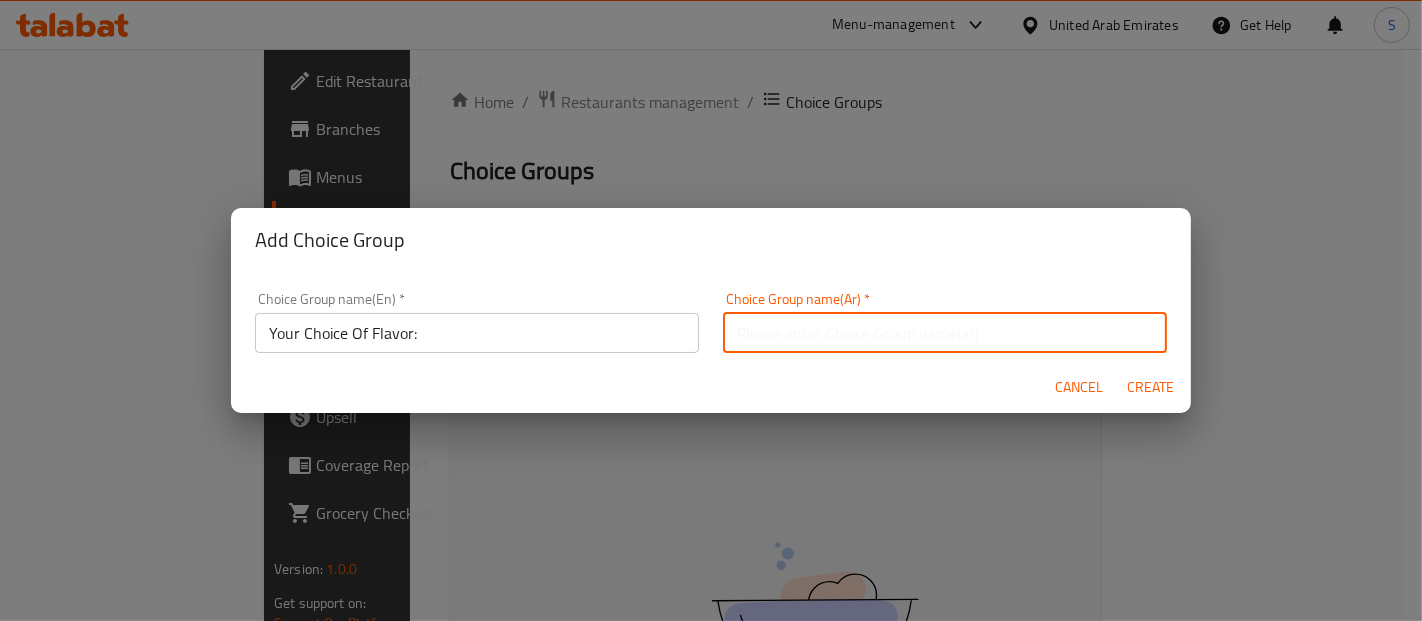 type on "إختيارك من النكهة:" 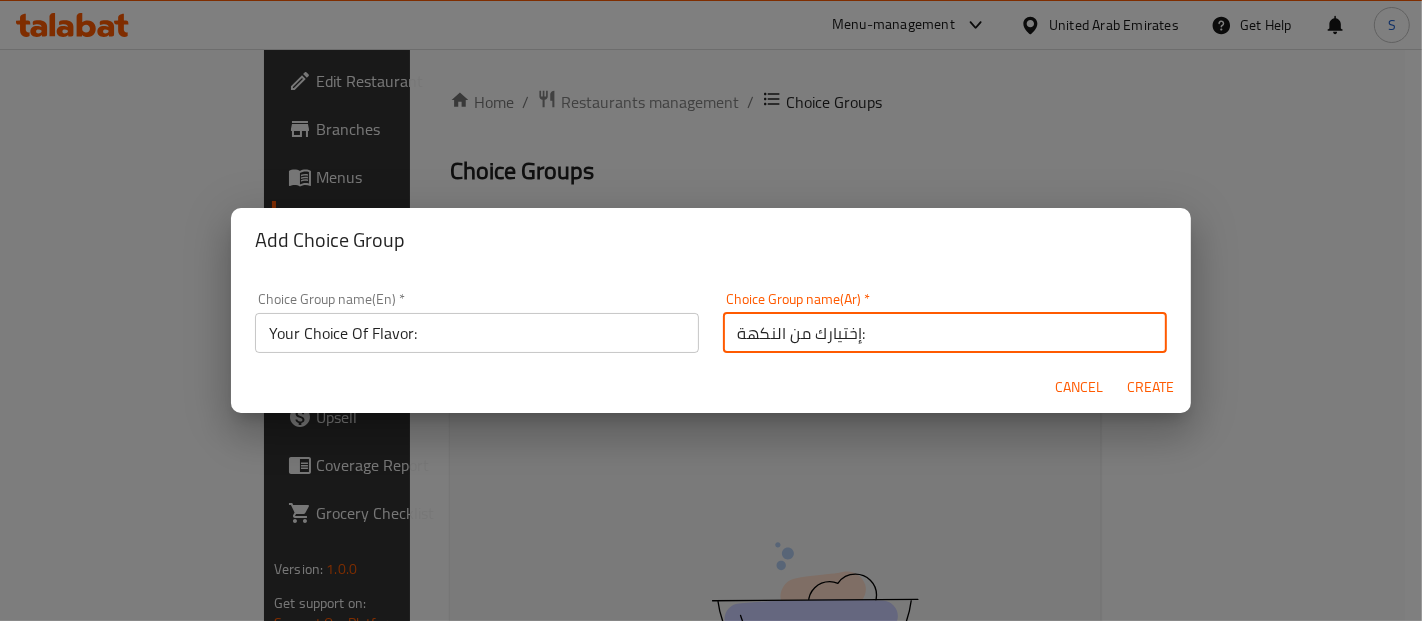 click on "Create" at bounding box center (1151, 387) 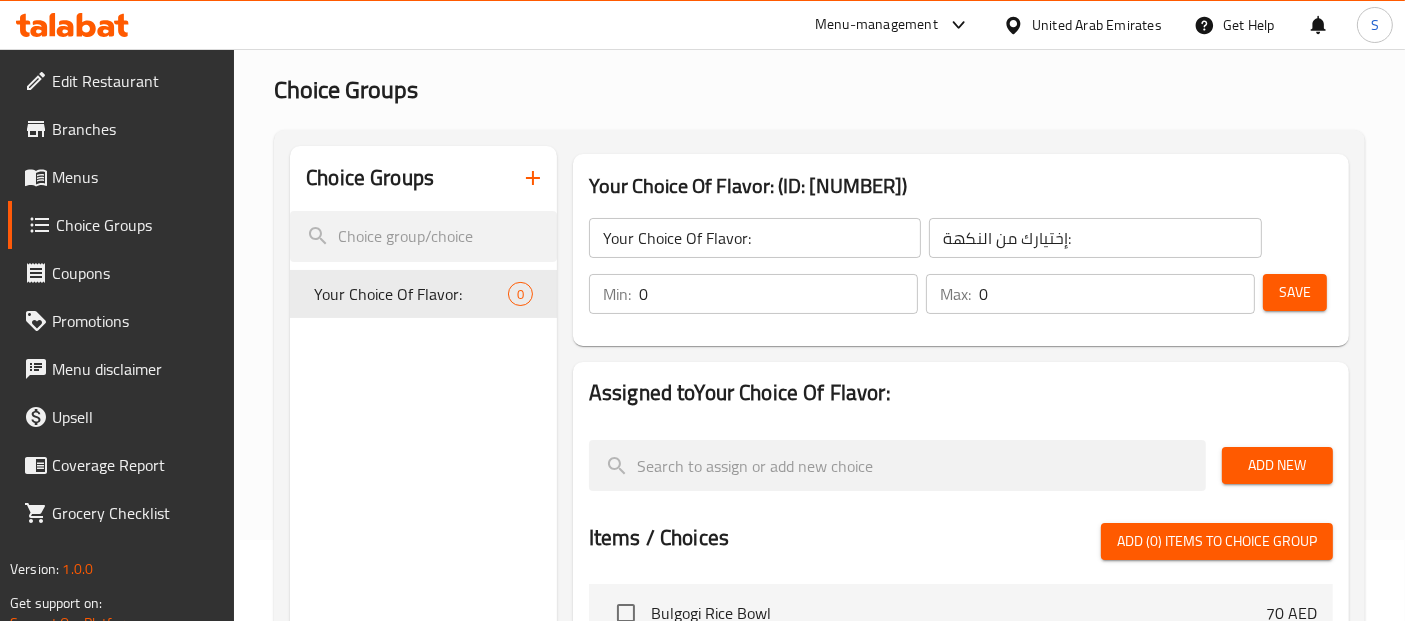 scroll, scrollTop: 111, scrollLeft: 0, axis: vertical 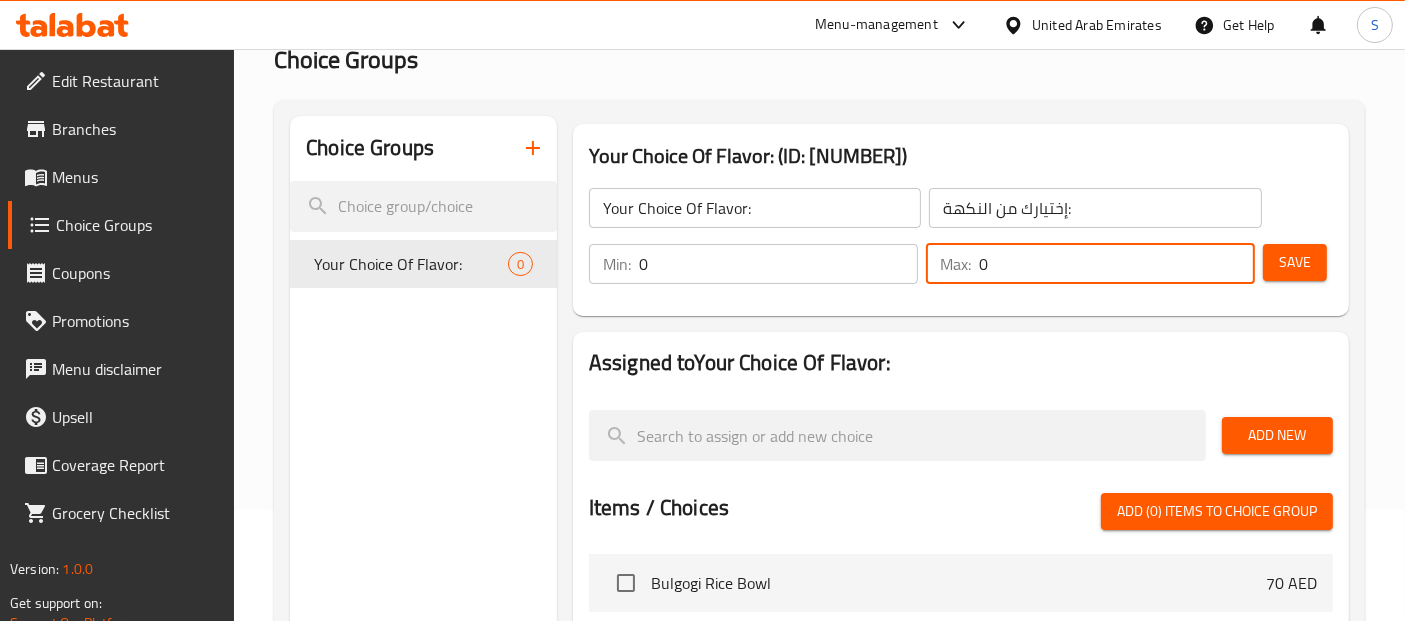 drag, startPoint x: 1002, startPoint y: 253, endPoint x: 981, endPoint y: 258, distance: 21.587032 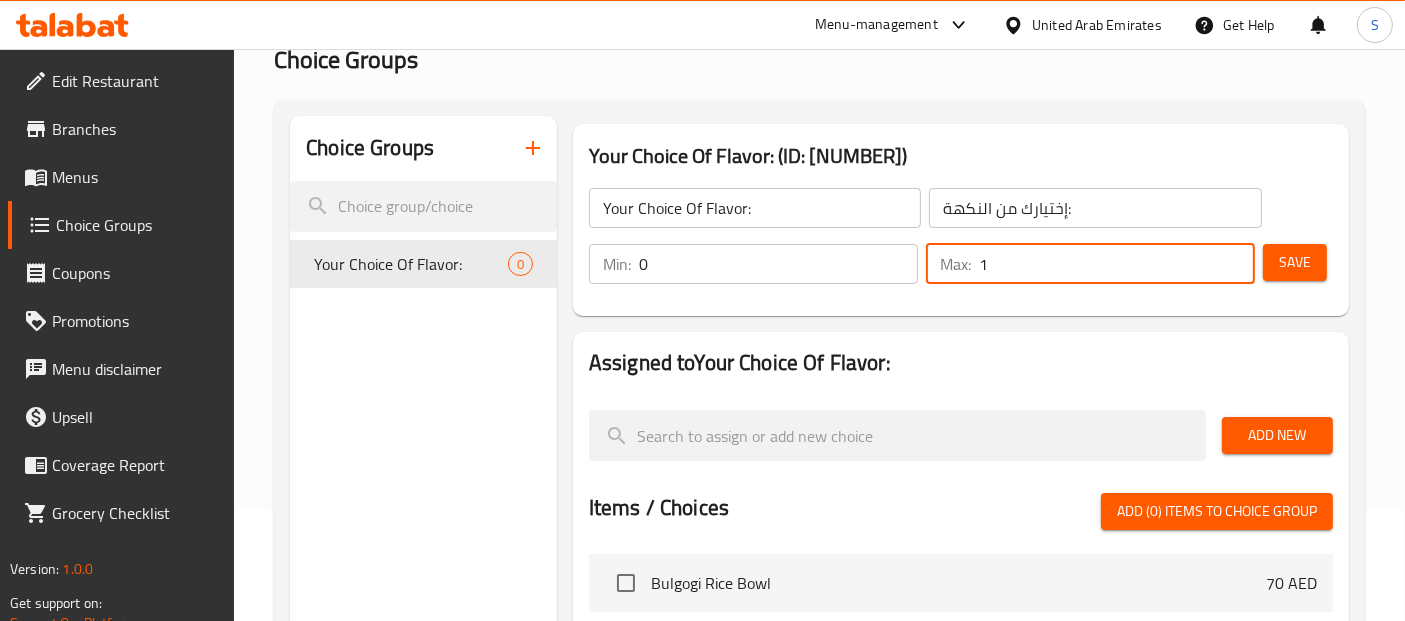 type on "1" 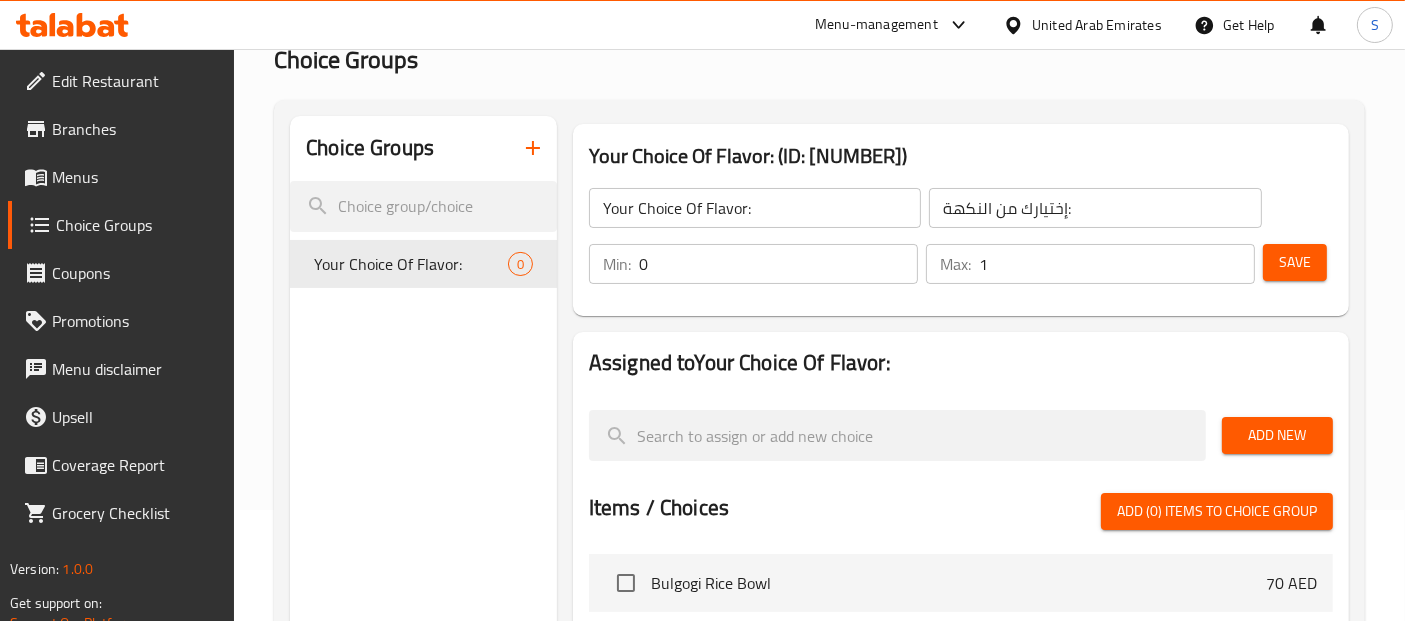 click on "Save" at bounding box center (1295, 262) 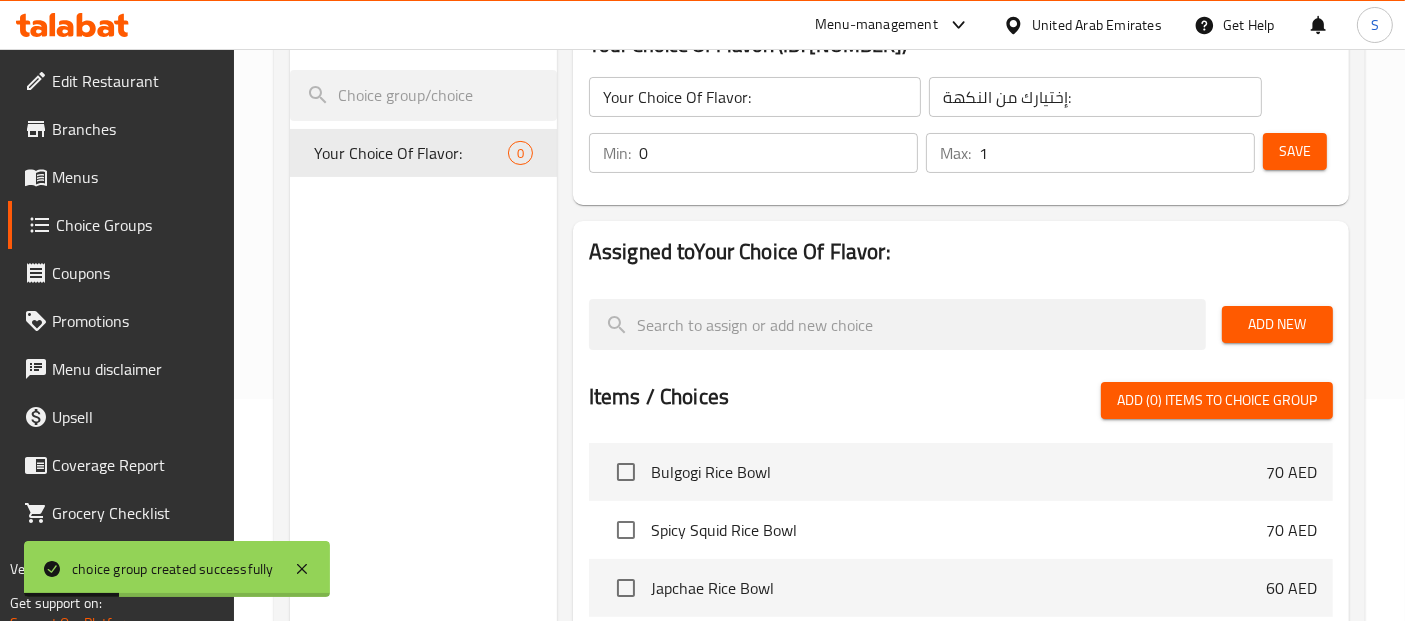scroll, scrollTop: 240, scrollLeft: 0, axis: vertical 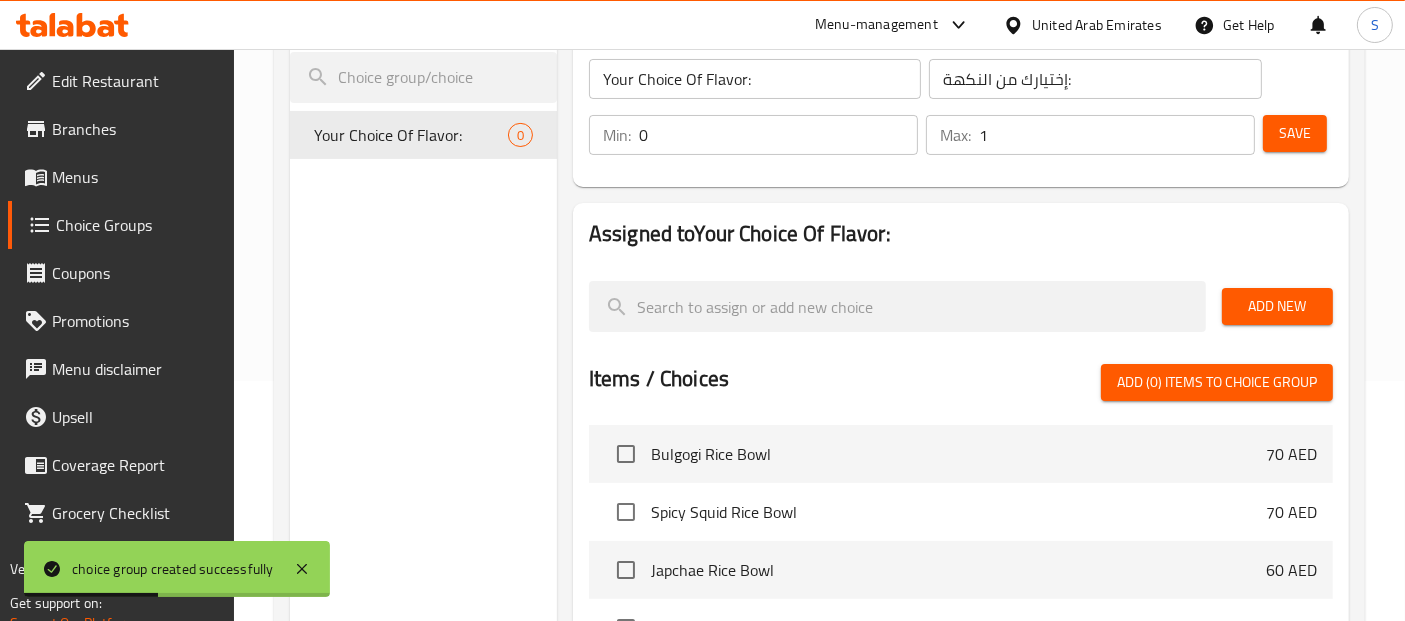 click on "Add New" at bounding box center (1277, 306) 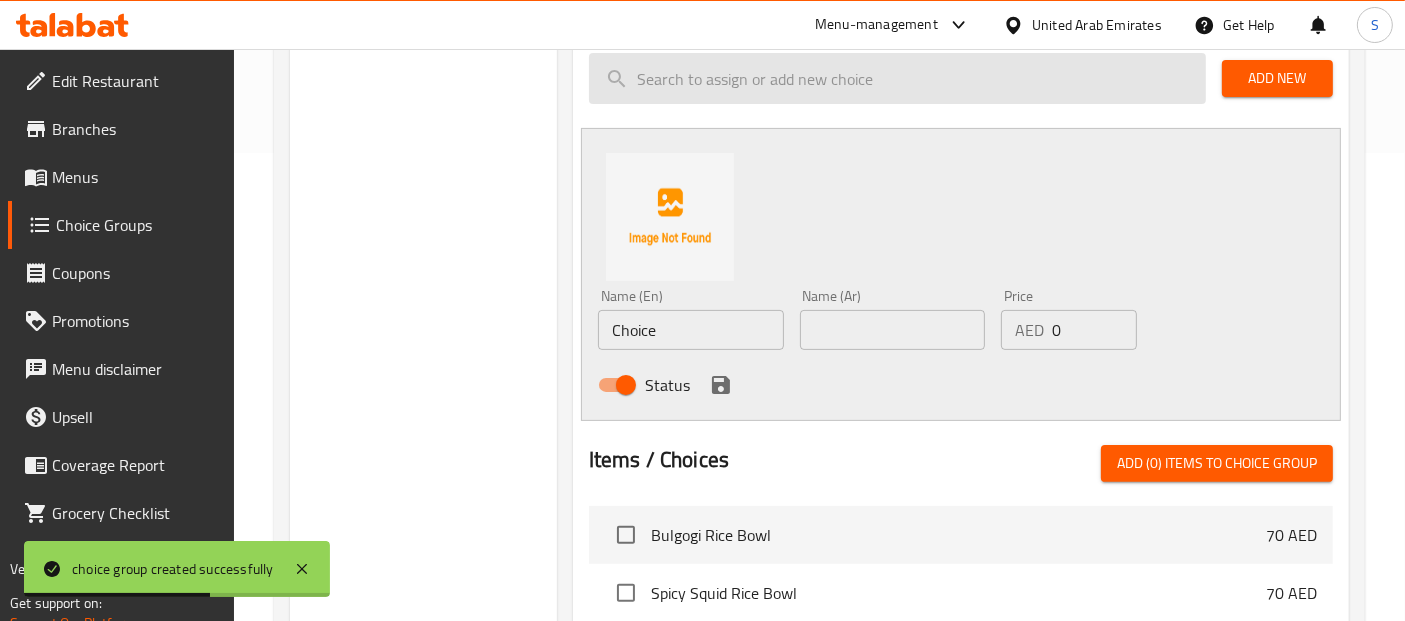 scroll, scrollTop: 481, scrollLeft: 0, axis: vertical 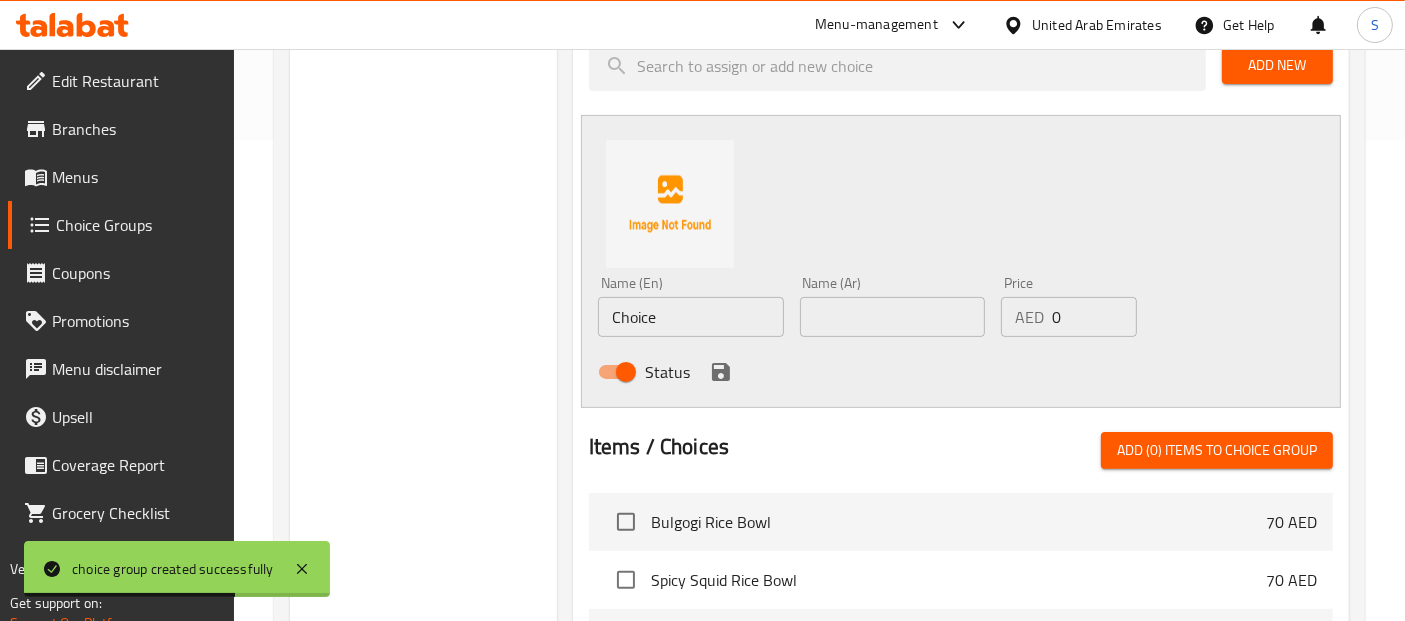 click on "Choice" at bounding box center (691, 317) 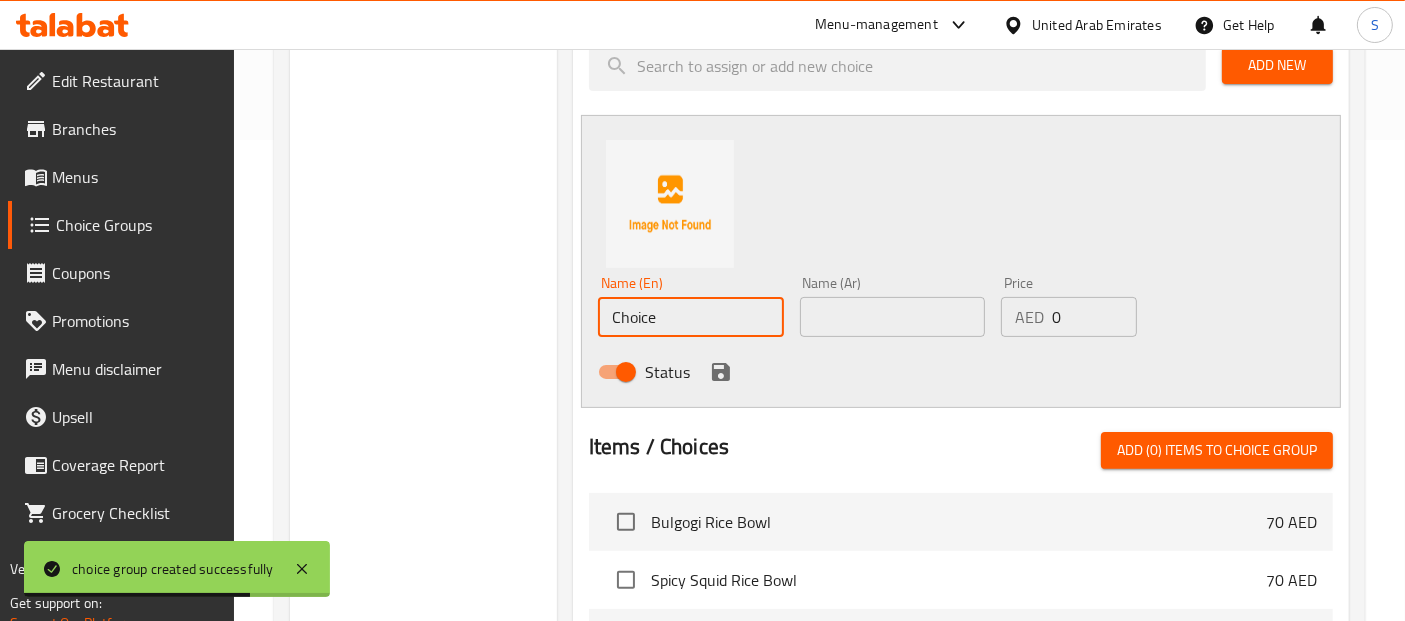 click on "Choice" at bounding box center [691, 317] 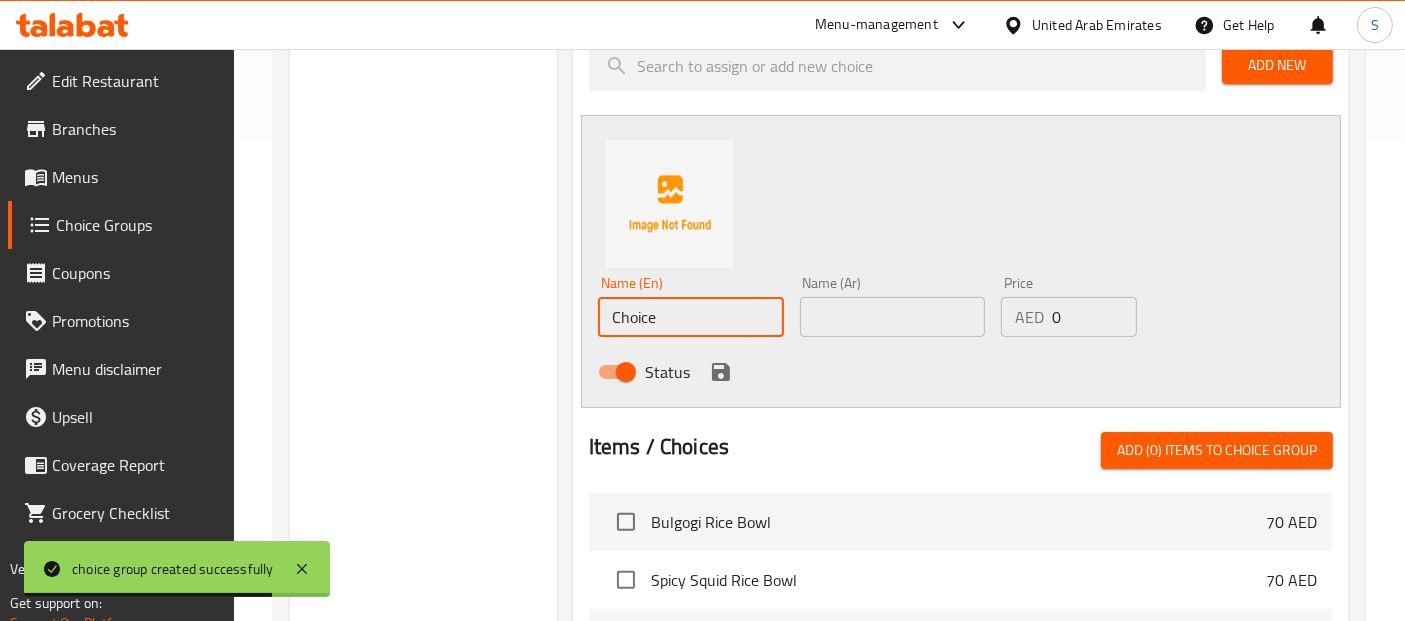 paste on "50" 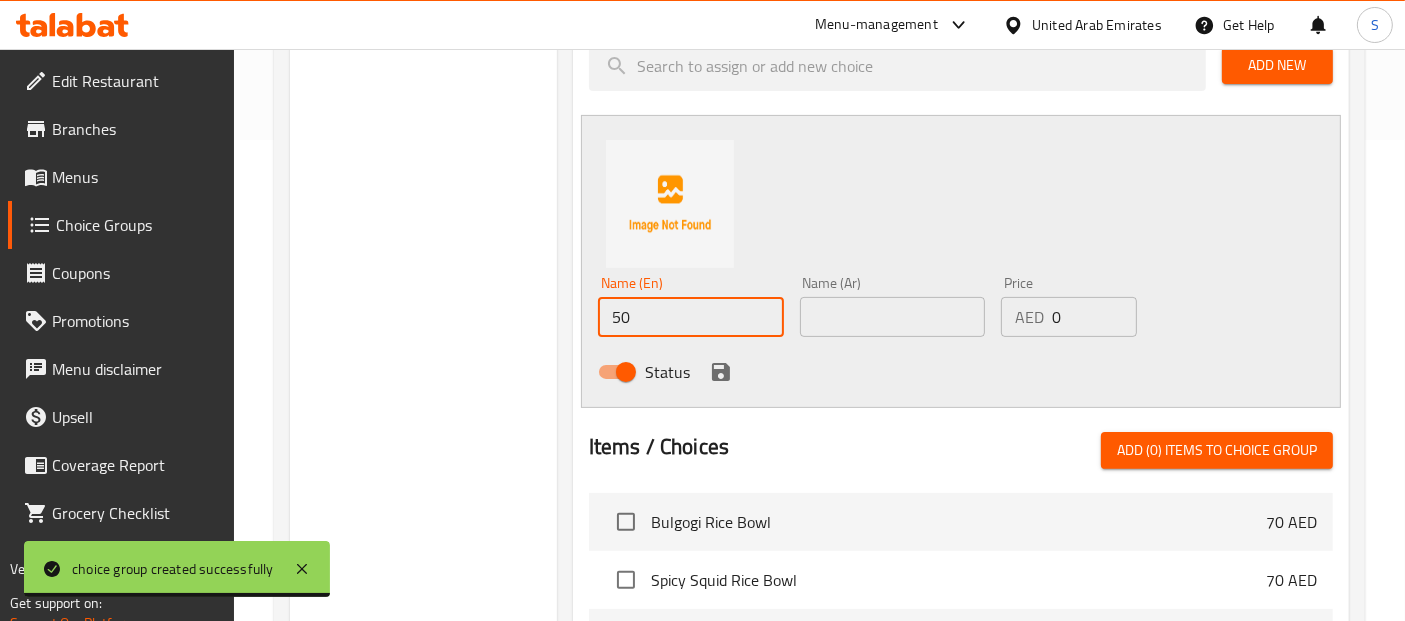 drag, startPoint x: 657, startPoint y: 315, endPoint x: 577, endPoint y: 324, distance: 80.50466 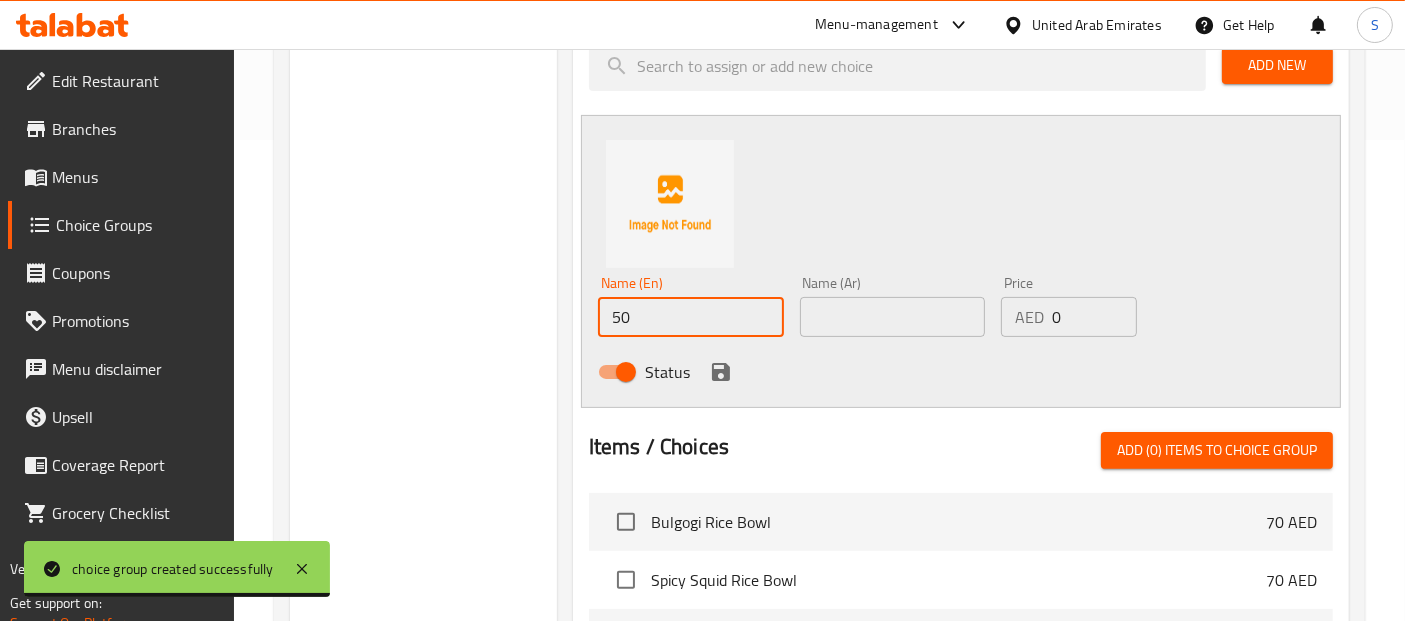 click on "Assigned to  Your Choice Of Flavor: Add New Name (En) 50 Name (En) Name (Ar) Name (Ar) Price AED 0 Price Status Items / Choices Add (0) items to choice group Bulgogi Rice Bowl 70 AED Spicy Squid Rice Bowl 70 AED Japchae Rice Bowl 60 AED Bibimbap 60 AED Spicy Chicken Soup 70 AED Classic Kimbap 40 AED Cheese Kimbap 40 AED Beef Kimbap 40 AED Vegetable Kimbap 40 AED Tuna Kimbap 40 AED Egg Kimbap 40 AED Tteokbokki 50 AED Japchae 40 AED Kimchi Pancake 40 AED Seafood Scallion Pancake 40 AED Potato Pancake 40 AED Korean Fried Chicken (Half) 55 AED Korean Fried Chicken (Whole) 100 AED Braised Spicy Chicken Stew (2P) 120 AED Spicy Squid Bulgogi (2P) 120 AED Dak Galbi (2P) 120 AED Spicy Dak Galbi (2P) 120 AED Spicy Monkfish Stew (2P) 150 AED Braised Beef Short Ribs (2P) 150 AED Spicy Beef Short Ribs (2P) 150 AED Sweet & Sour Beef (2P) 100 AED Sweet & Sour Chicken (2P) 100 AED Korean Set Meal Lunchbox 60 AED Napa Cabbage Kimchi 500g 40 AED Napa Cabbage Kimchi 1kg 70 AED Young Radish Kimchi 500g 40 AED 70 AED 40 AED" at bounding box center (961, 418) 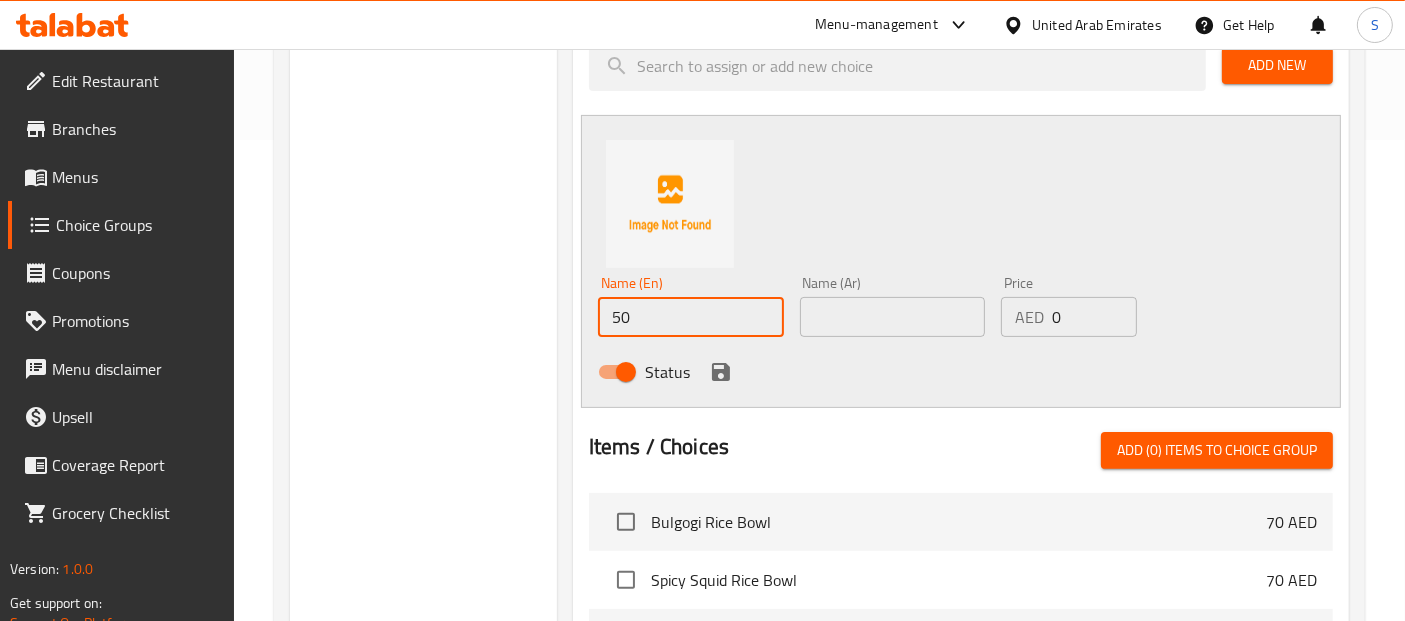 type on "50" 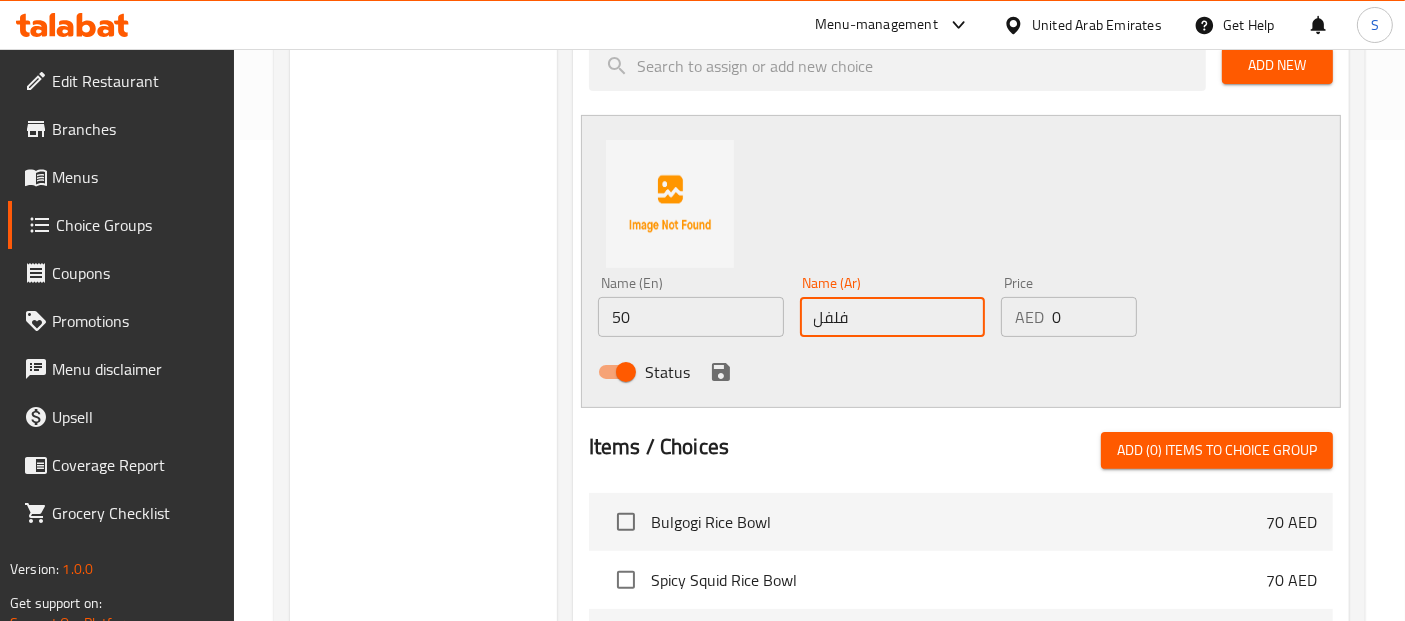 type on "فلفل" 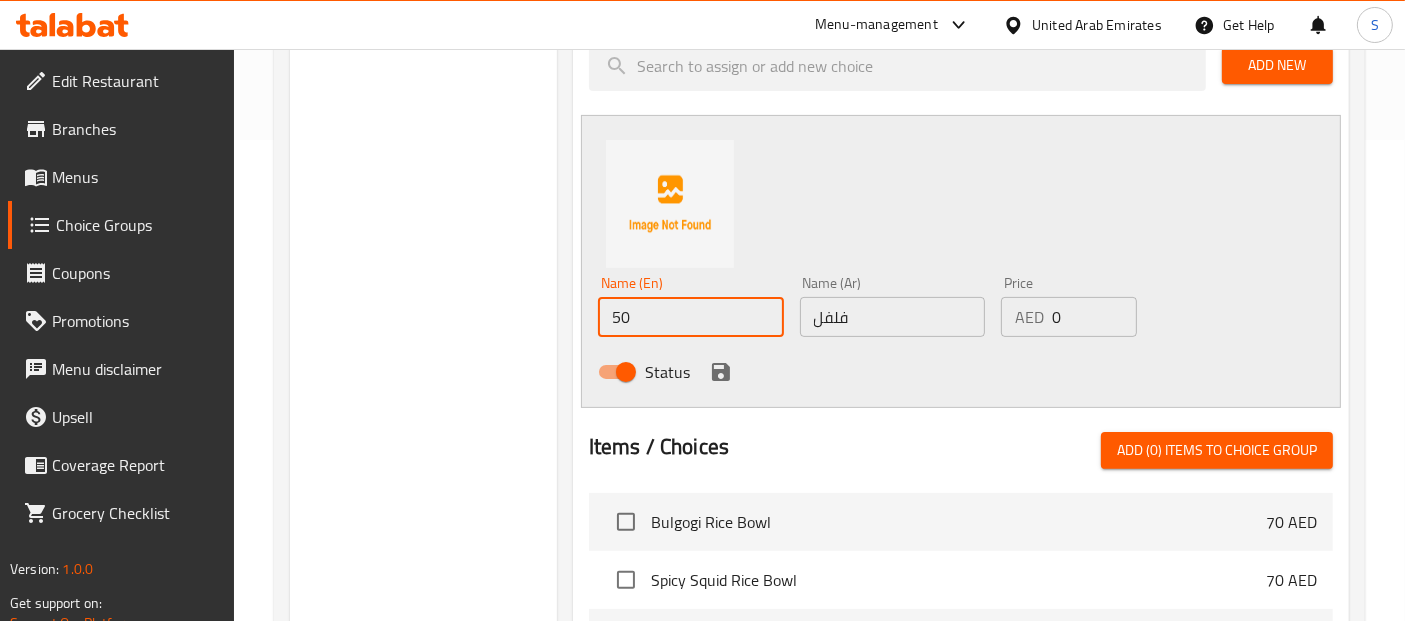click on "50" at bounding box center (691, 317) 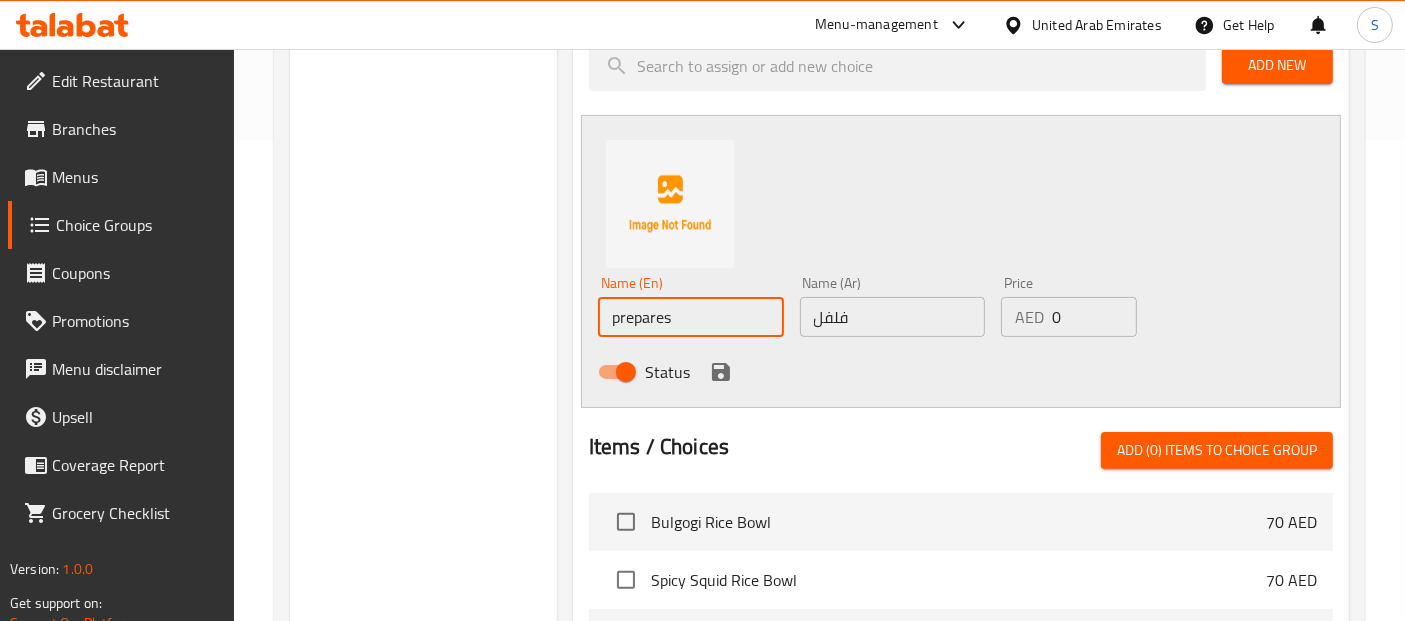 click on "prepares" at bounding box center [691, 317] 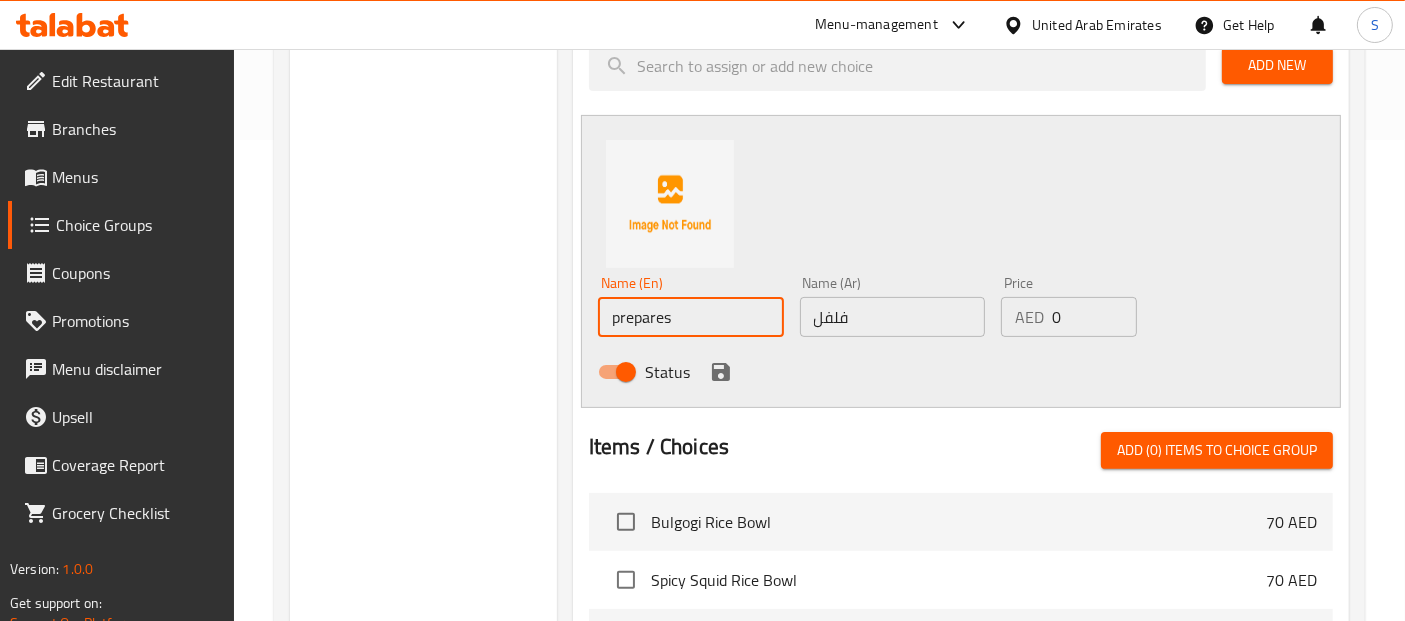 click on "prepares" at bounding box center (691, 317) 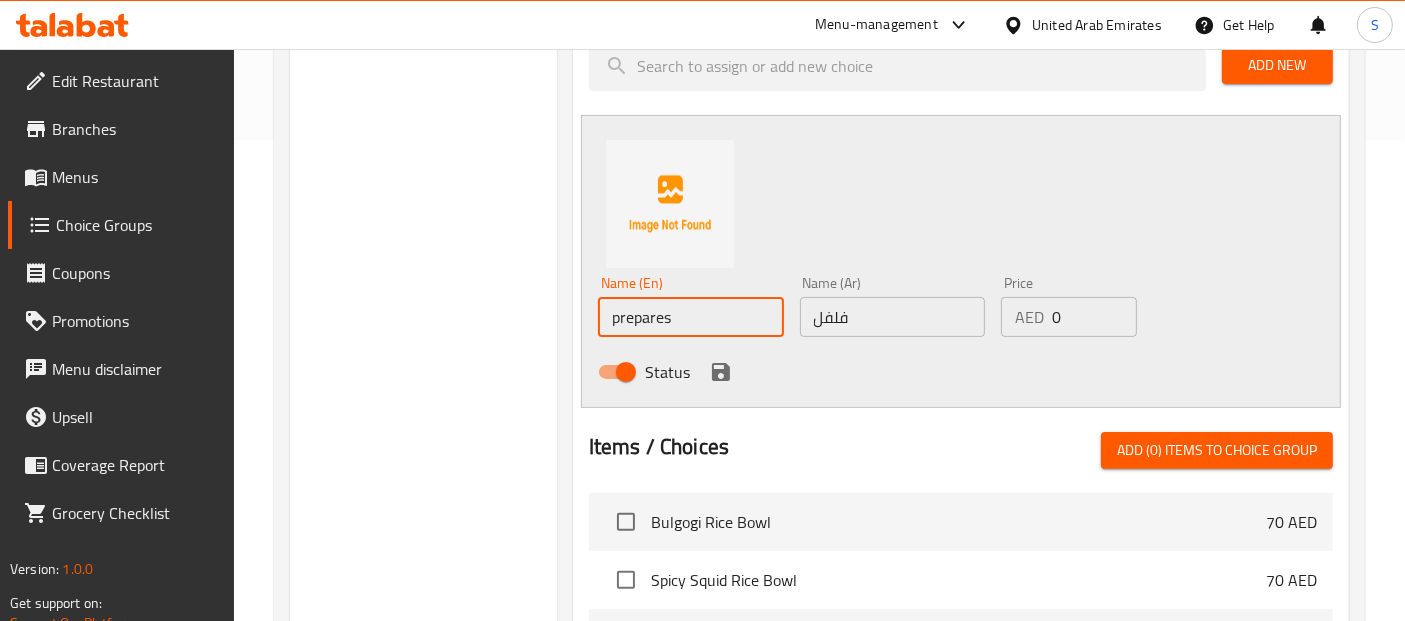 paste on "Chicken Pepper Dish" 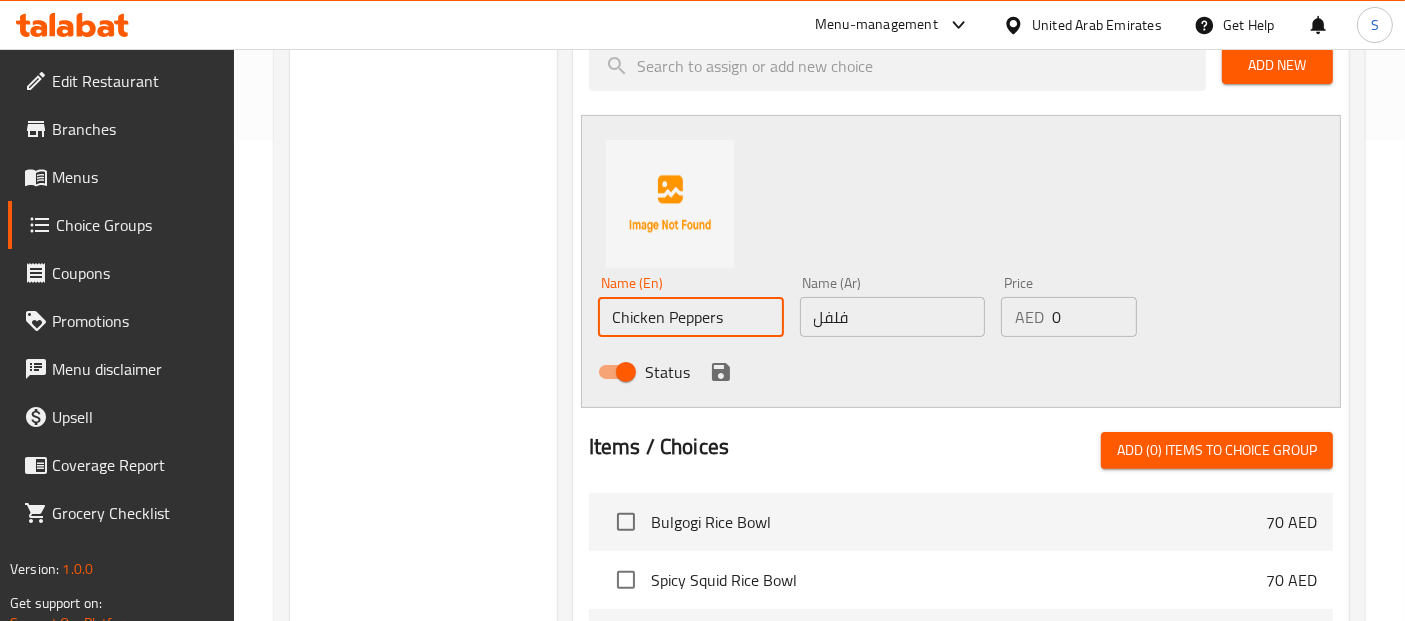 click on "Chicken Peppers" at bounding box center (691, 317) 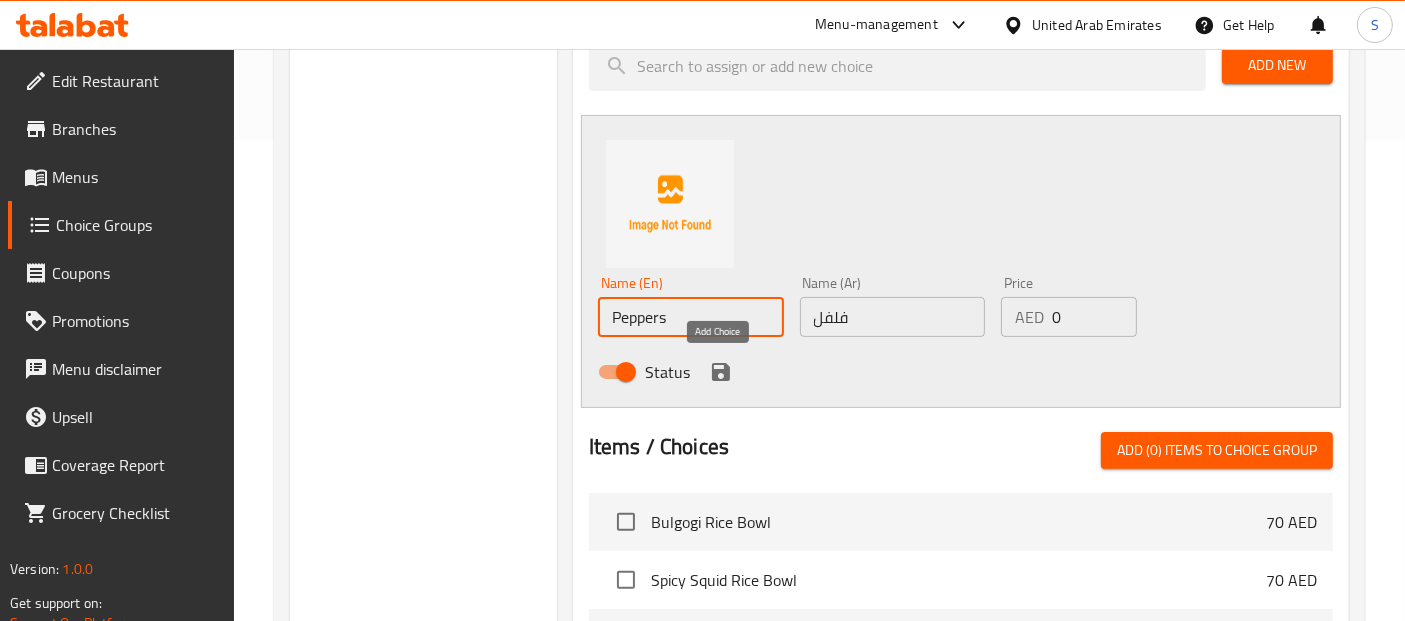 click 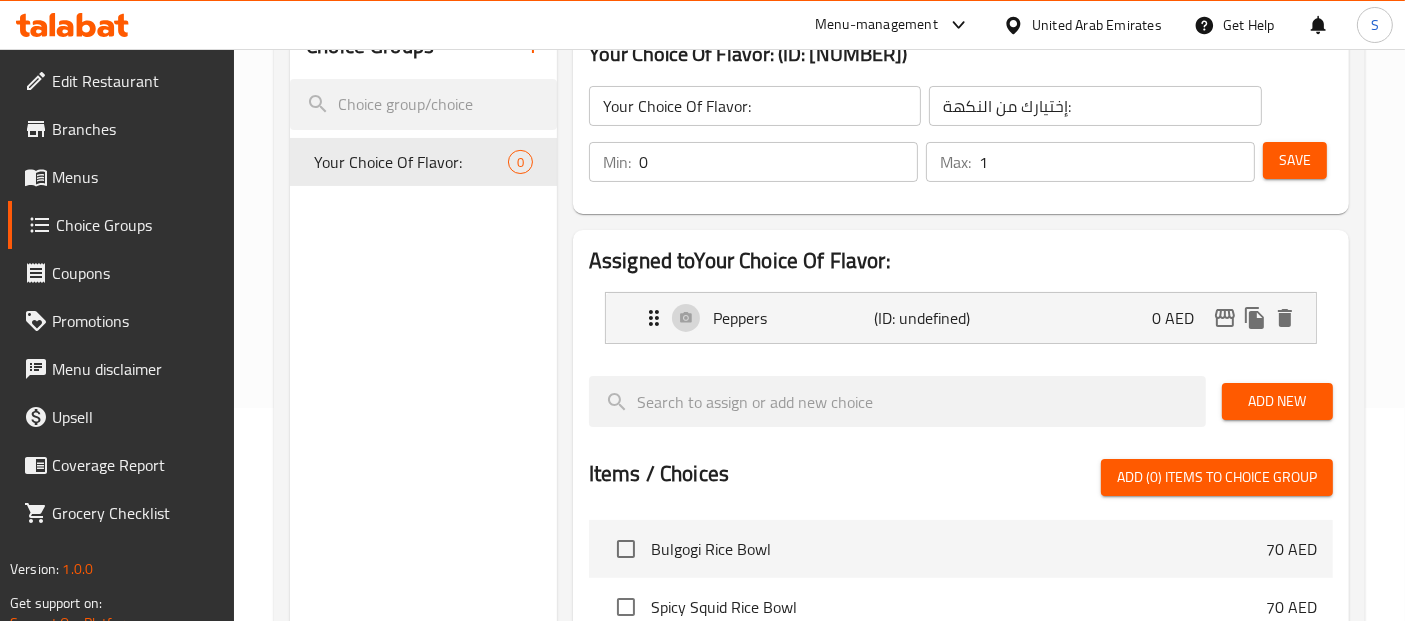 scroll, scrollTop: 222, scrollLeft: 0, axis: vertical 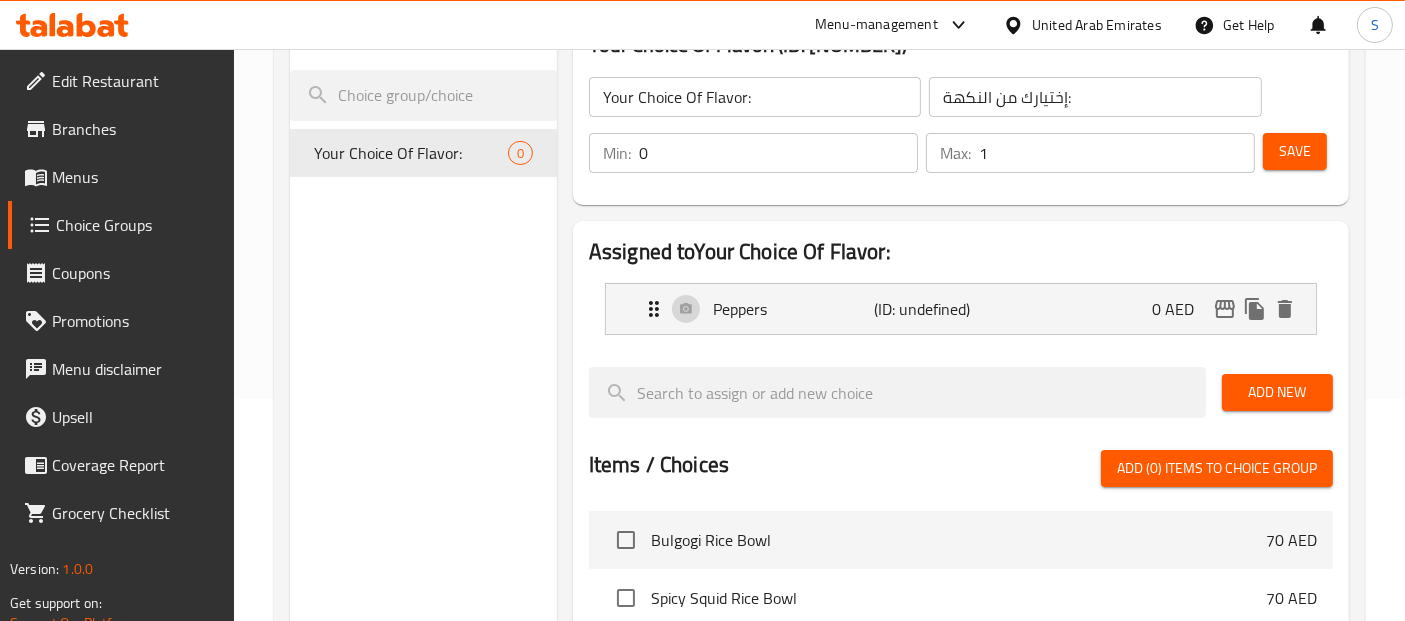 click on "Add New" at bounding box center [1277, 392] 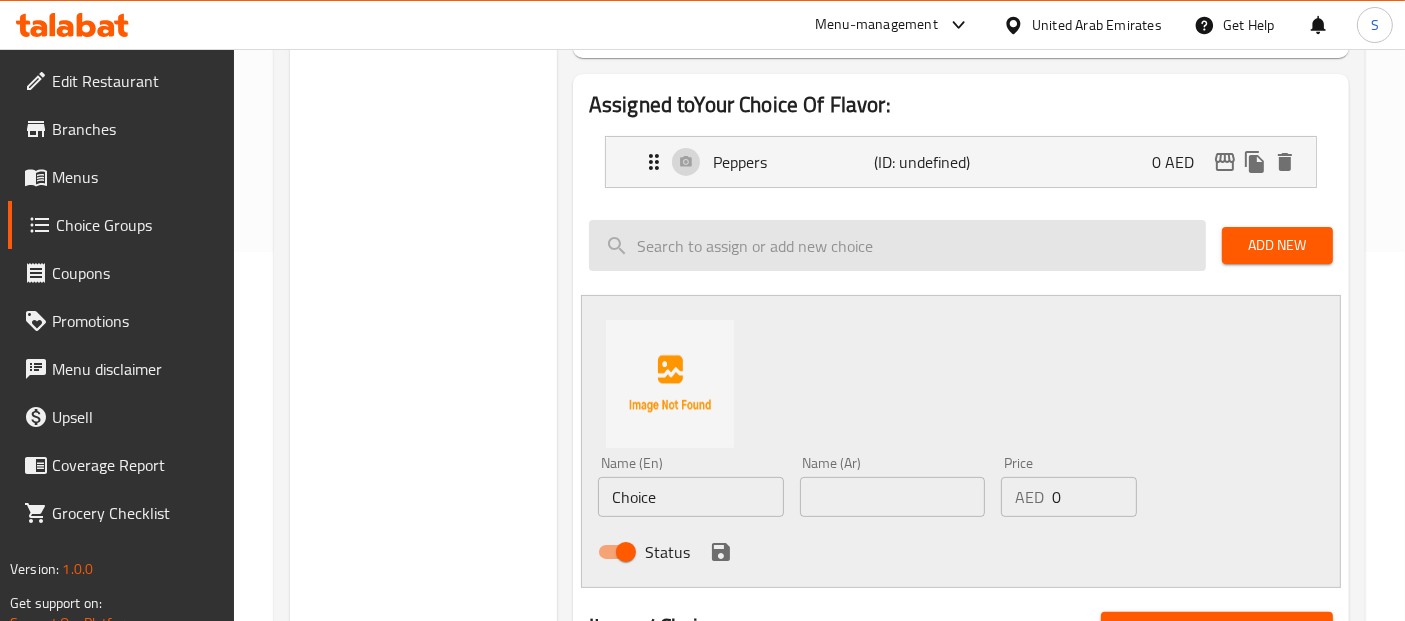 scroll, scrollTop: 370, scrollLeft: 0, axis: vertical 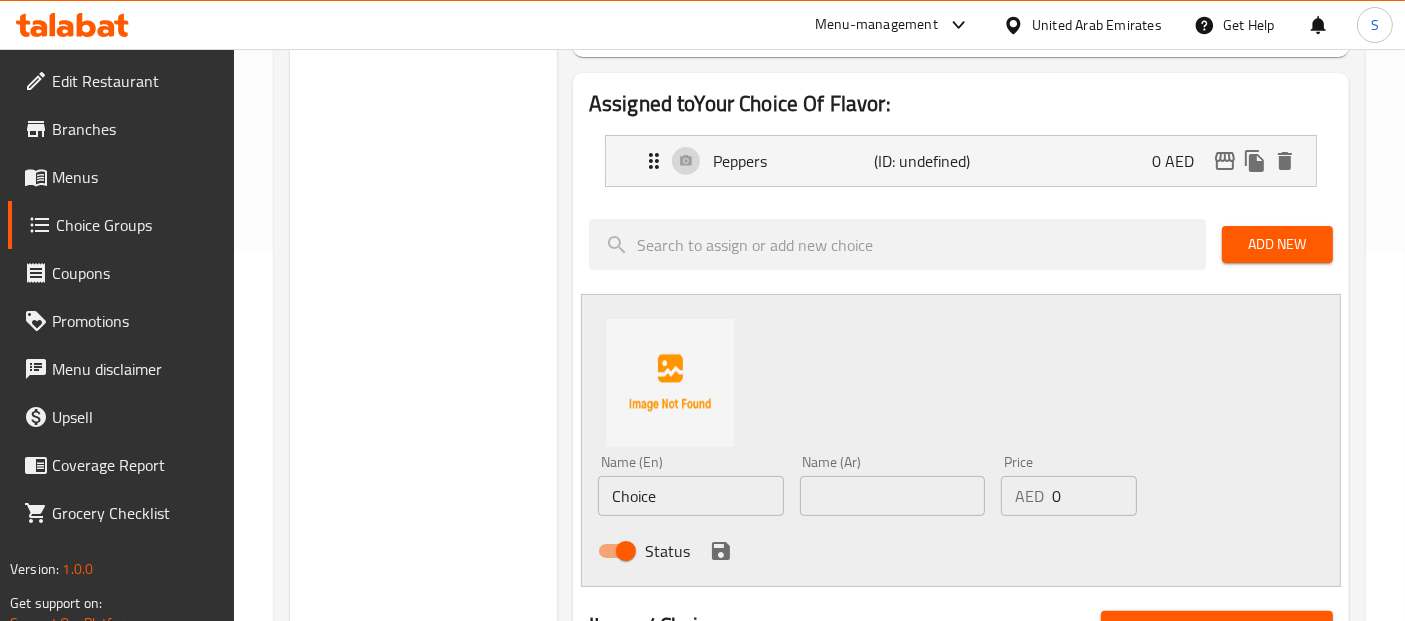 click on "Choice" at bounding box center (691, 496) 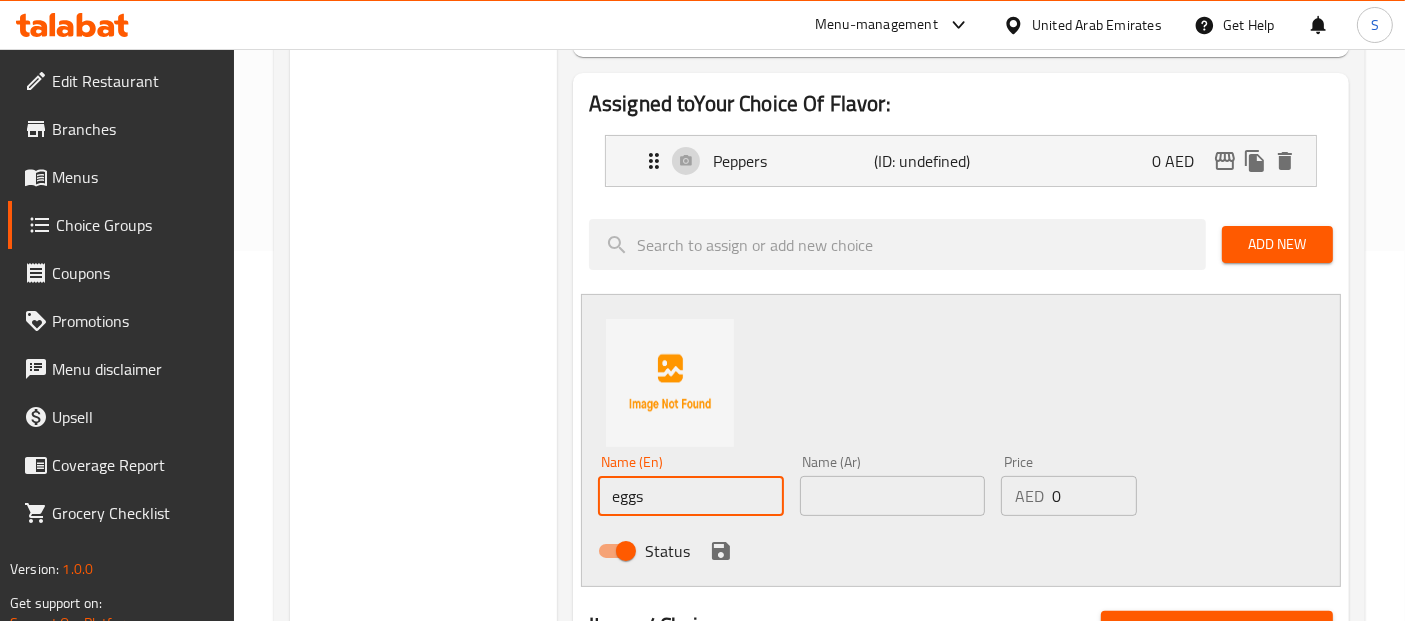 type on "eggs" 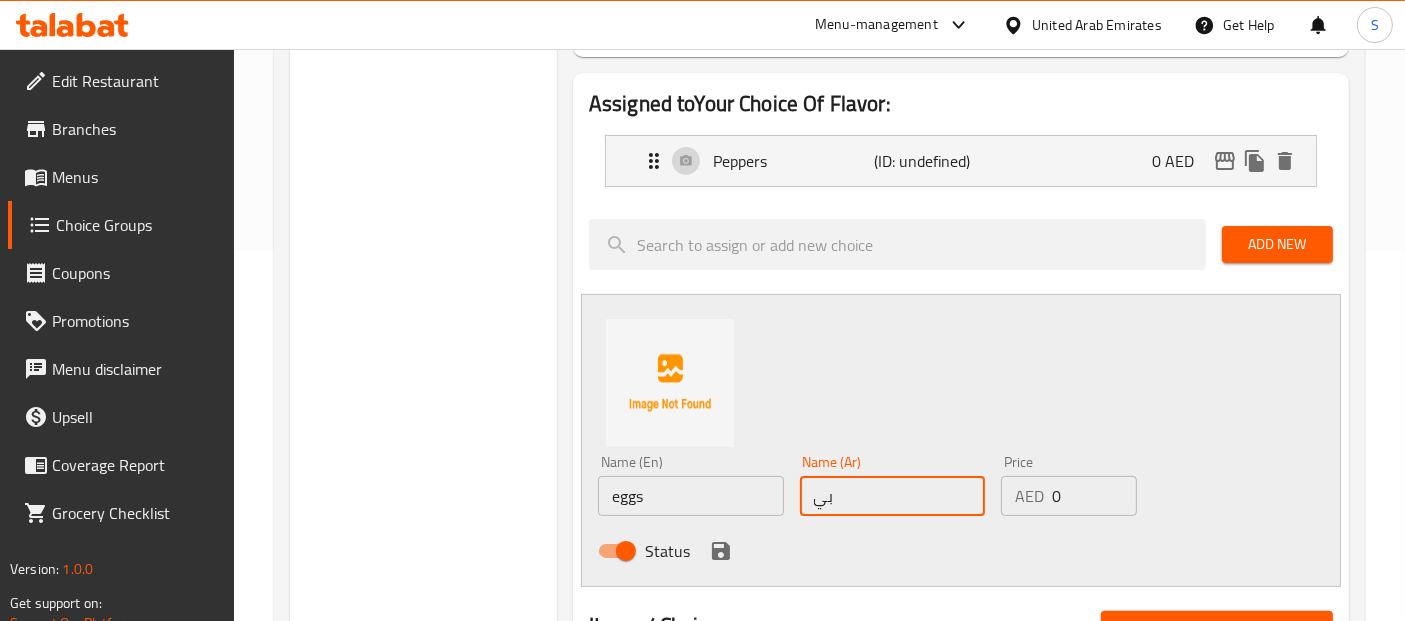 type on "بيض" 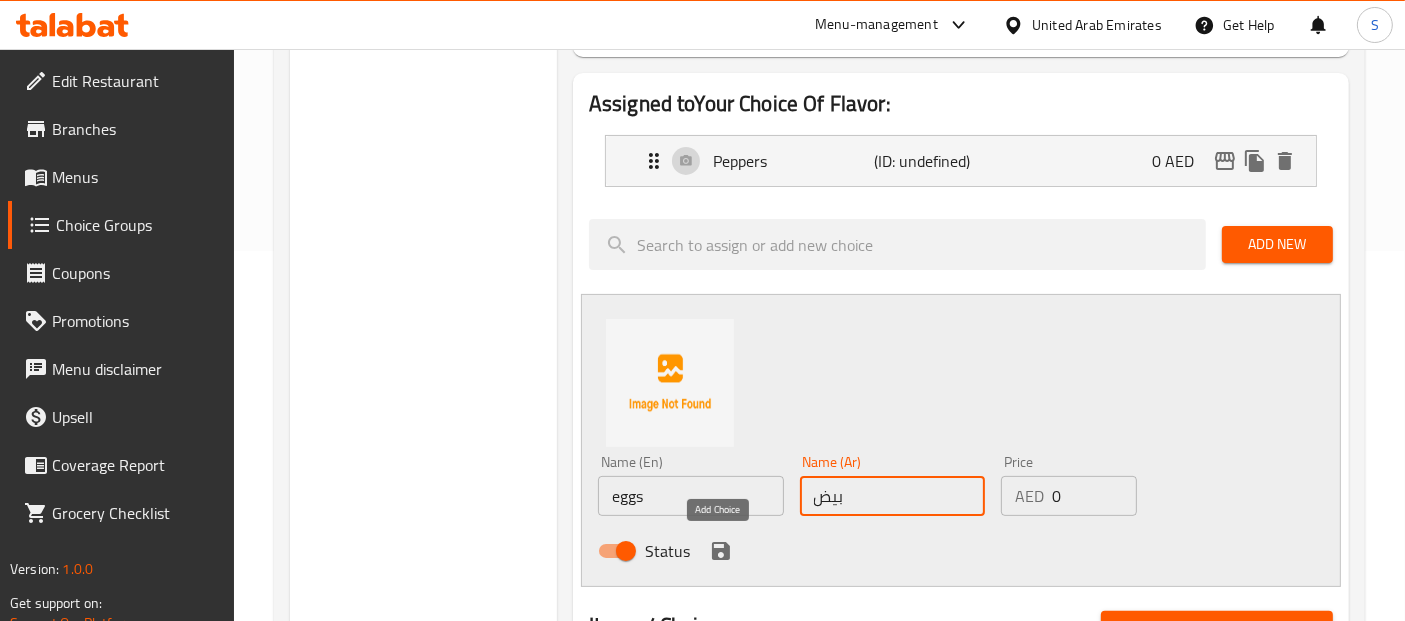 click 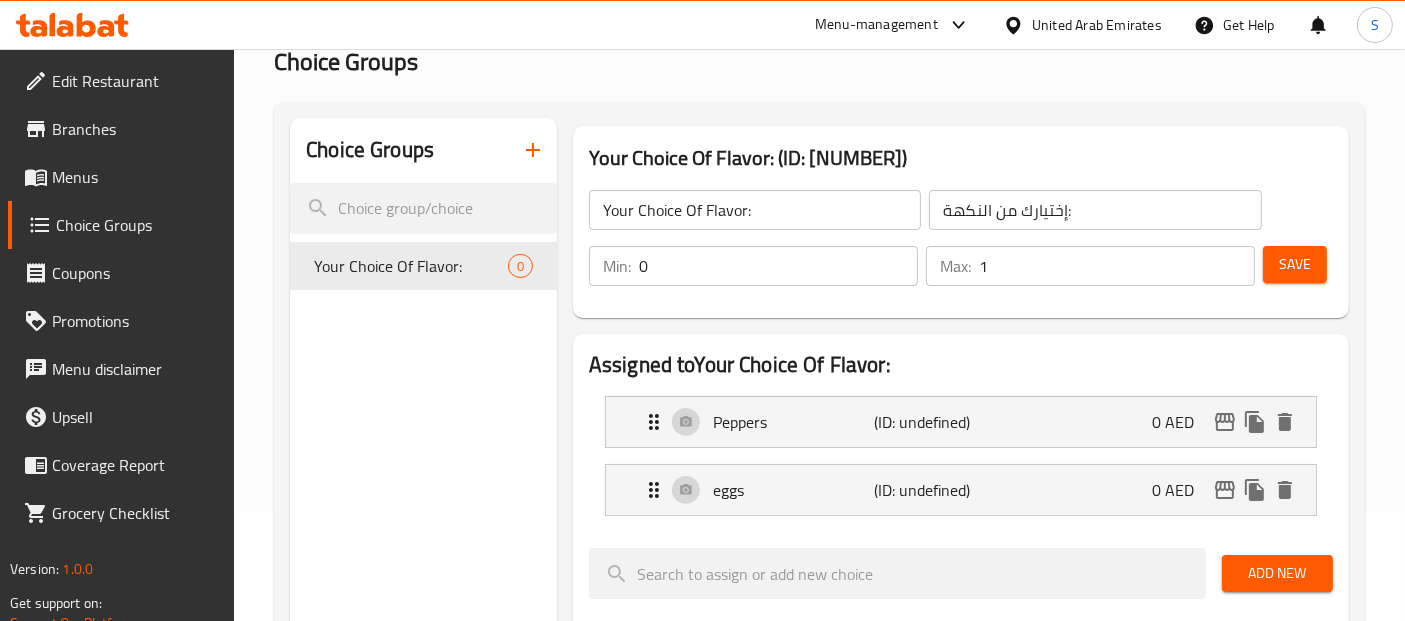 scroll, scrollTop: 74, scrollLeft: 0, axis: vertical 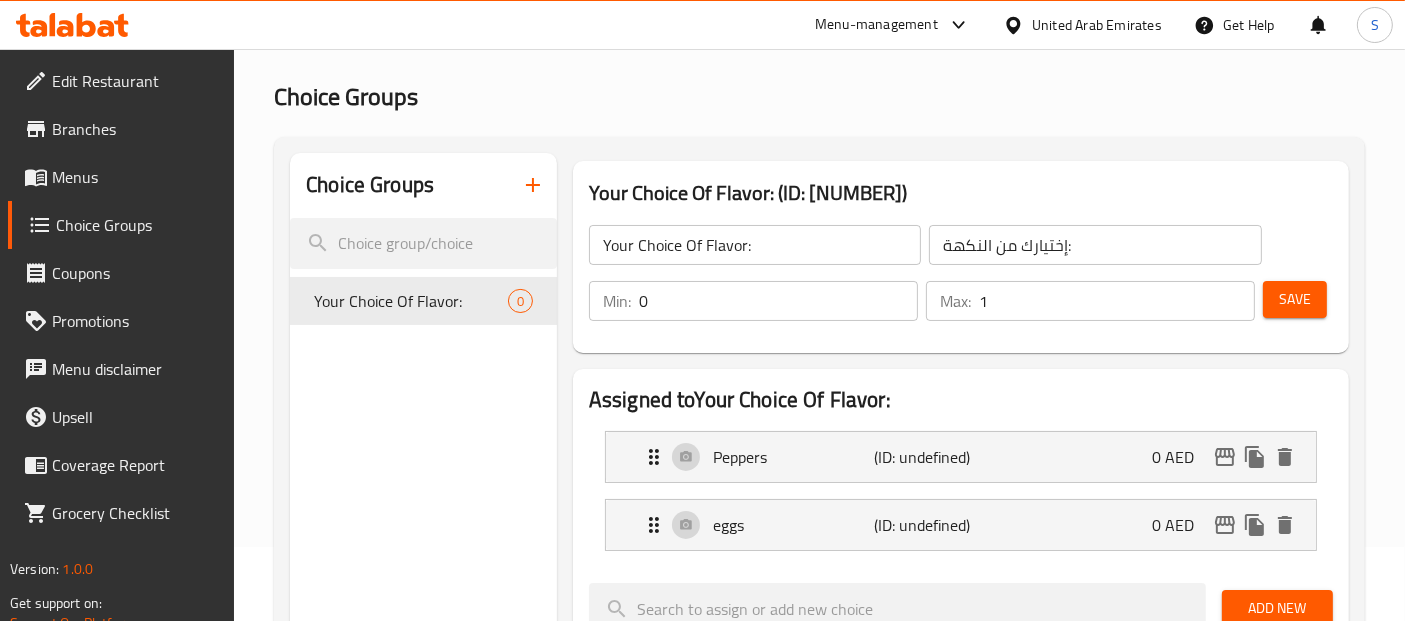 click on "Save" at bounding box center [1295, 299] 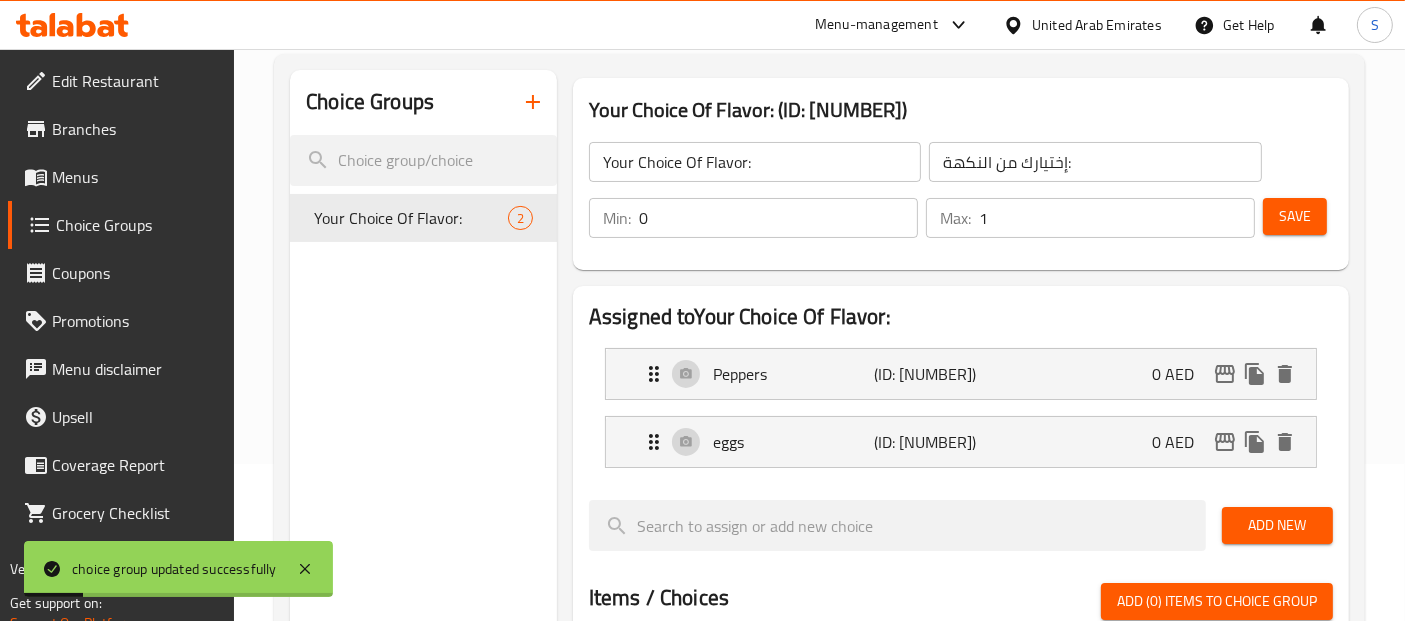 scroll, scrollTop: 166, scrollLeft: 0, axis: vertical 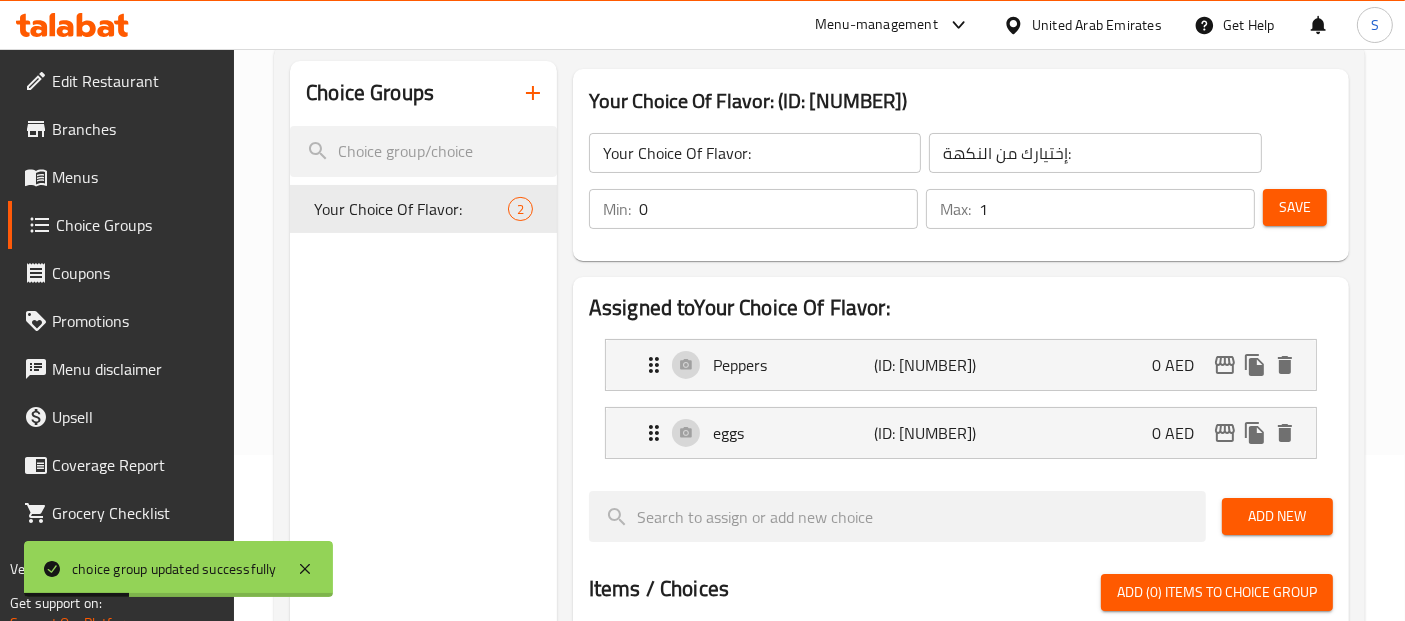 click on "Menus" at bounding box center (135, 177) 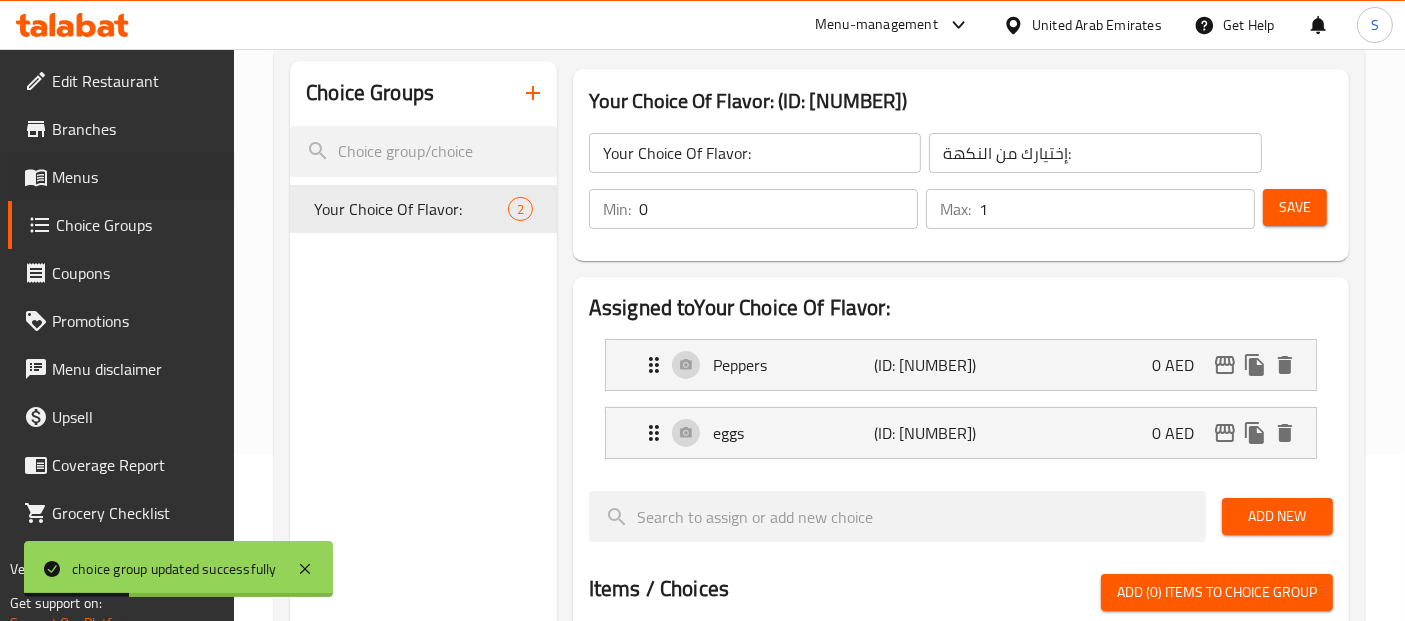 scroll, scrollTop: 0, scrollLeft: 0, axis: both 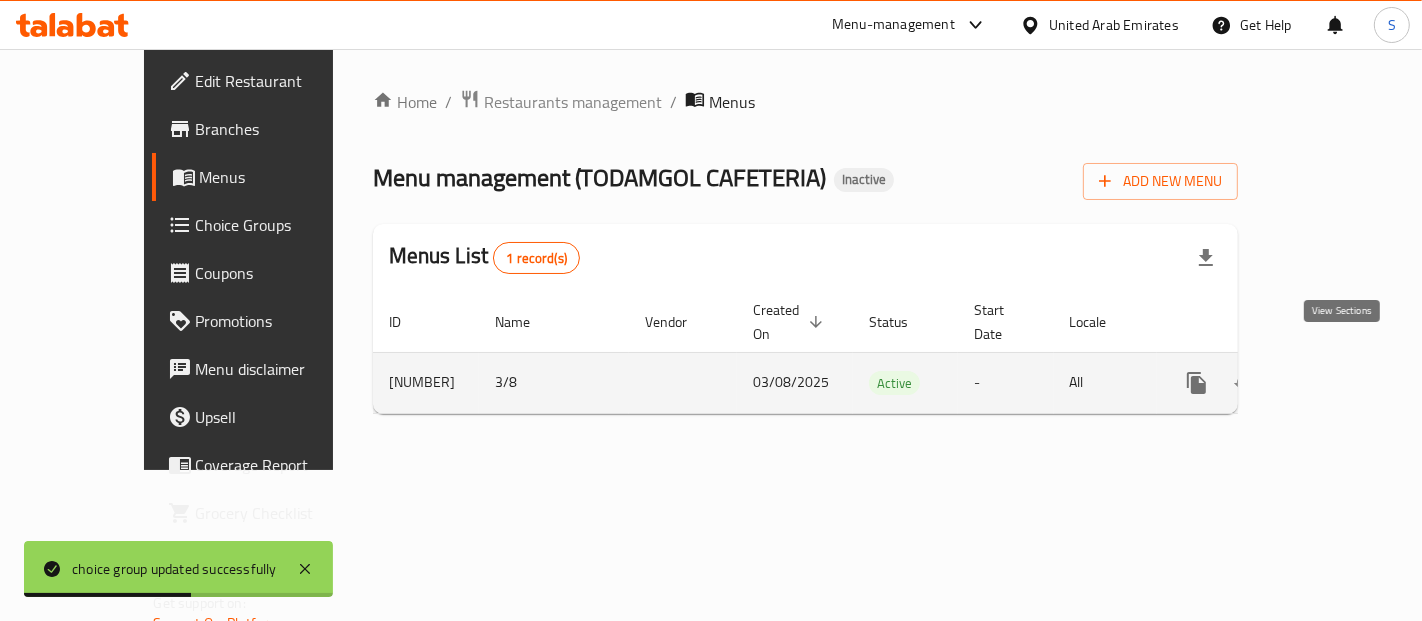 click at bounding box center [1341, 383] 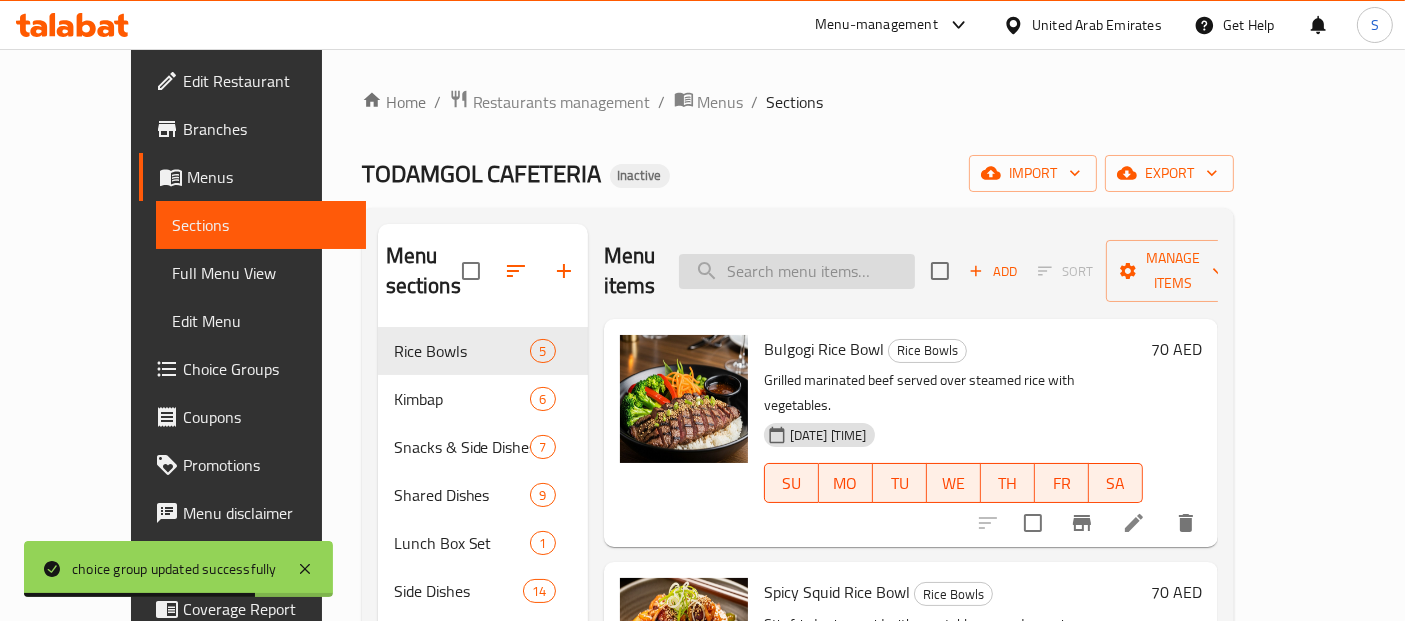 click at bounding box center (797, 271) 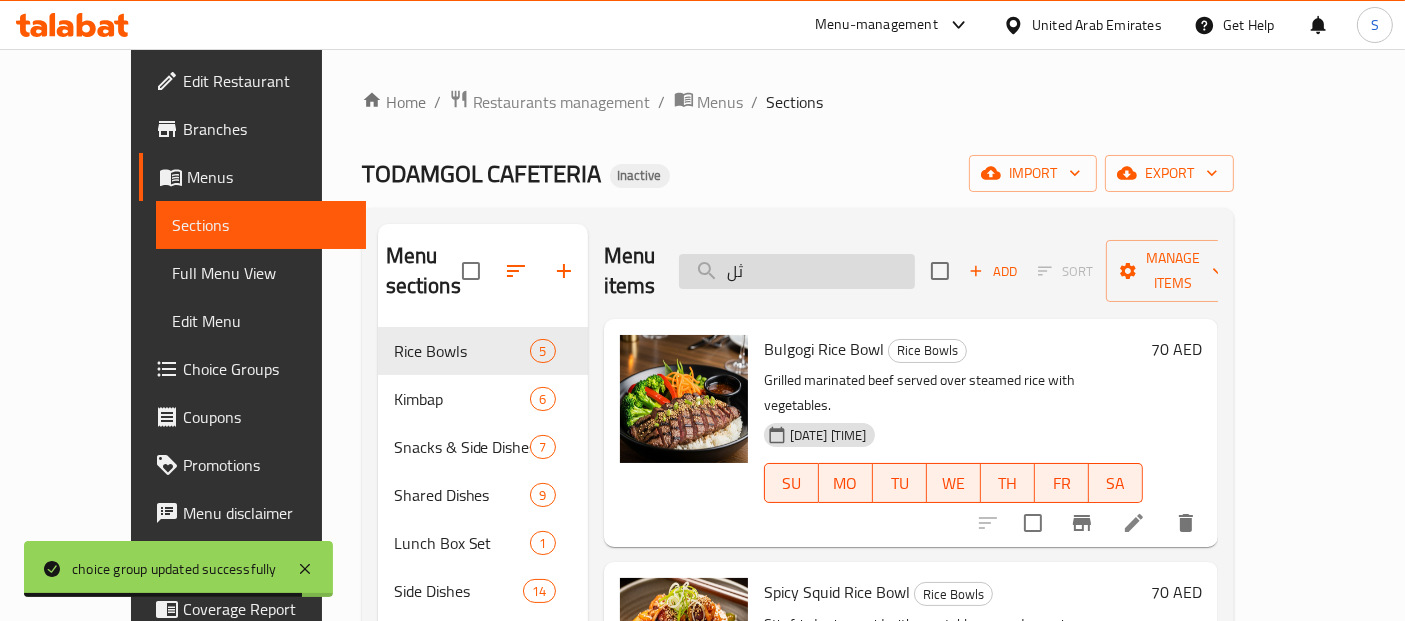type on "ث" 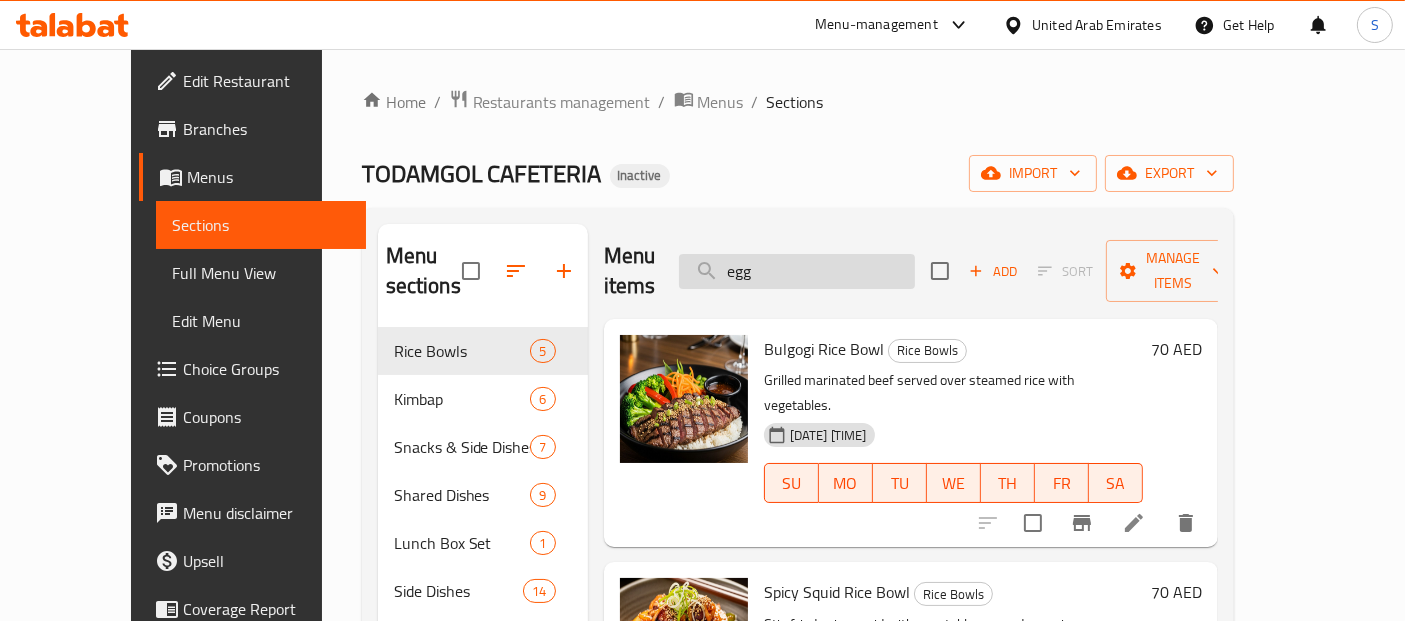 type on "eggs" 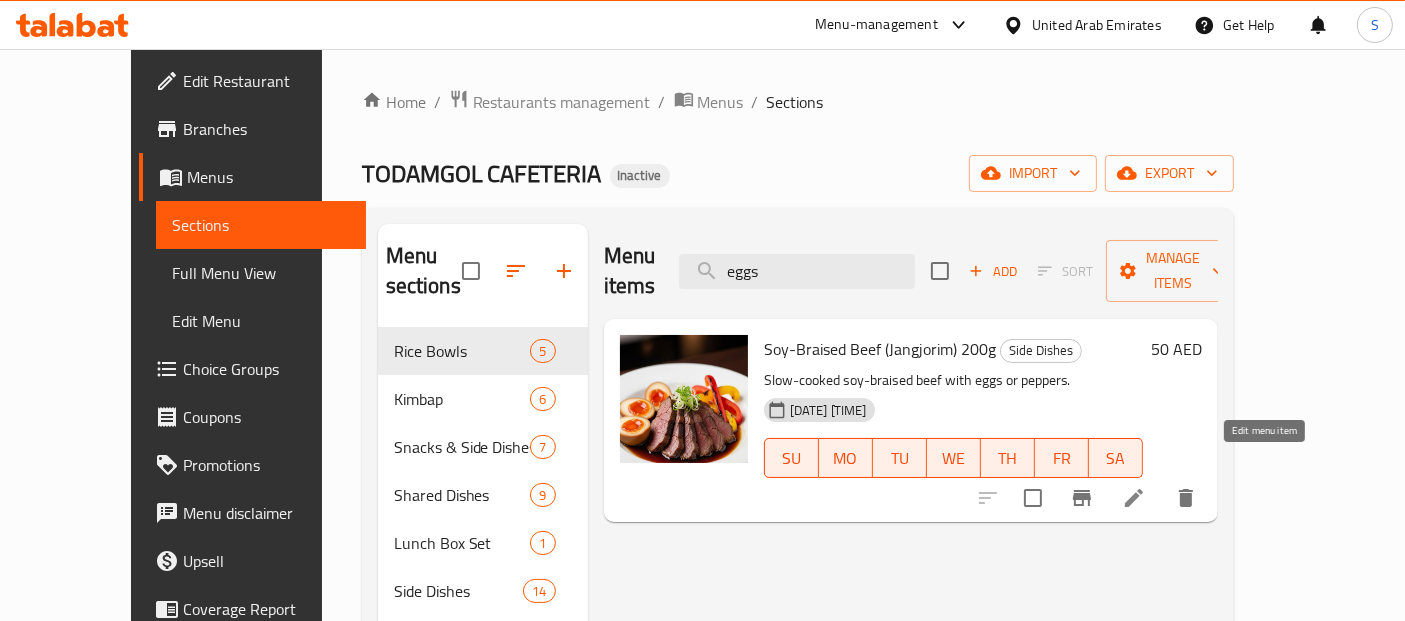 click 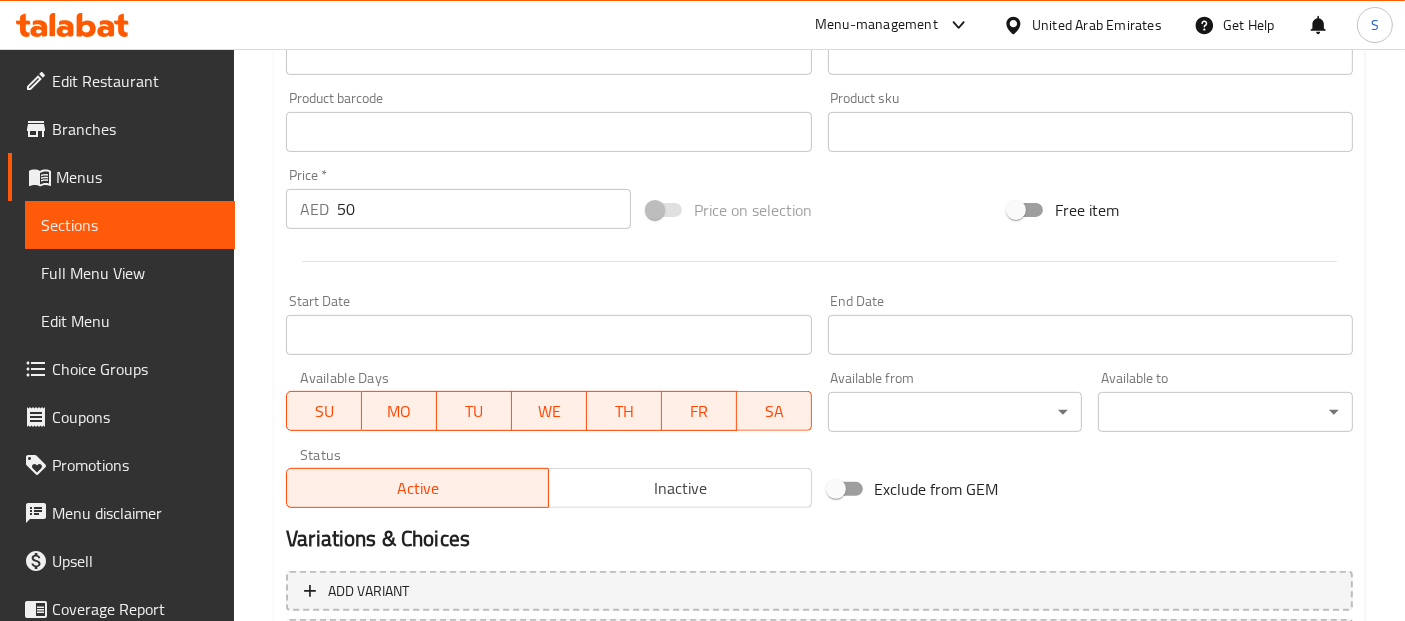 scroll, scrollTop: 818, scrollLeft: 0, axis: vertical 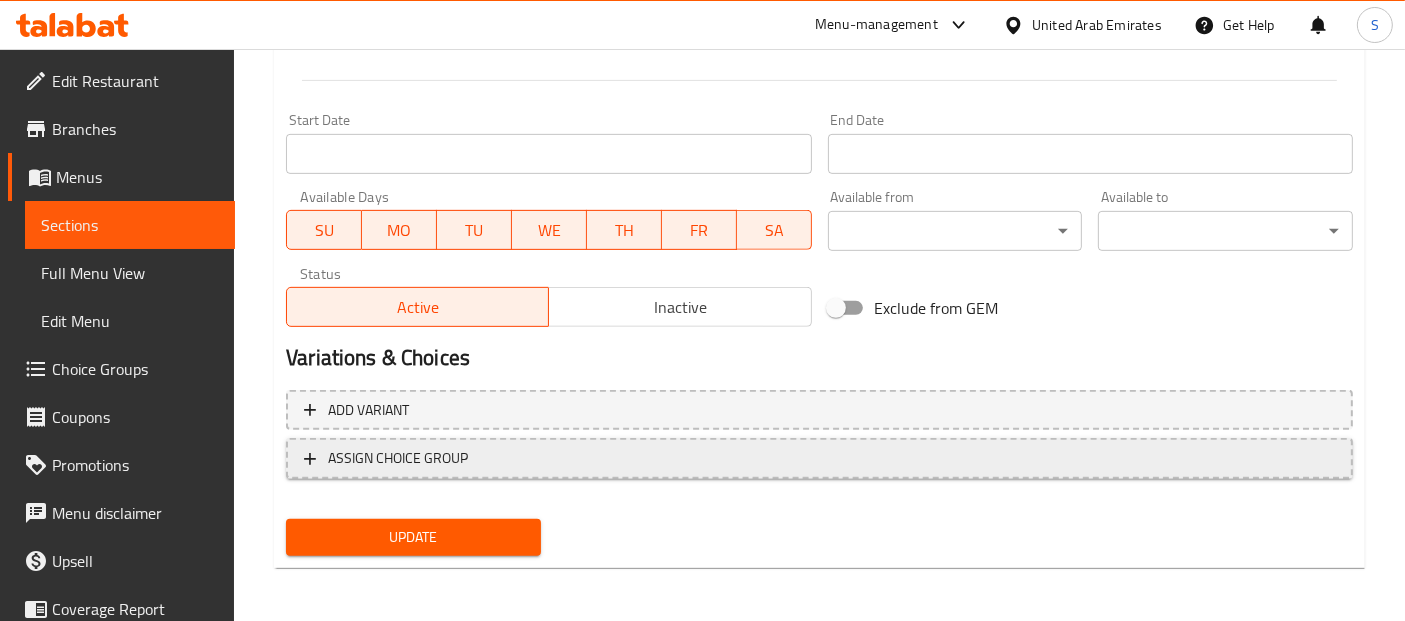 click on "ASSIGN CHOICE GROUP" at bounding box center [819, 458] 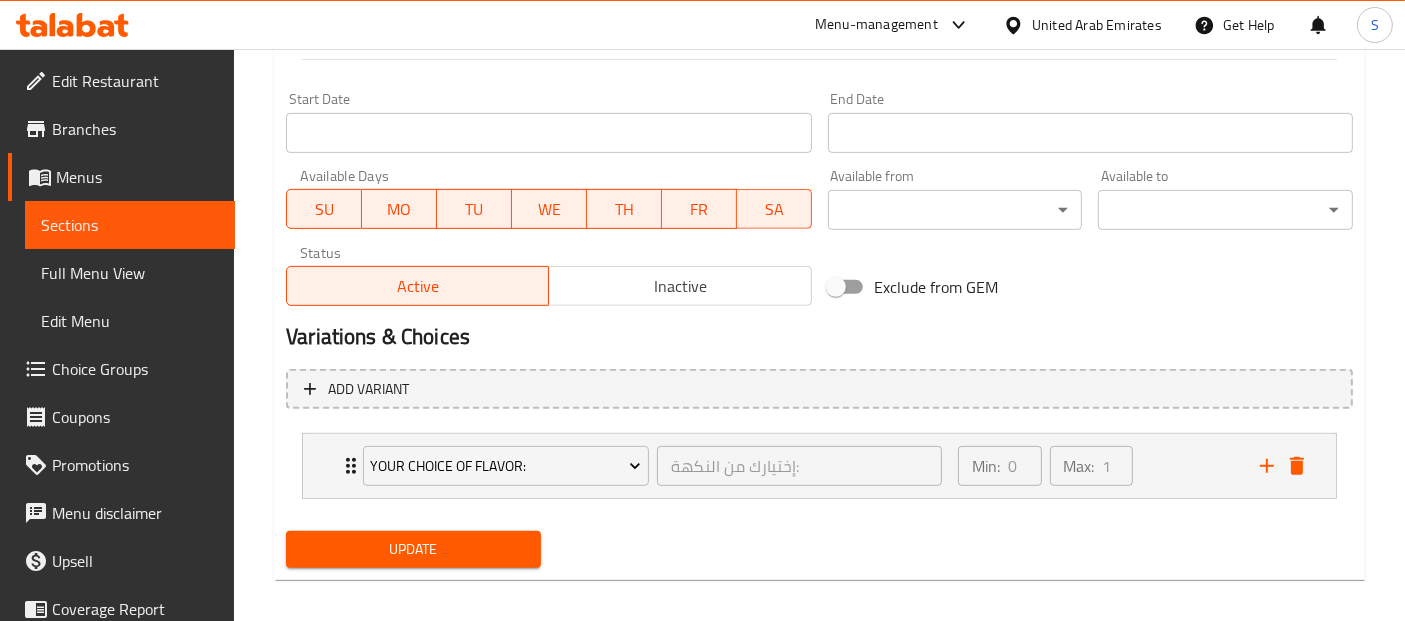 scroll, scrollTop: 851, scrollLeft: 0, axis: vertical 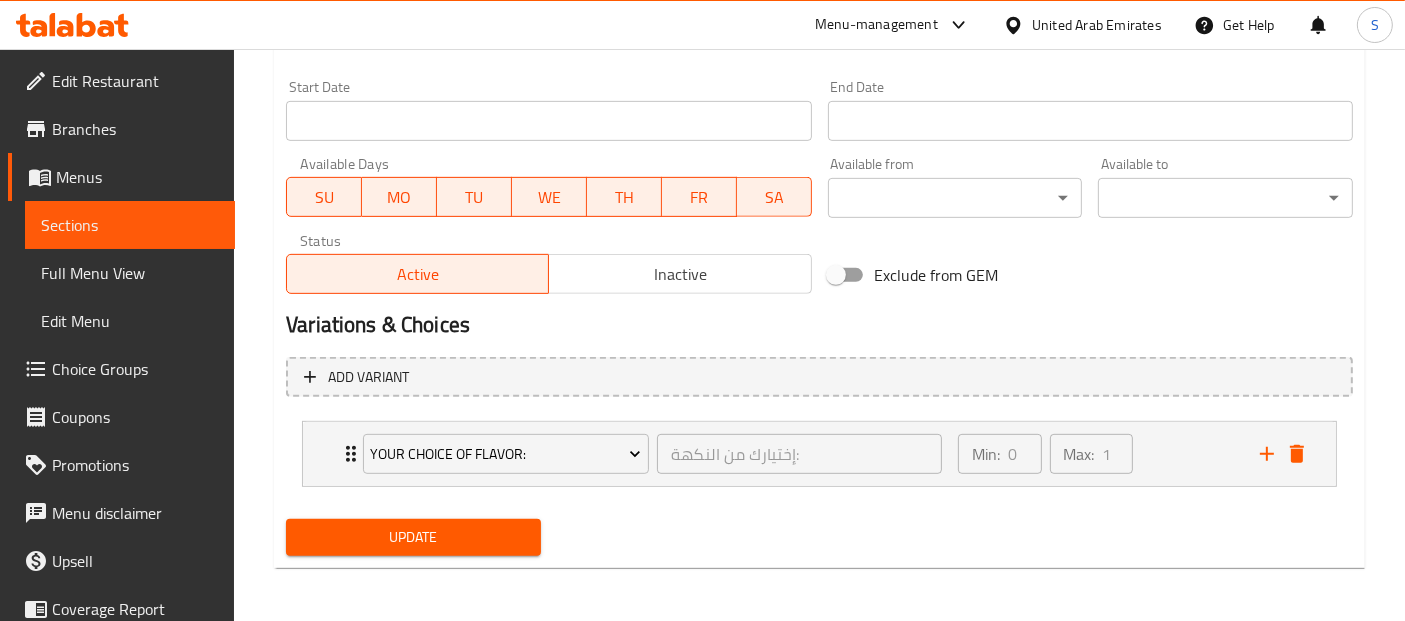 click on "Update" at bounding box center (413, 537) 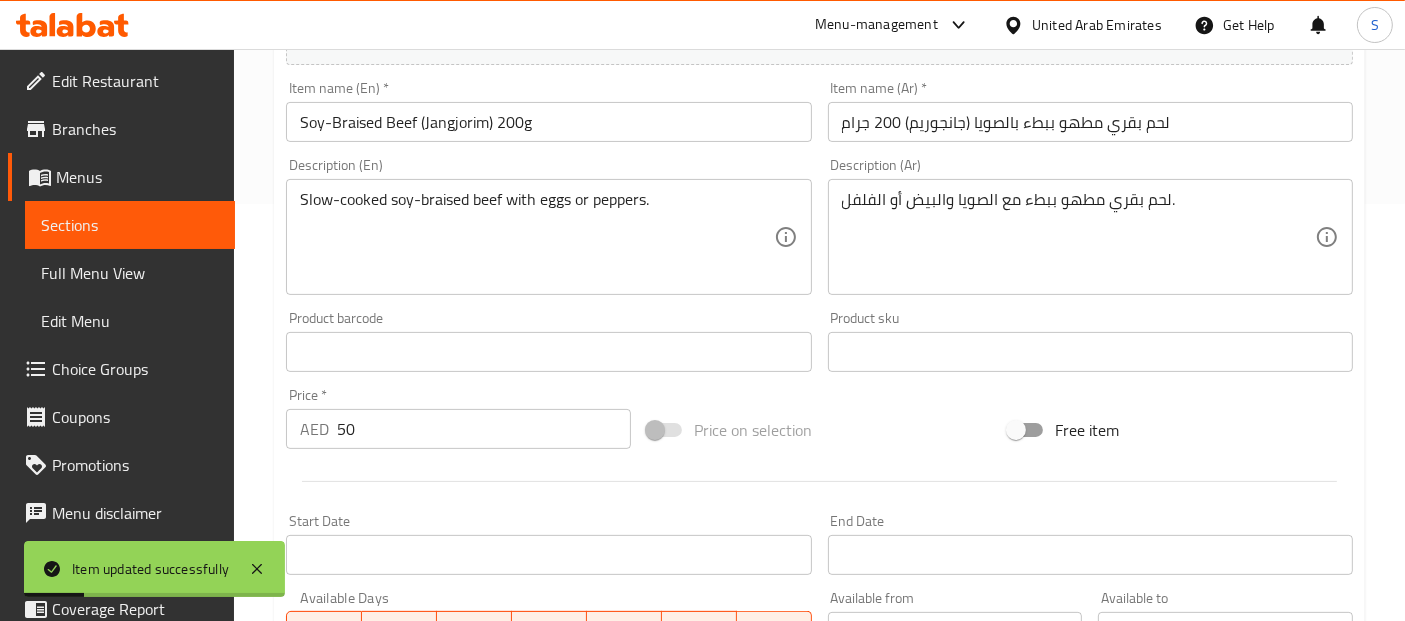 scroll, scrollTop: 0, scrollLeft: 0, axis: both 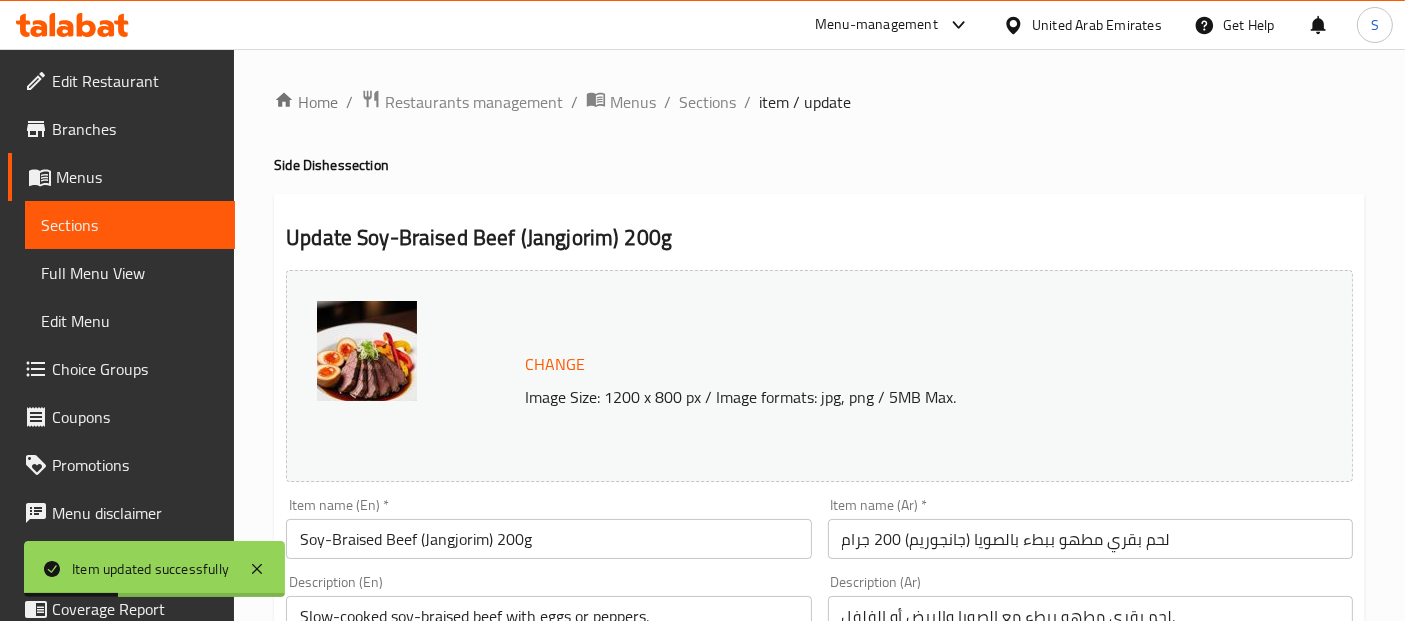 click on "Soy-Braised Beef (Jangjorim) 200g" at bounding box center (548, 539) 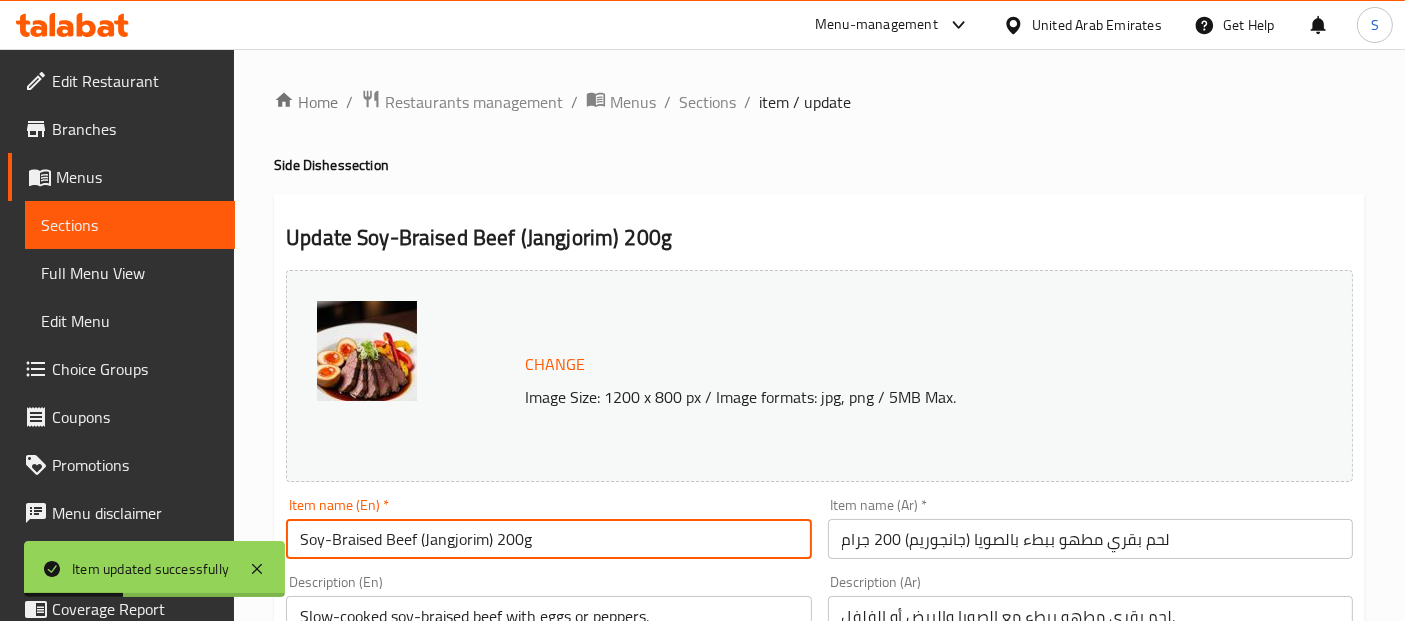click on "Soy-Braised Beef (Jangjorim) 200g" at bounding box center (548, 539) 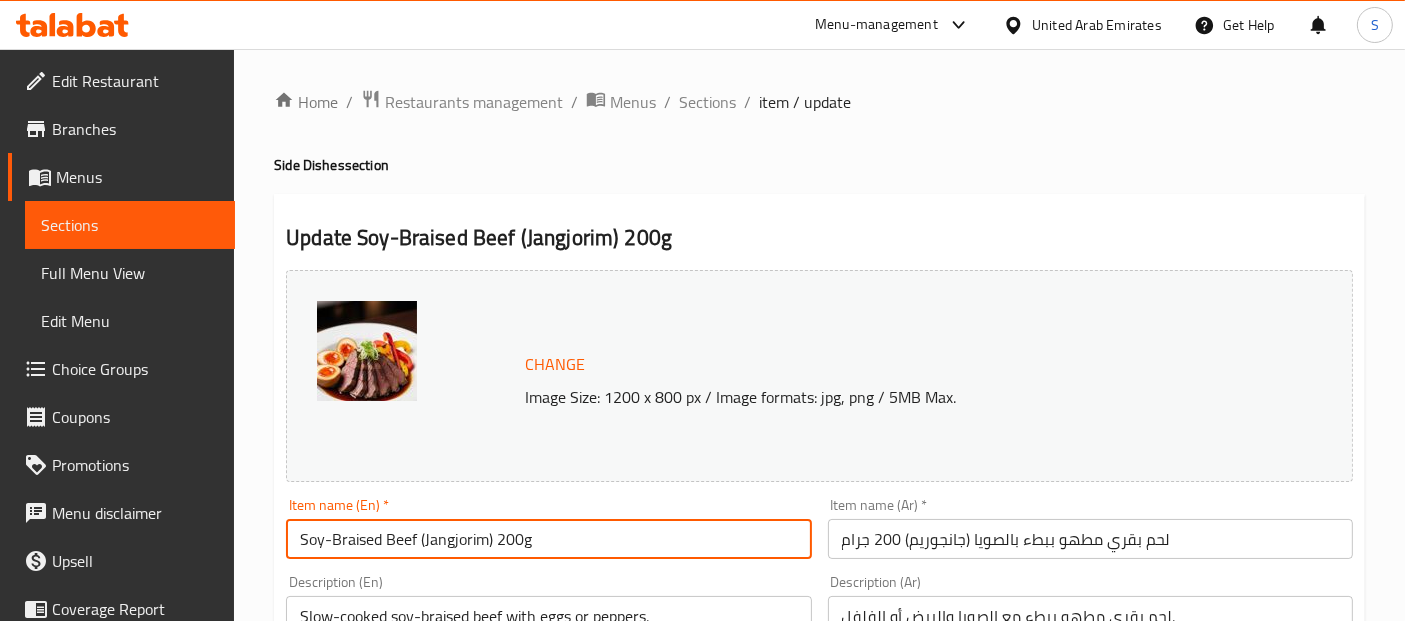 click on "Full Menu View" at bounding box center [130, 273] 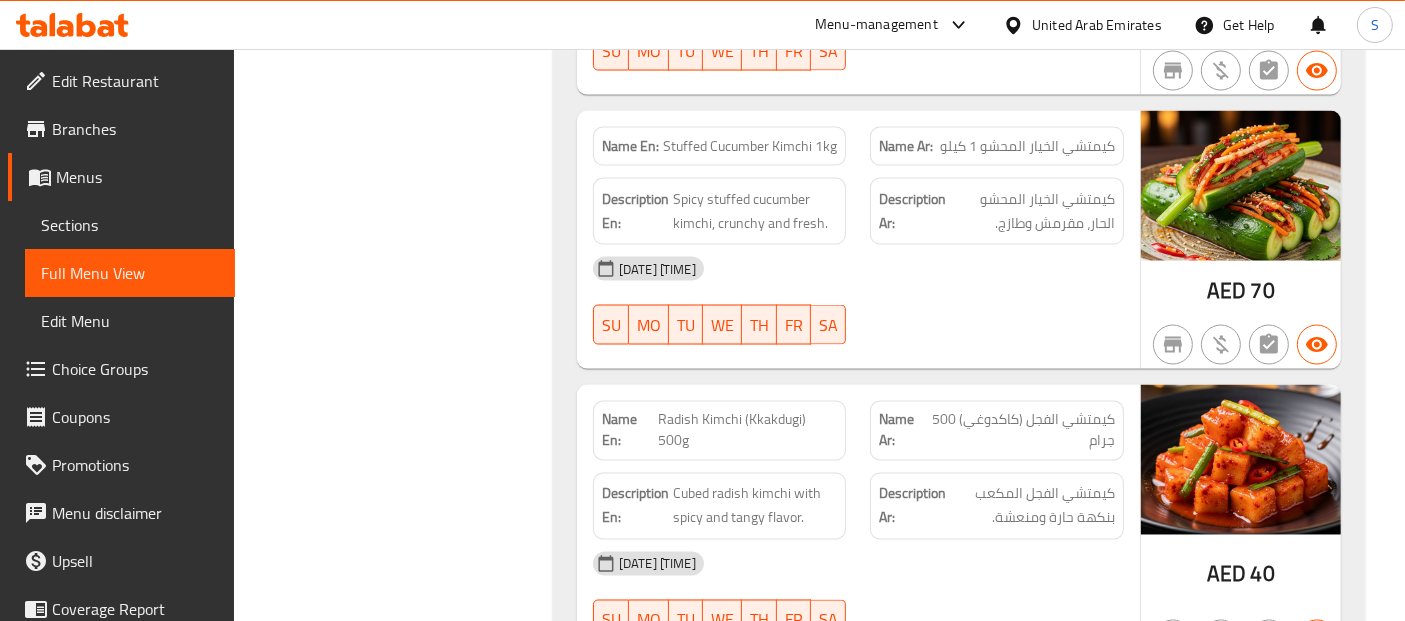 scroll, scrollTop: 11016, scrollLeft: 0, axis: vertical 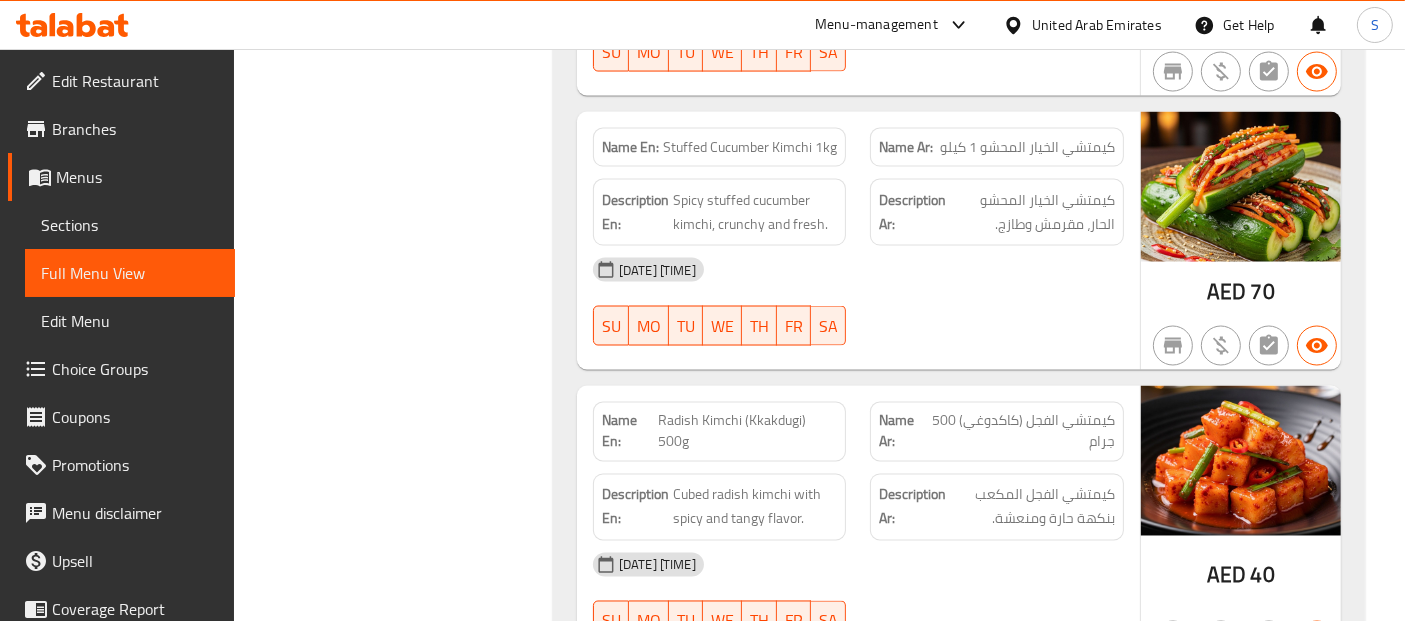 type 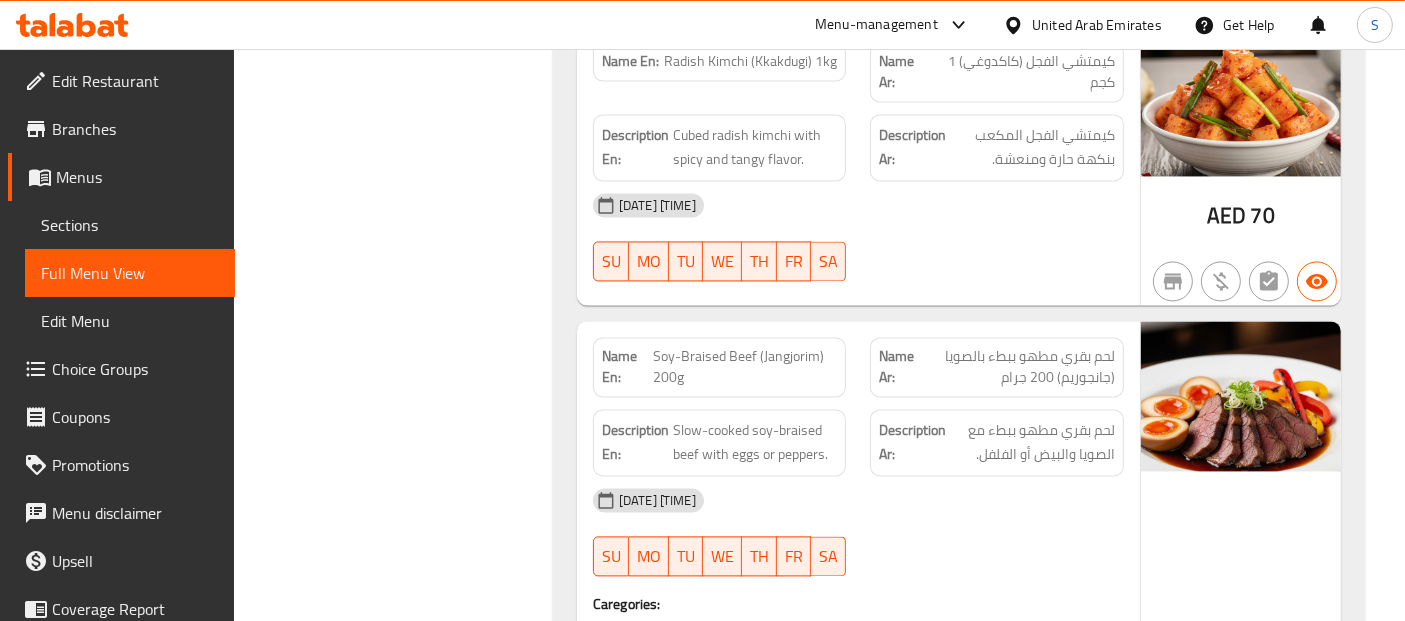 scroll, scrollTop: 11801, scrollLeft: 0, axis: vertical 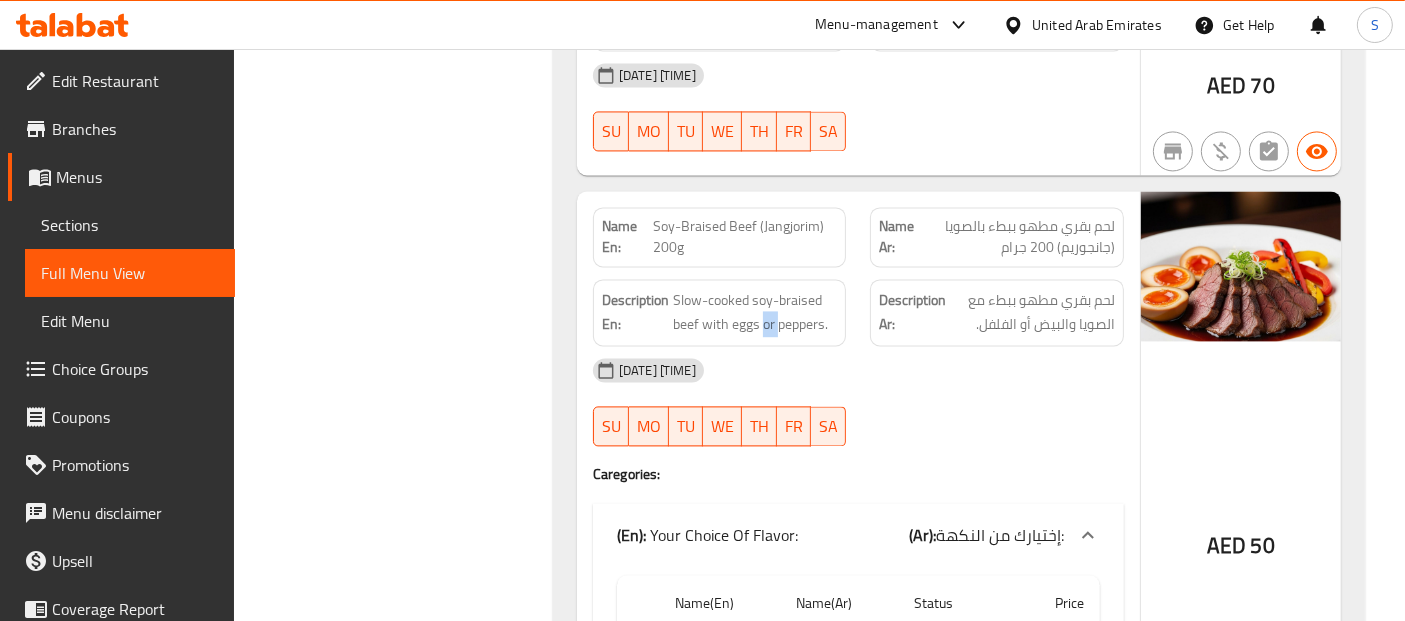 click on "Filter Branches Branches Popular filters Free items Branch specific items Has choices Upsell items Availability filters Available Not available View filters Collapse sections Collapse categories Collapse Choices" at bounding box center (401, -4915) 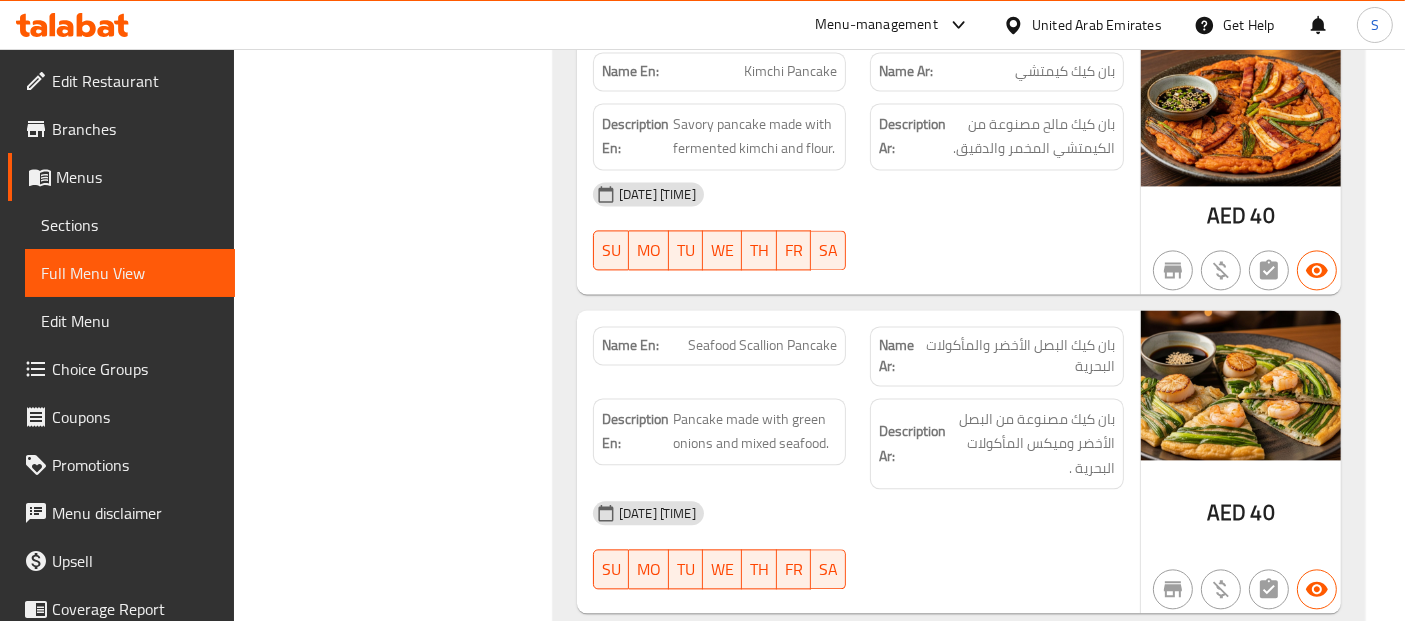 scroll, scrollTop: 0, scrollLeft: 0, axis: both 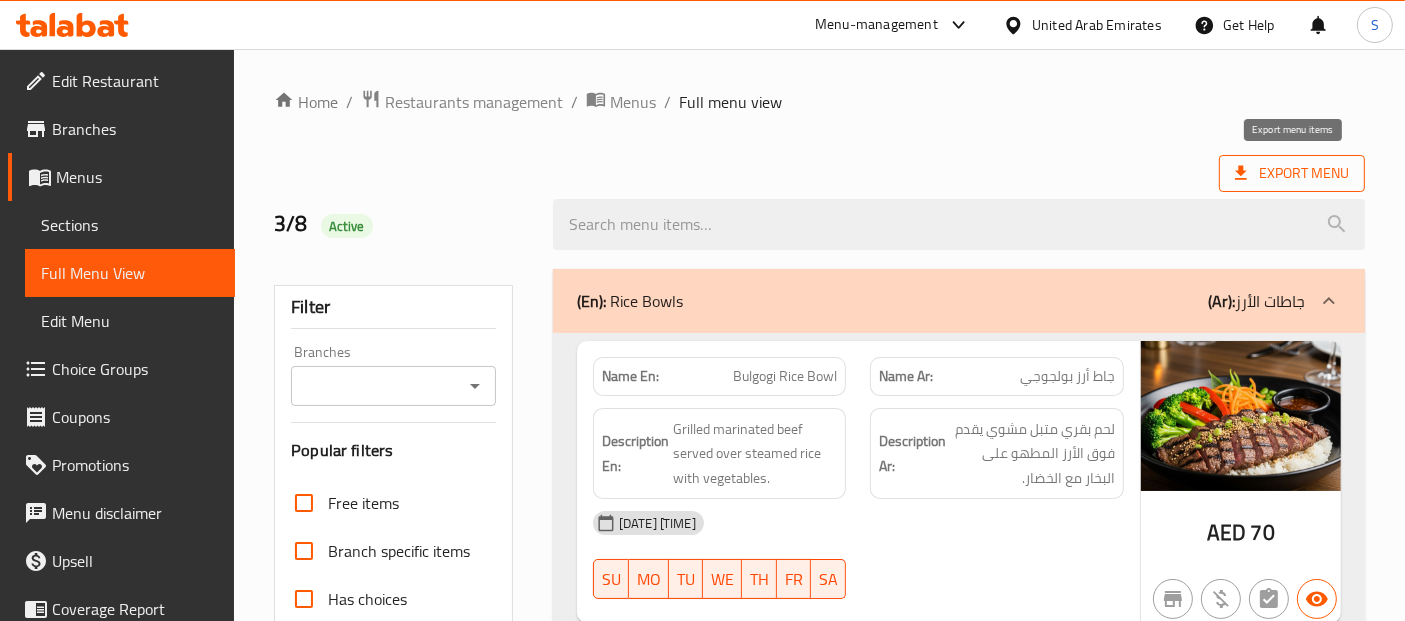 click on "Export Menu" at bounding box center (1292, 173) 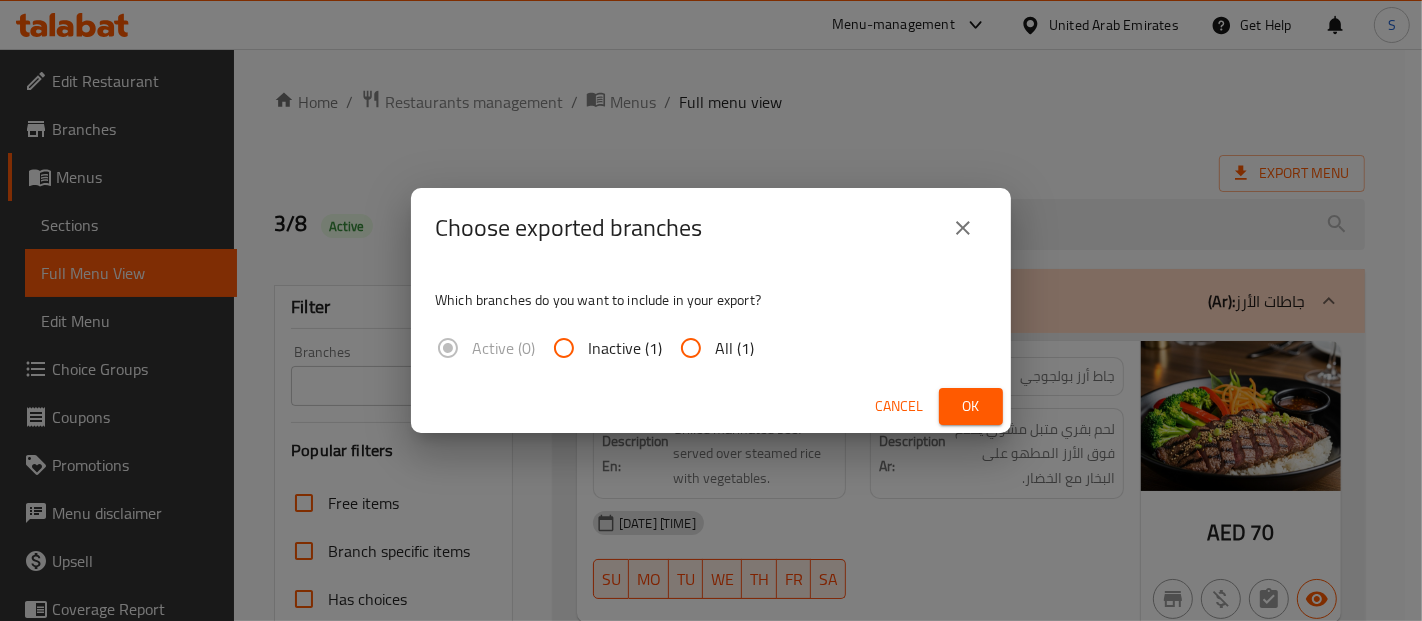 click on "All (1)" at bounding box center [734, 348] 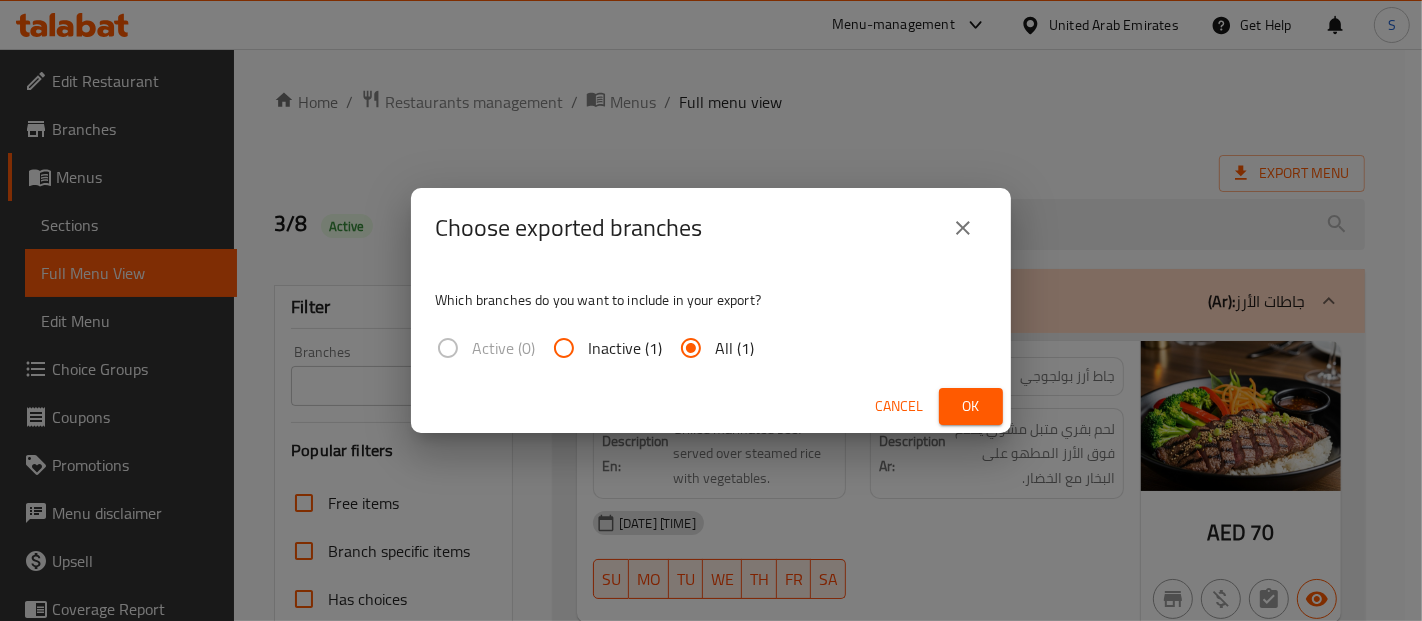 click on "Ok" at bounding box center (971, 406) 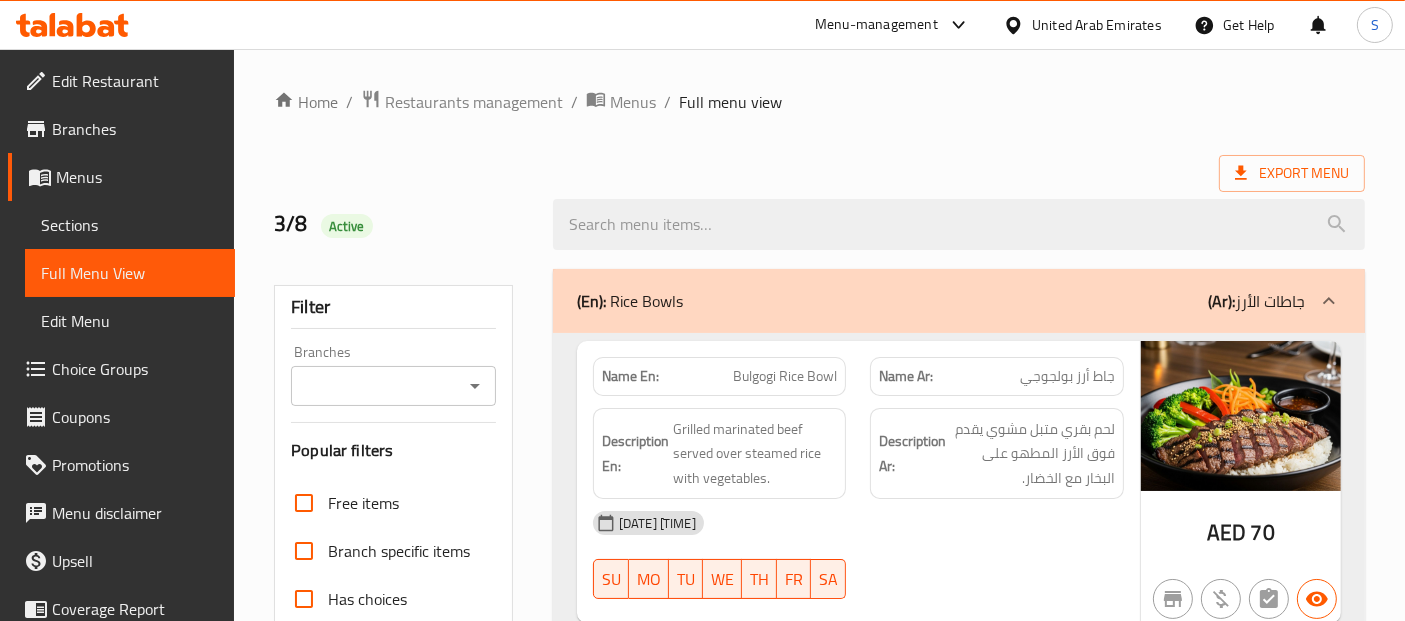 click on "Home / Restaurants management / Menus / Full menu view Export Menu 3/8   Active Filter Branches Branches Popular filters Free items Branch specific items Has choices Upsell items Availability filters Available Not available View filters Collapse sections Collapse categories Collapse Choices (En):   Rice Bowls (Ar): جاطات الأرز Name En: Bulgogi Rice Bowl Name Ar: جاط أرز بولجوجي Description En: Grilled marinated beef served over steamed rice with vegetables. Description Ar: لحم بقري متبل مشوي يقدم فوق الأرز المطهو على البخار مع الخضار. 03-08-2025 11:13 AM SU MO TU WE TH FR SA AED 70 Name En: Spicy Squid Rice Bowl Name Ar: جاط أرز الحبار الحار Description En: Stir-fried spicy squid with vegetables served over rice. Description Ar: حبار مقلي حار مع الخضار ويقدم فوق الأرز. 03-08-2025 11:13 AM SU MO TU WE TH FR SA AED 70 Name En: Japchae Rice Bowl Name Ar: جاط أرز جابتشاي SU MO TU" at bounding box center (819, 6796) 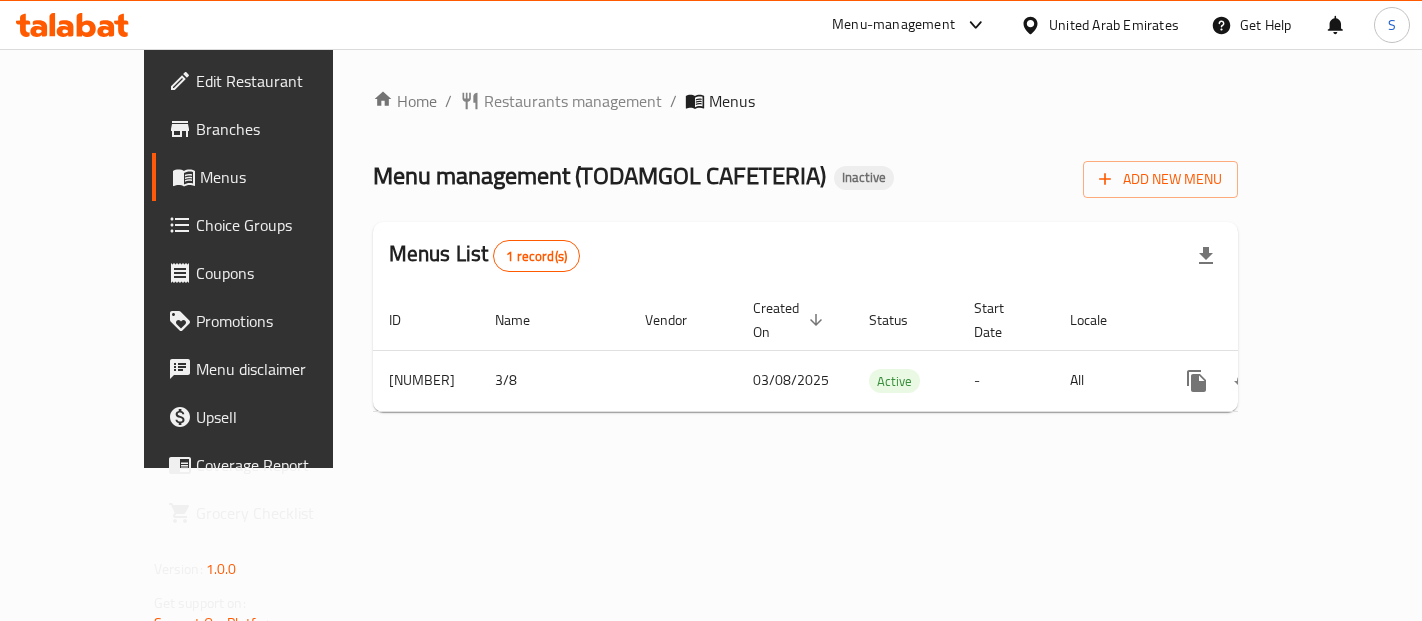 scroll, scrollTop: 0, scrollLeft: 0, axis: both 